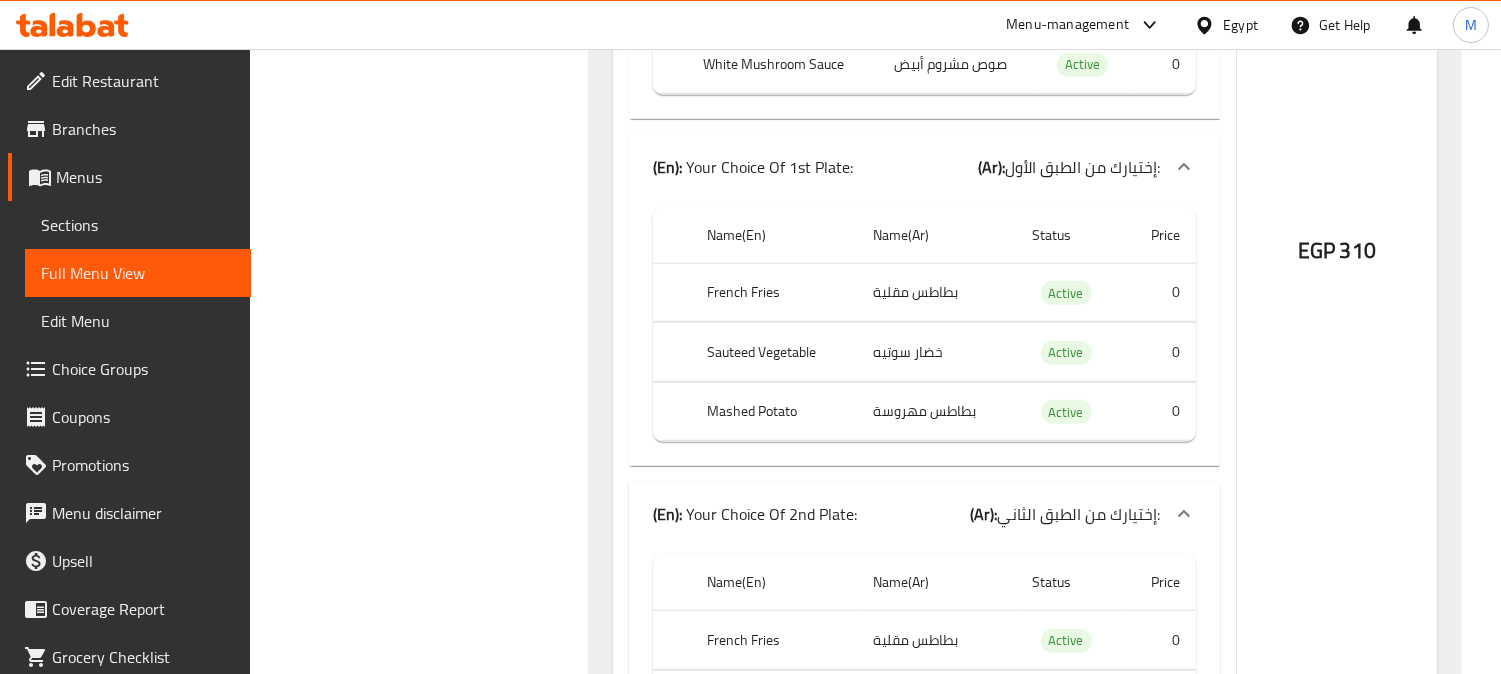 scroll, scrollTop: 2666, scrollLeft: 0, axis: vertical 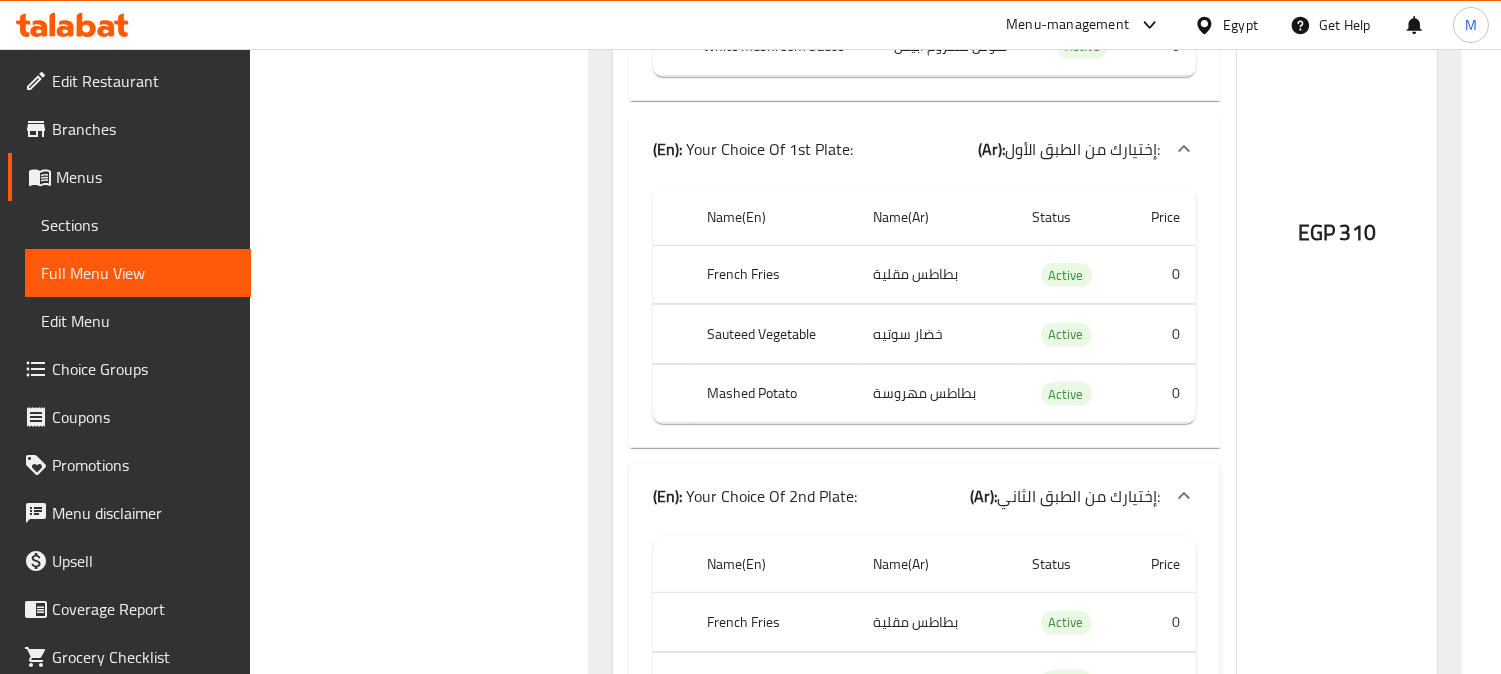 click on "Filter Branches Branches Popular filters Free items Branch specific items Has choices Upsell items Availability filters Available Not available View filters Collapse sections Collapse categories Collapse Choices" at bounding box center (427, 5304) 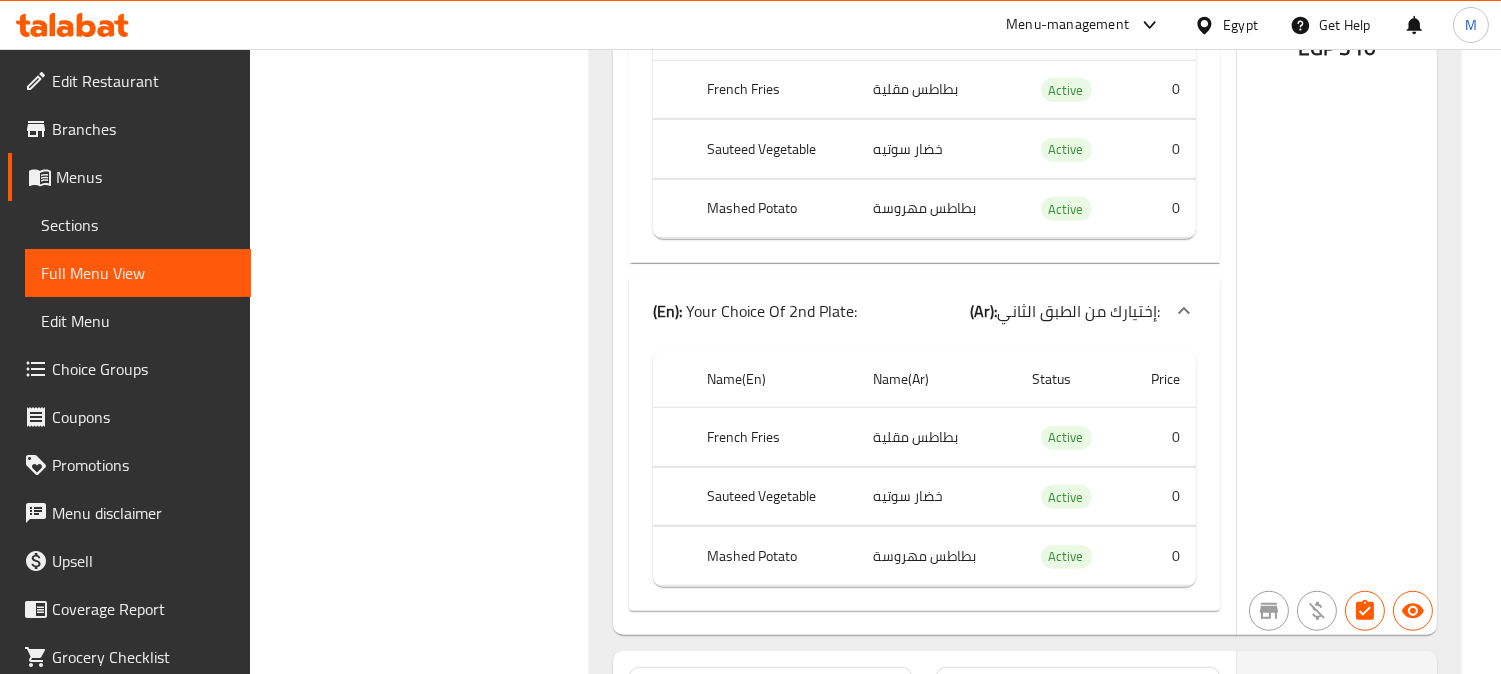scroll, scrollTop: 3000, scrollLeft: 0, axis: vertical 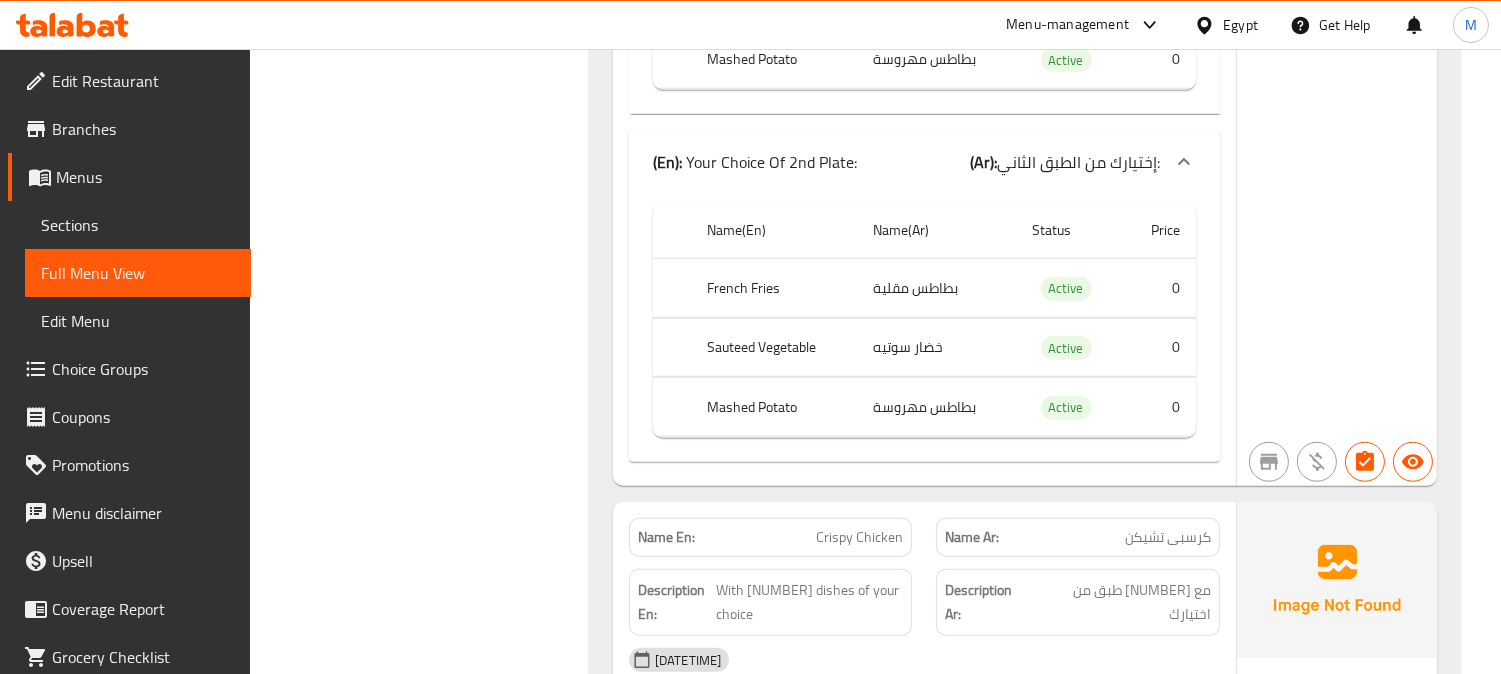 click on "Sauteed Vegetable" at bounding box center (782, -288) 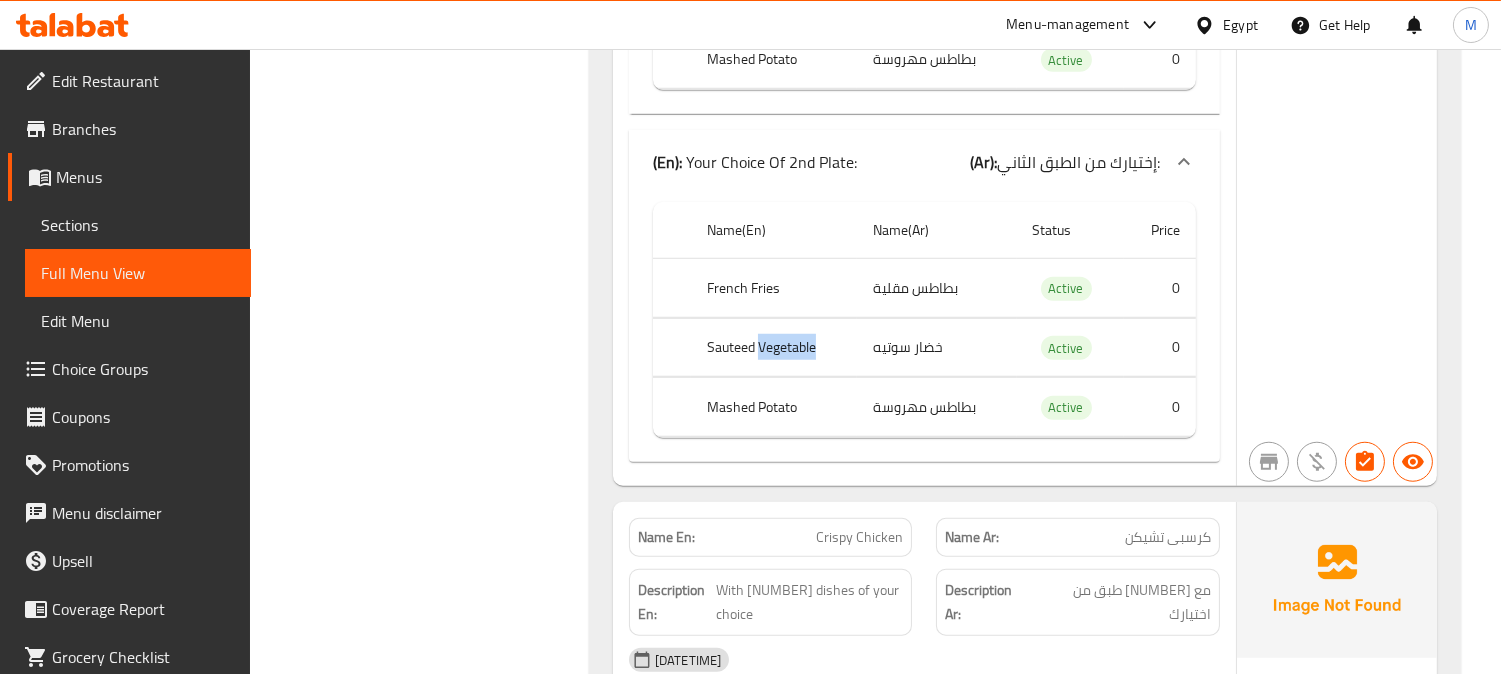 click on "Sauteed Vegetable" at bounding box center (782, -288) 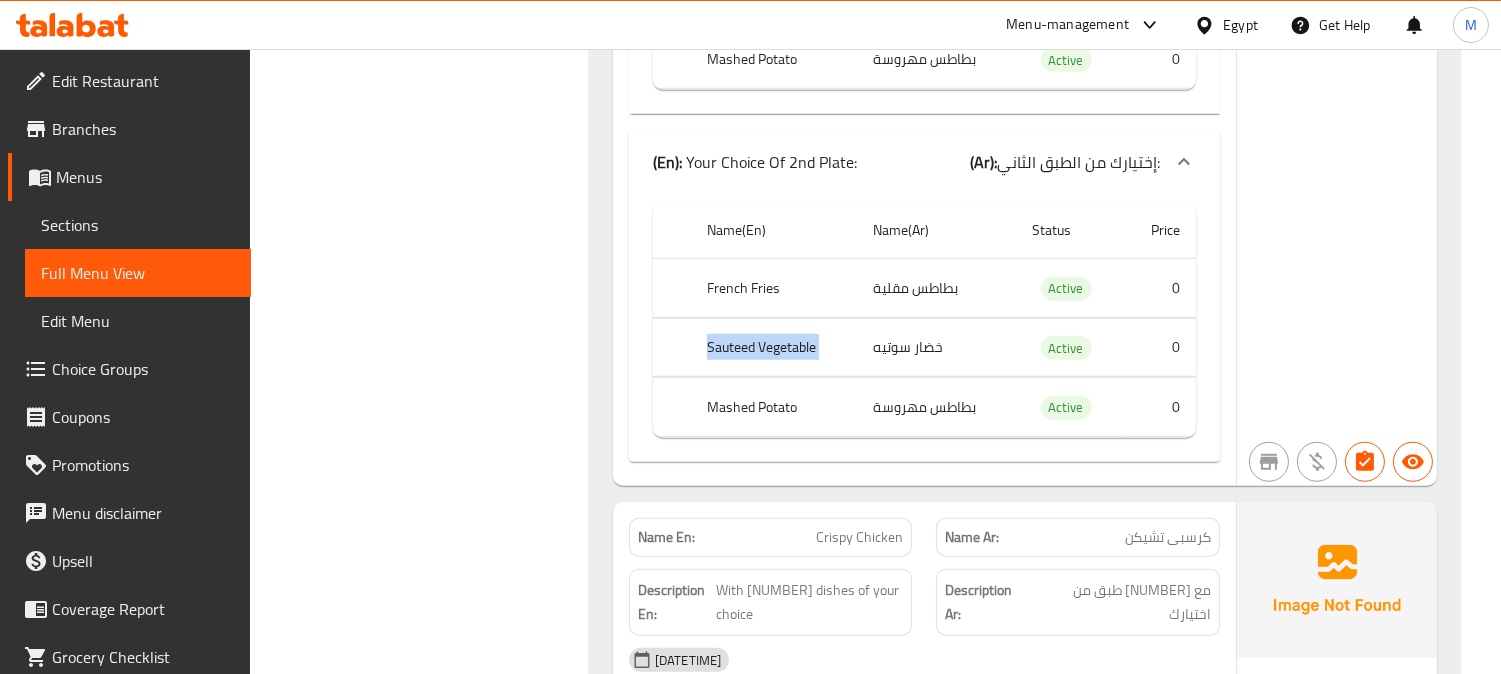 click on "Sauteed Vegetable" at bounding box center (782, -288) 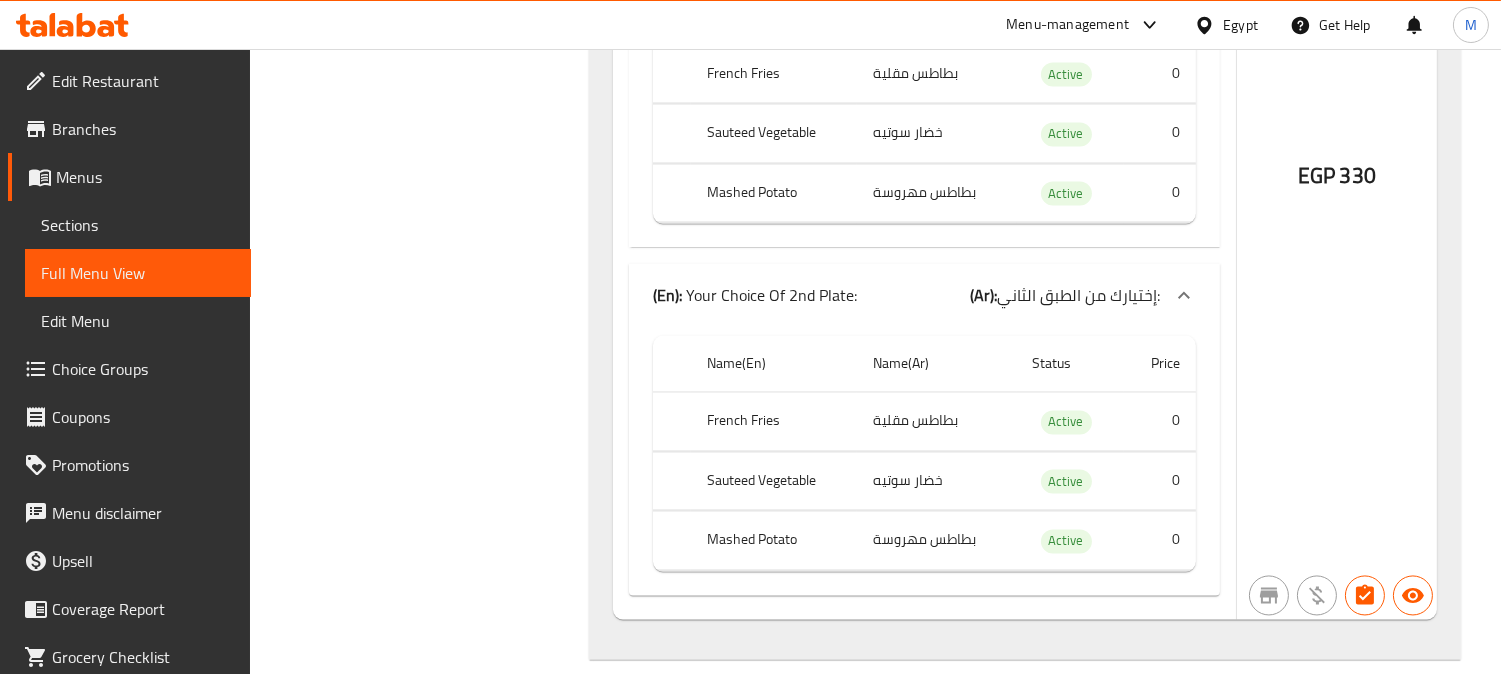 scroll, scrollTop: 7111, scrollLeft: 0, axis: vertical 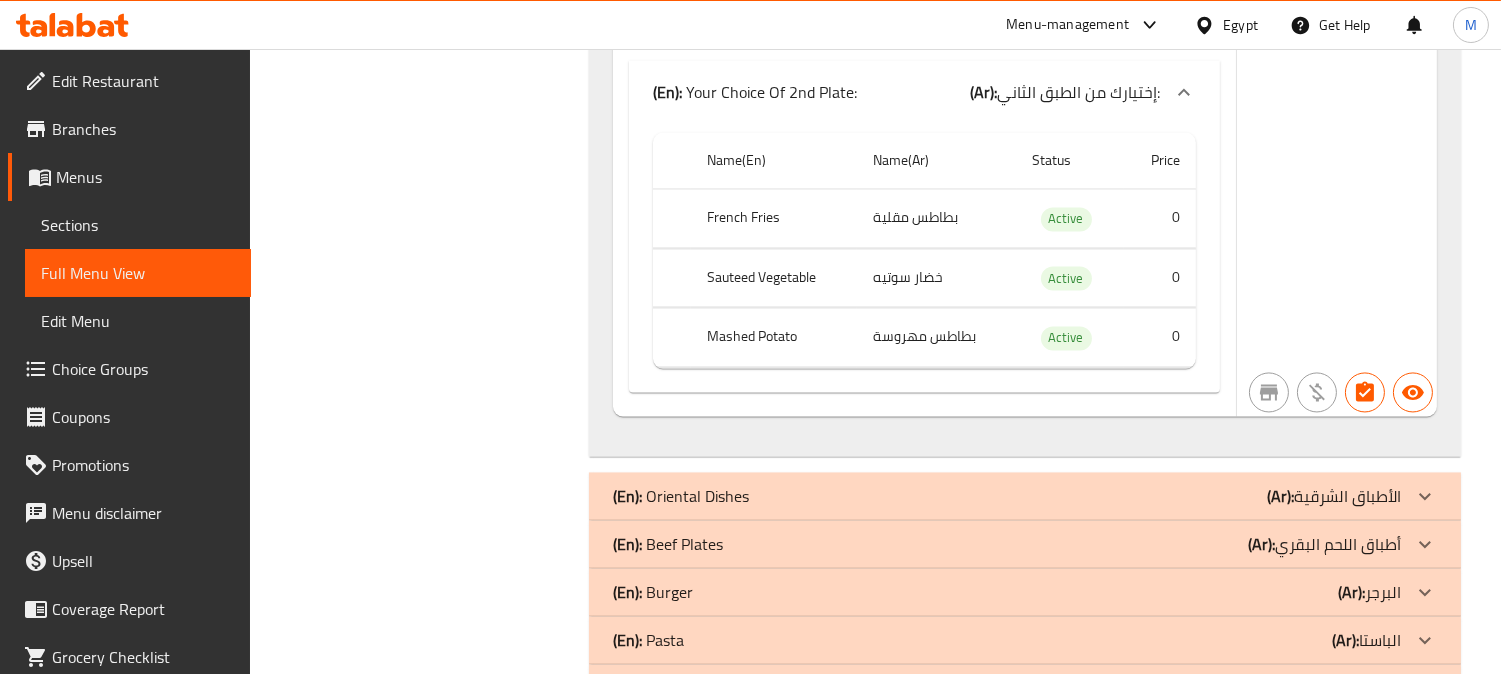 click on "(Ar): أطباق اللحم البقري" at bounding box center (1365, -6818) 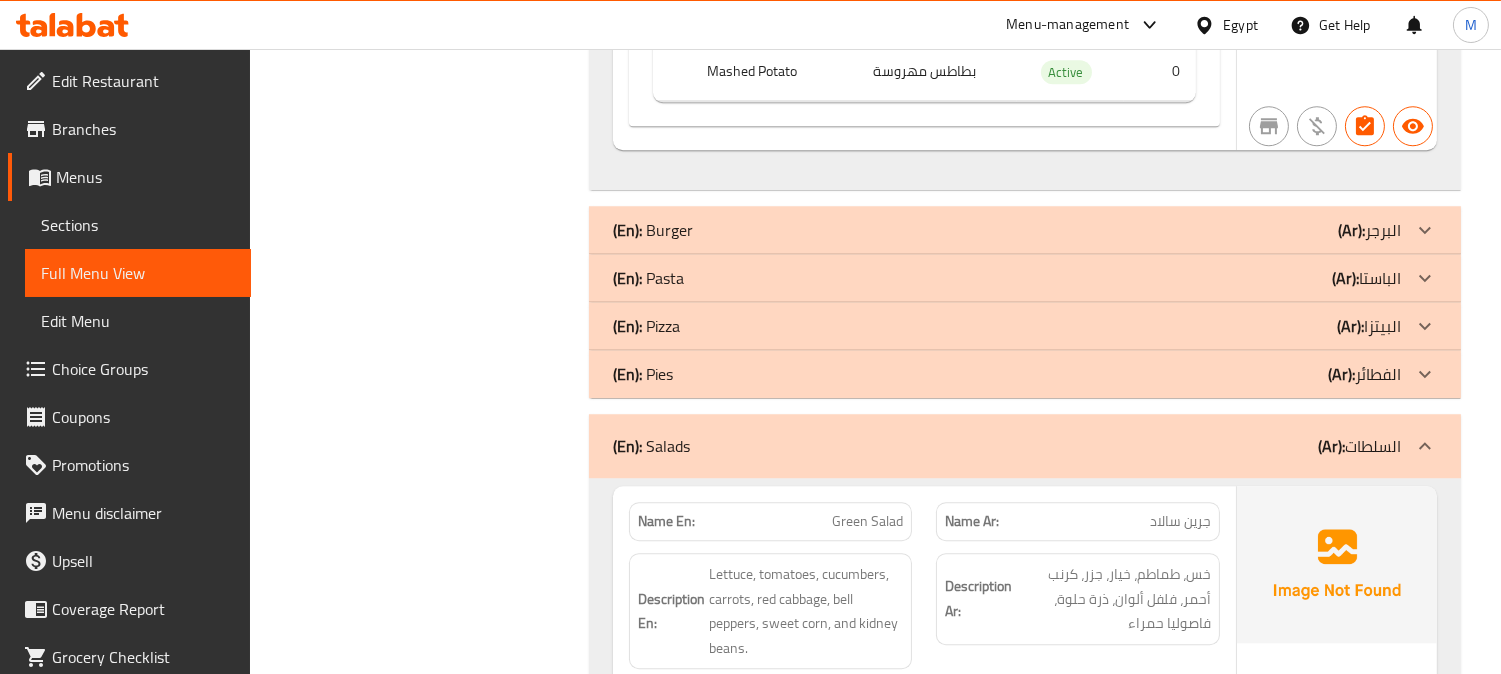 scroll, scrollTop: 9888, scrollLeft: 0, axis: vertical 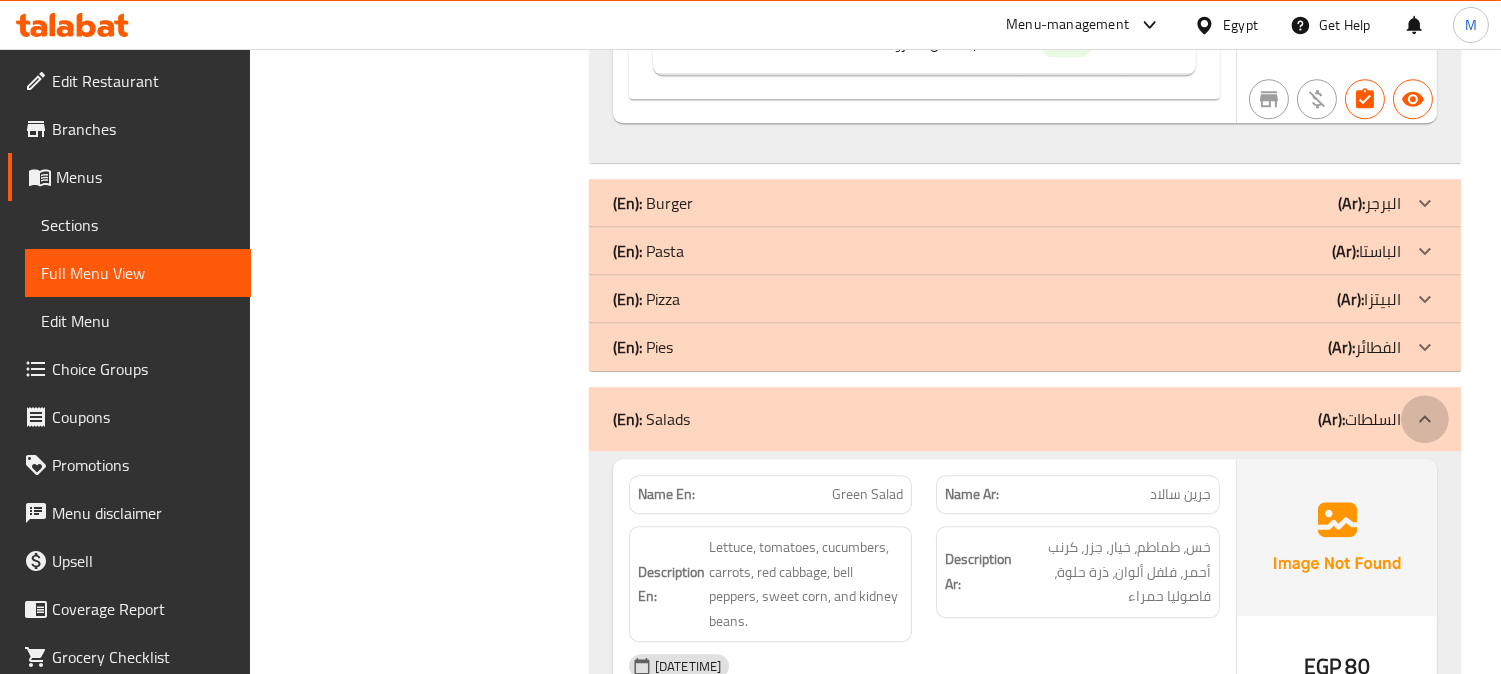 click at bounding box center [1425, -9523] 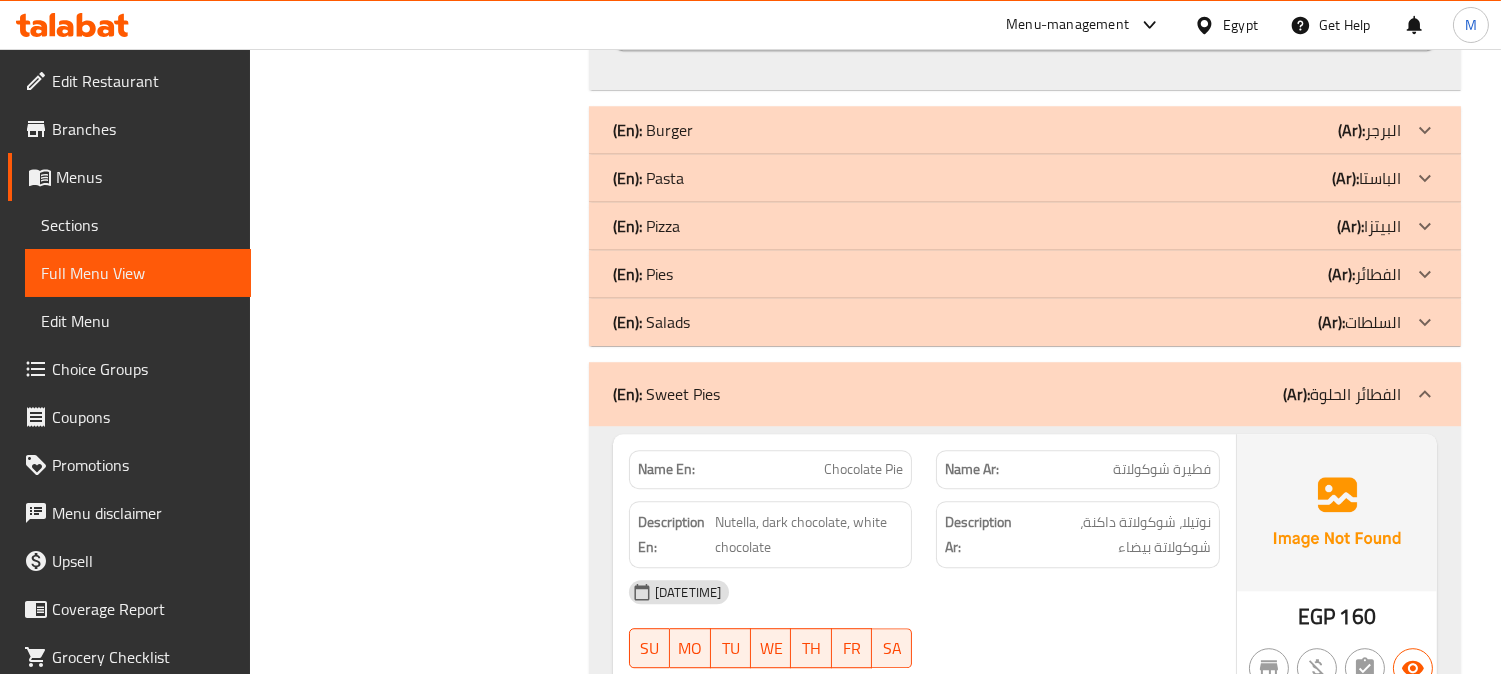 scroll, scrollTop: 10000, scrollLeft: 0, axis: vertical 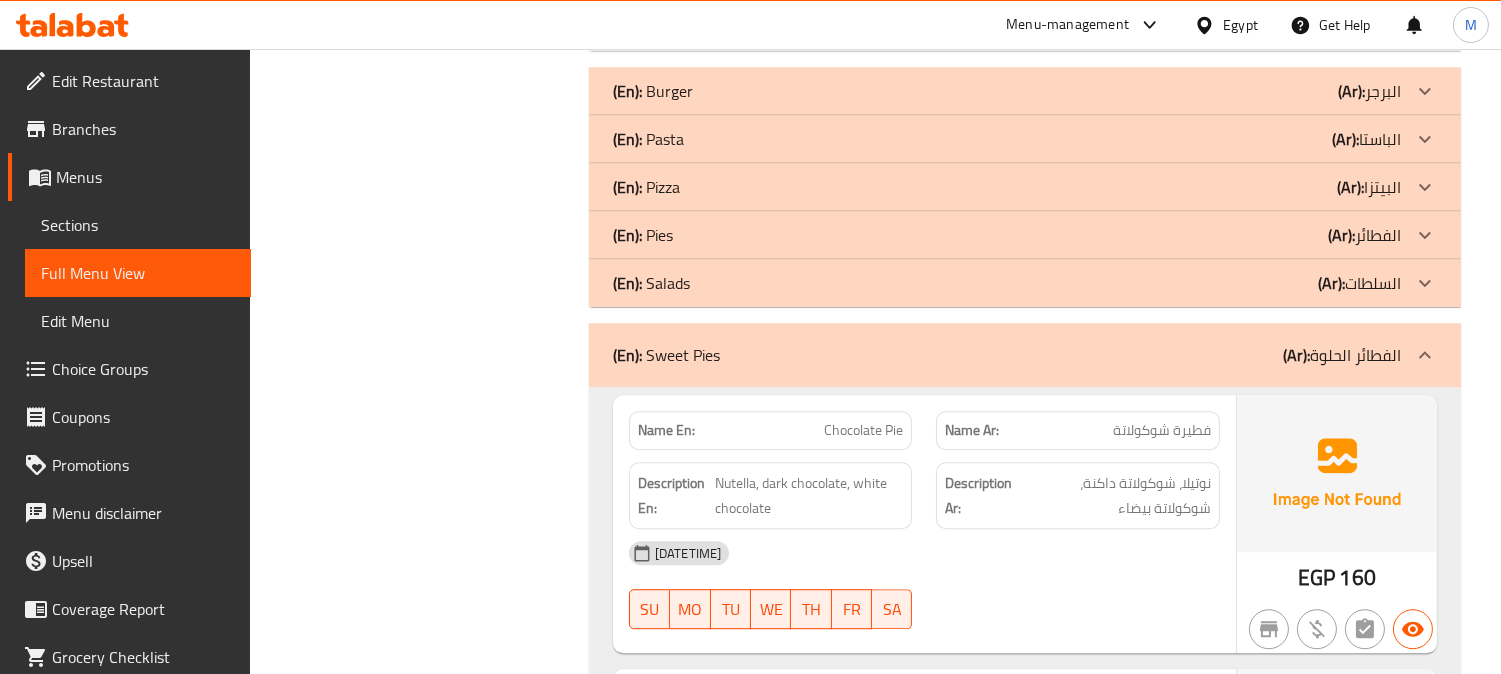 click 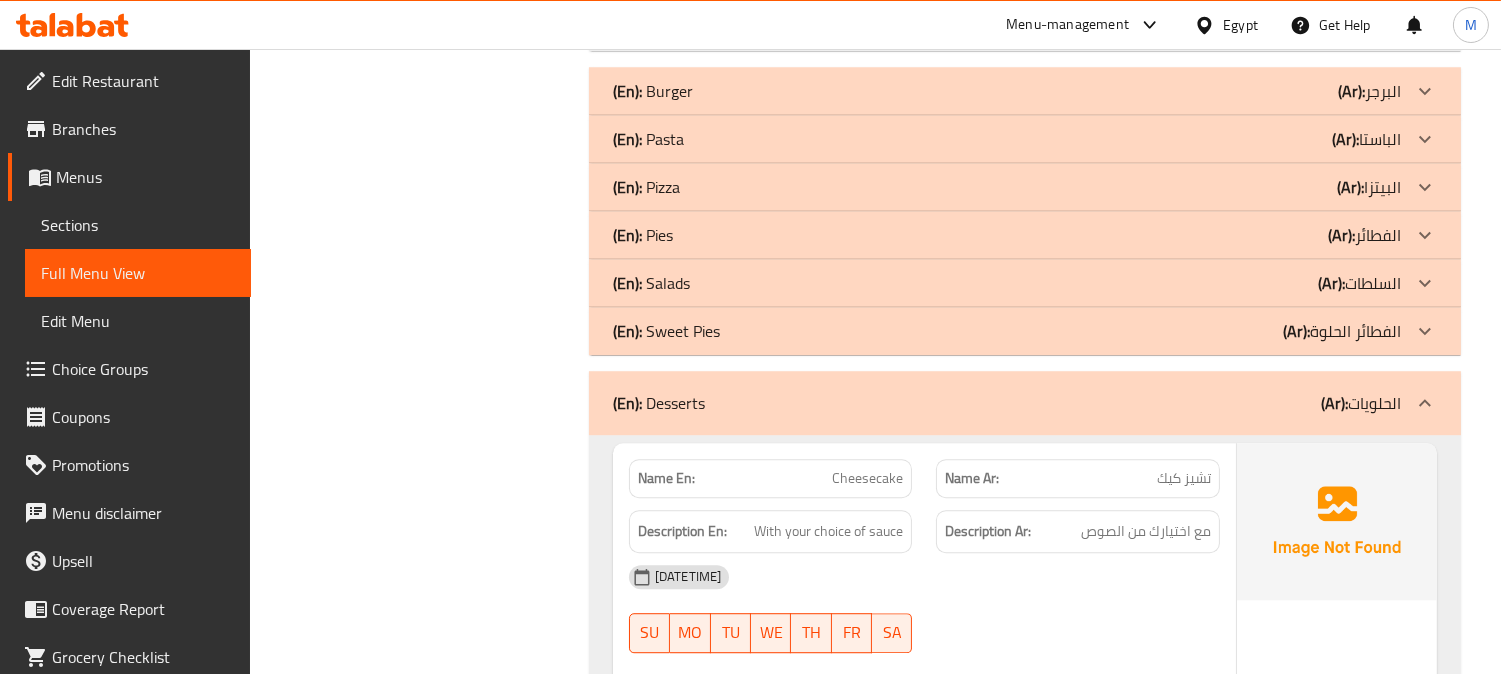 click at bounding box center [1425, -9635] 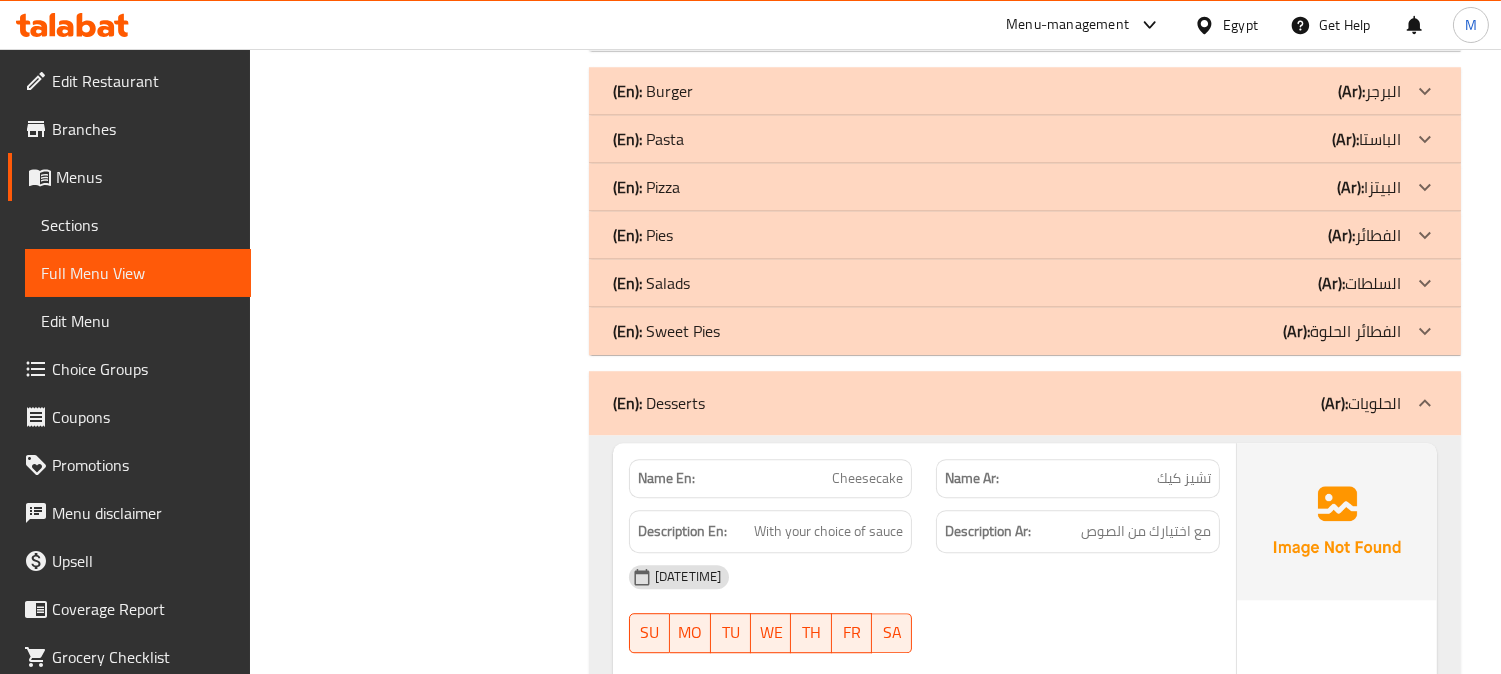 drag, startPoint x: 1432, startPoint y: 258, endPoint x: 1444, endPoint y: 264, distance: 13.416408 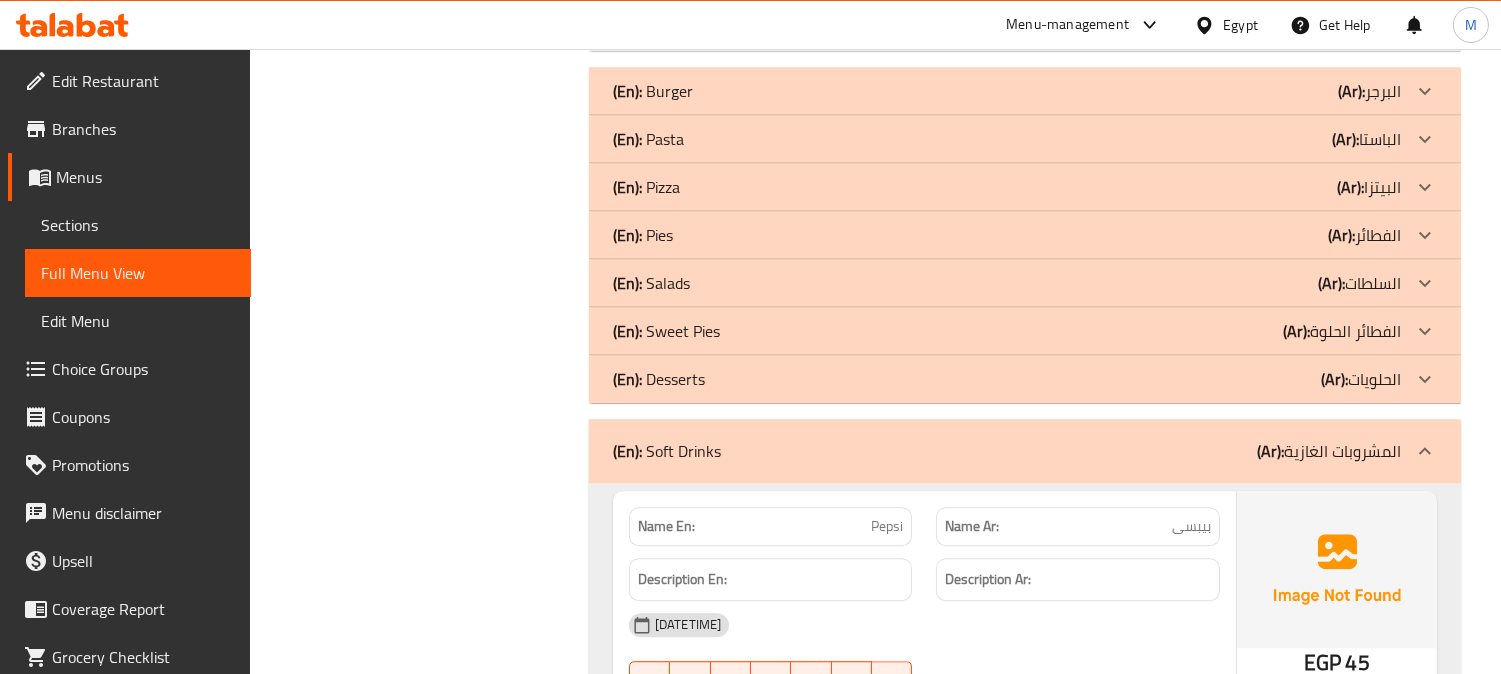 click at bounding box center [1425, -9635] 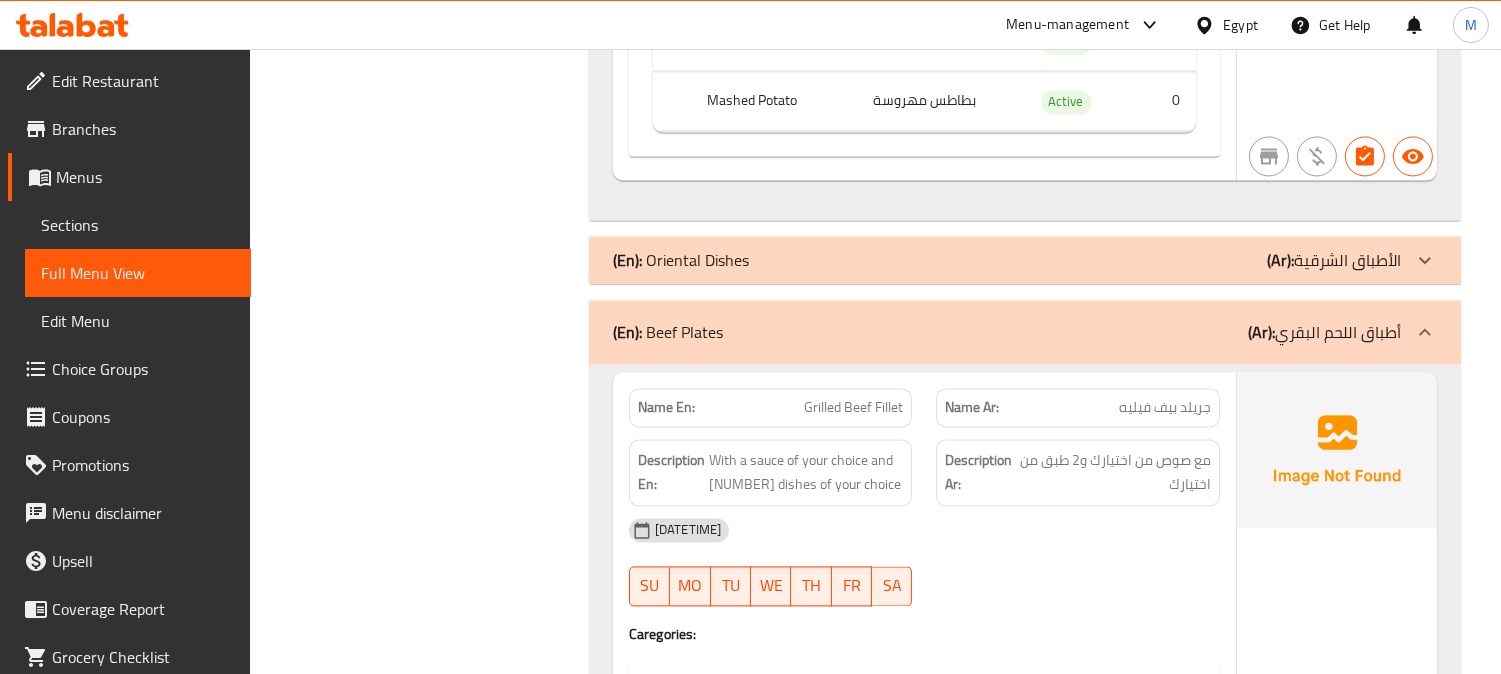scroll, scrollTop: 7222, scrollLeft: 0, axis: vertical 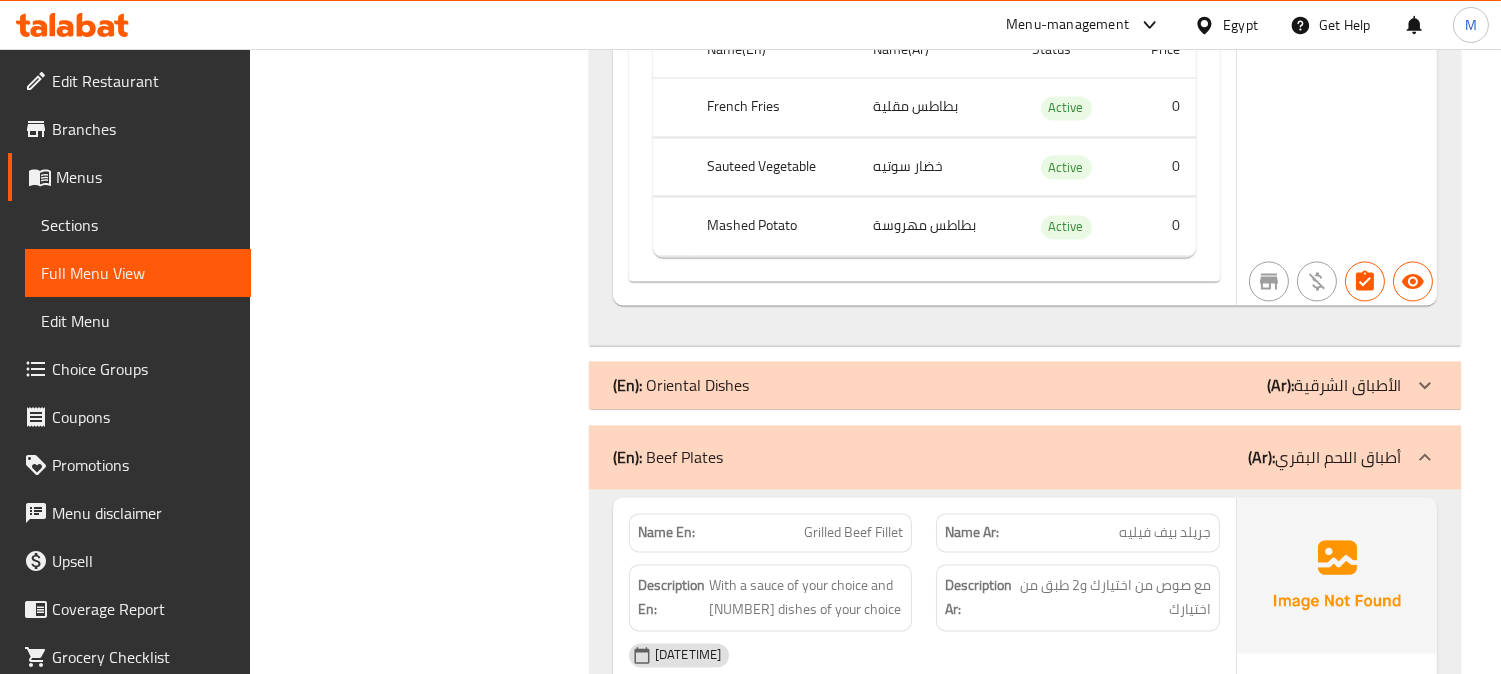 click on "(Ar): الأطباق الشرقية" at bounding box center [1365, -6929] 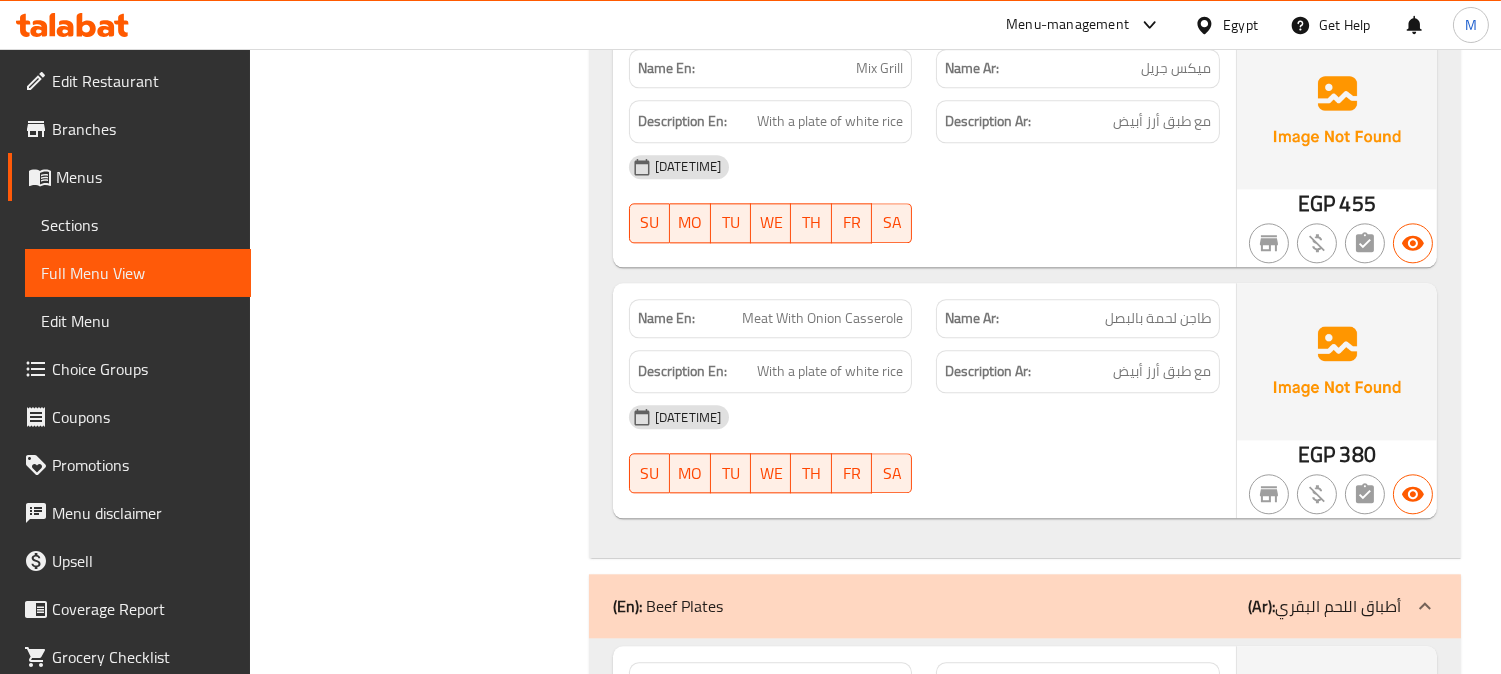 scroll, scrollTop: 8666, scrollLeft: 0, axis: vertical 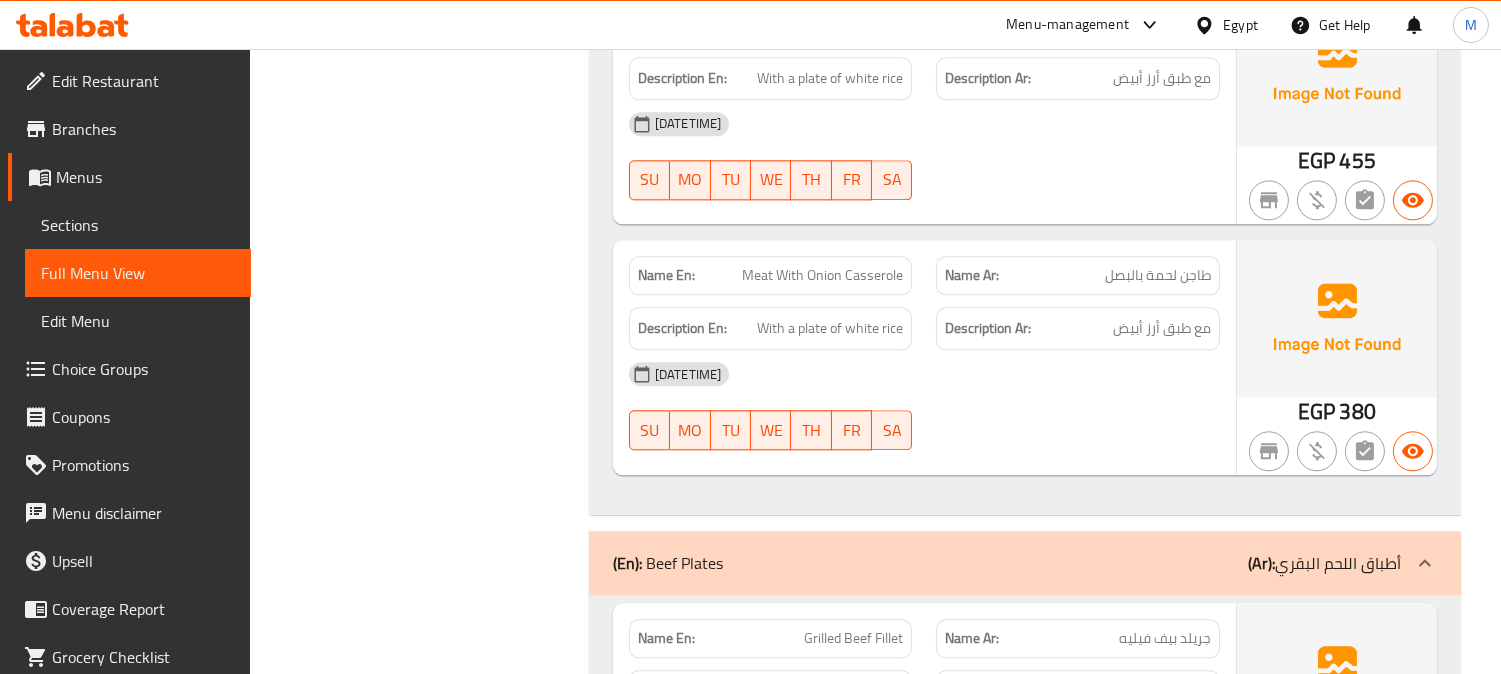 click at bounding box center (1425, -8301) 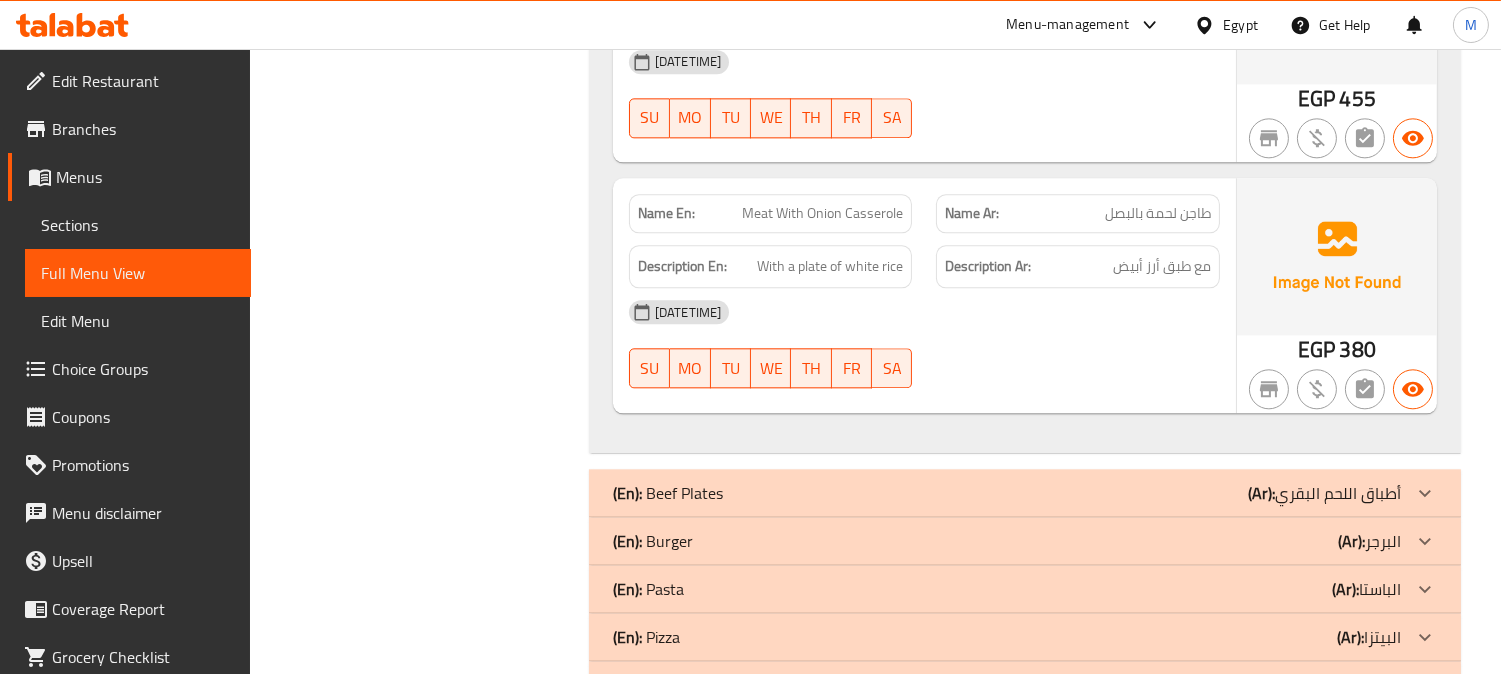 scroll, scrollTop: 8777, scrollLeft: 0, axis: vertical 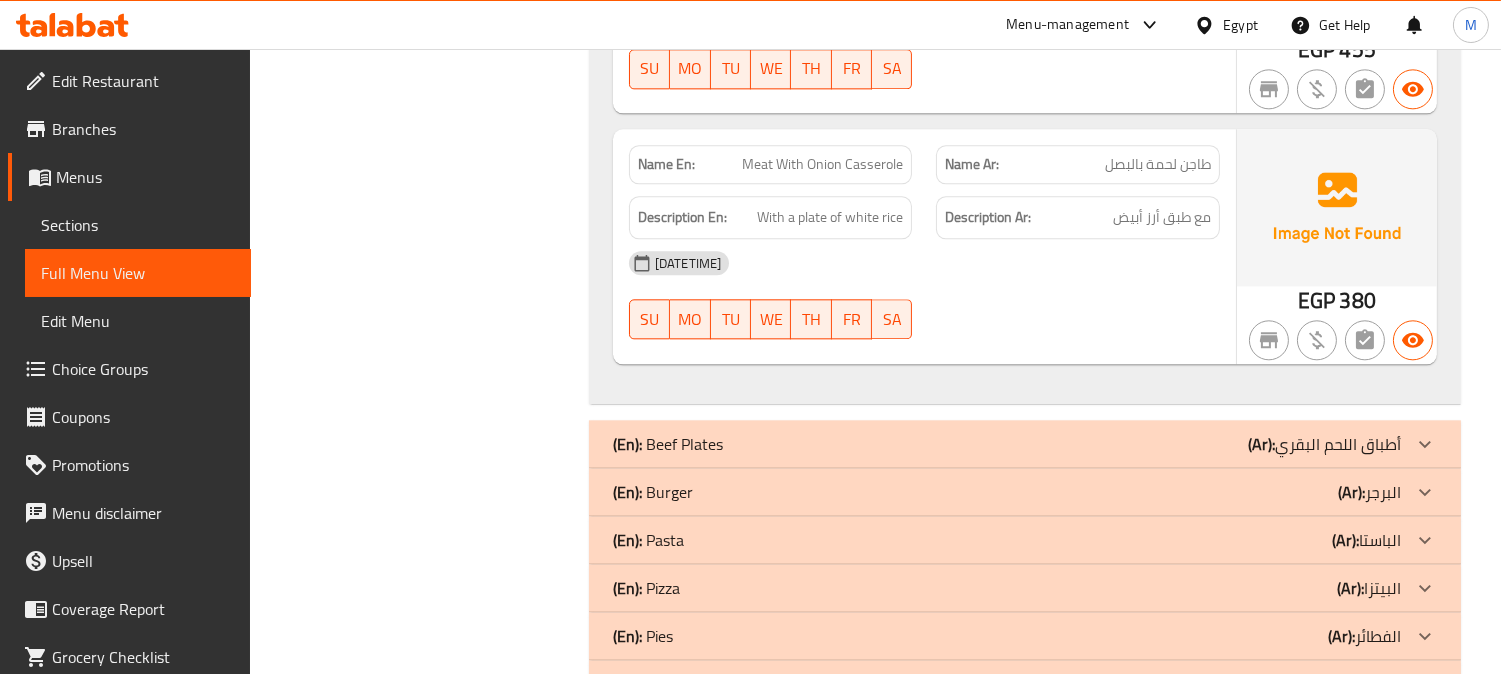 click at bounding box center [1425, -8484] 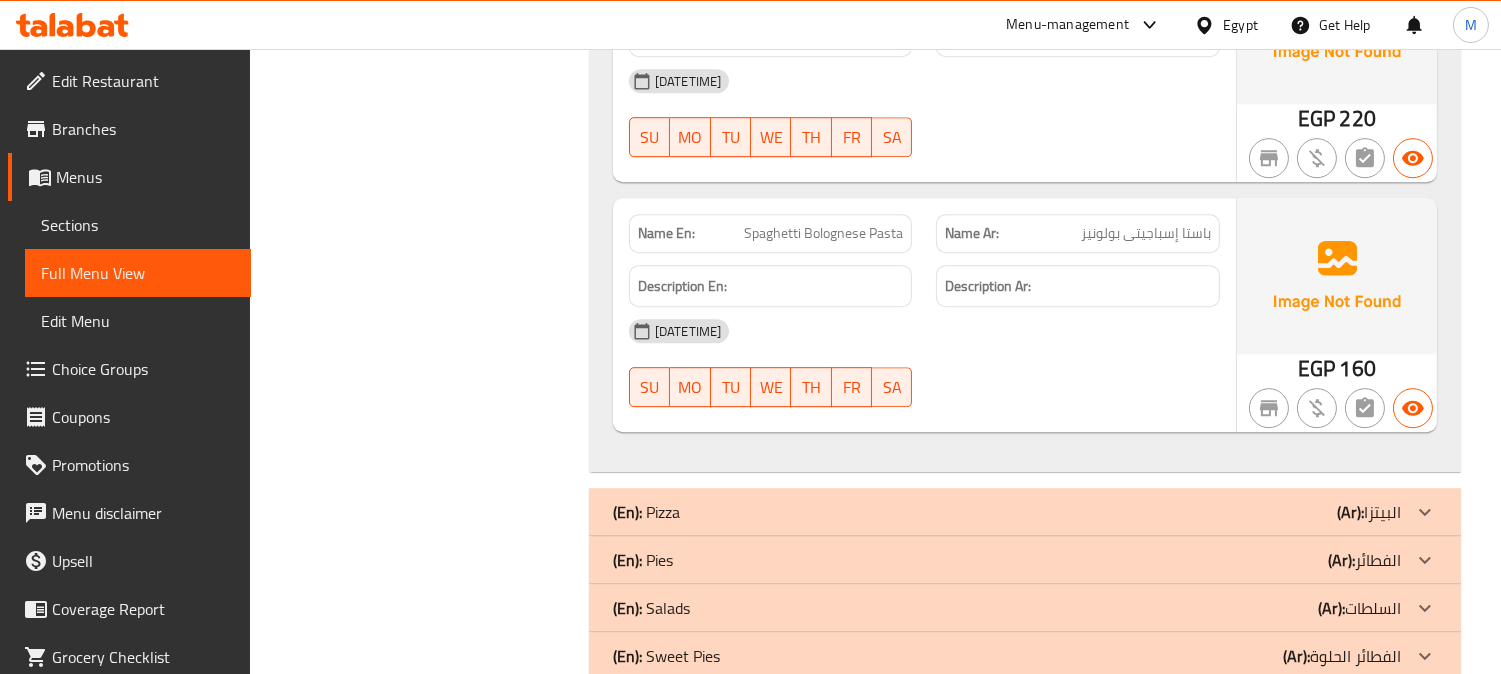 scroll, scrollTop: 10702, scrollLeft: 0, axis: vertical 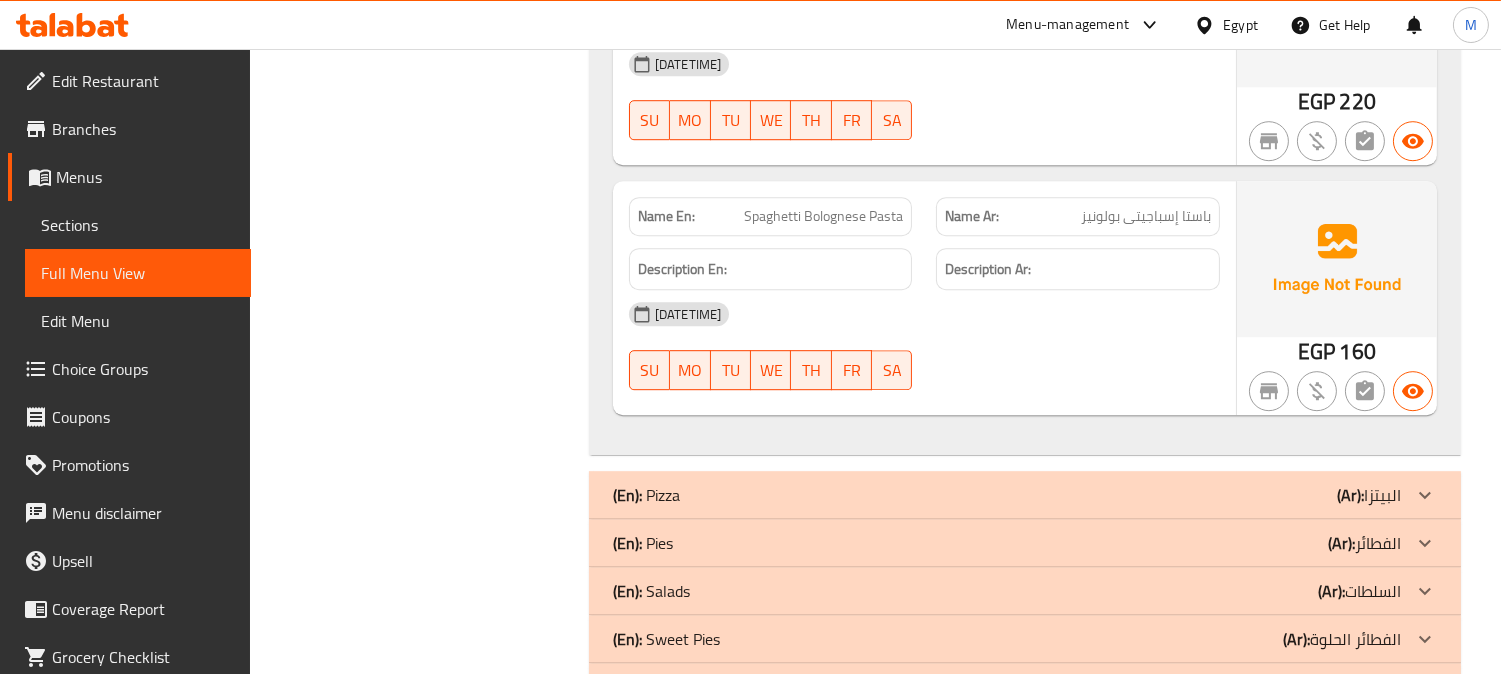 click on "(En):   Pizza (Ar): البيتزا" at bounding box center (1025, -10409) 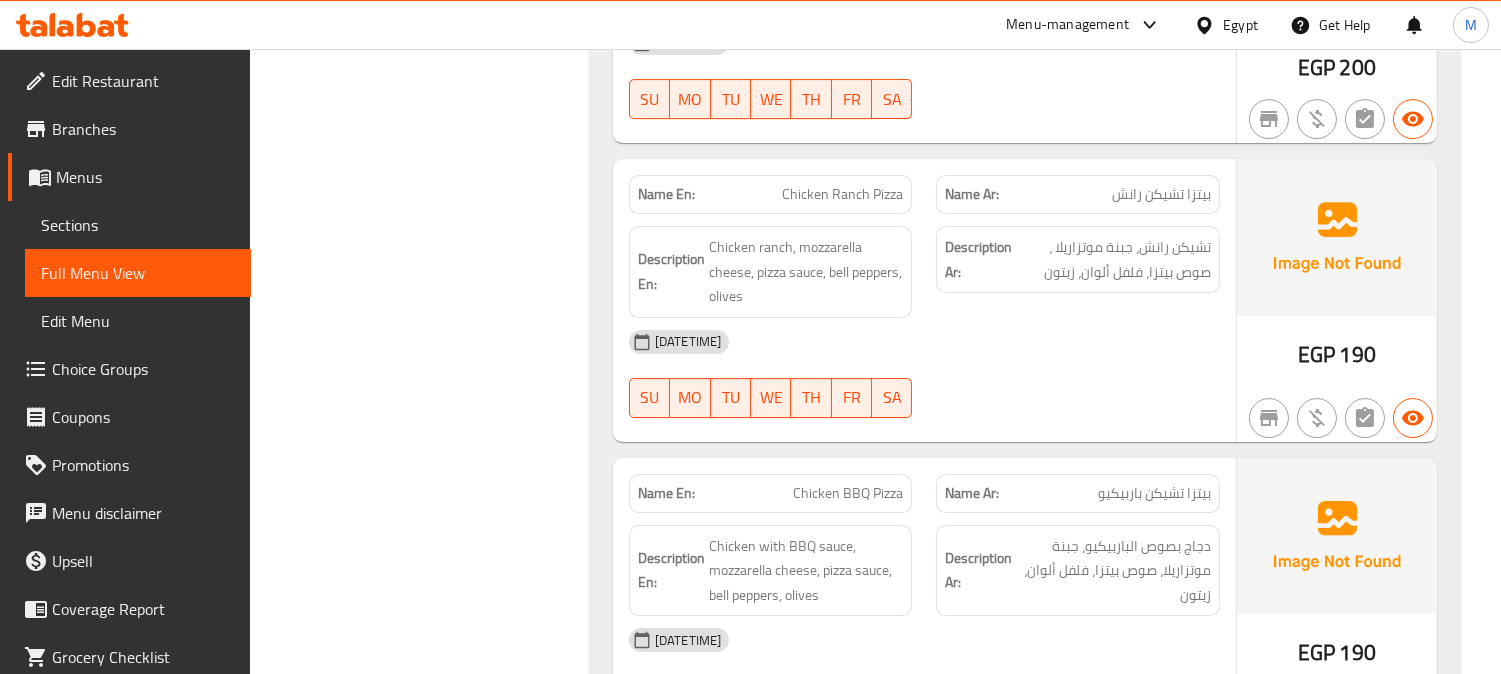 scroll, scrollTop: 11813, scrollLeft: 0, axis: vertical 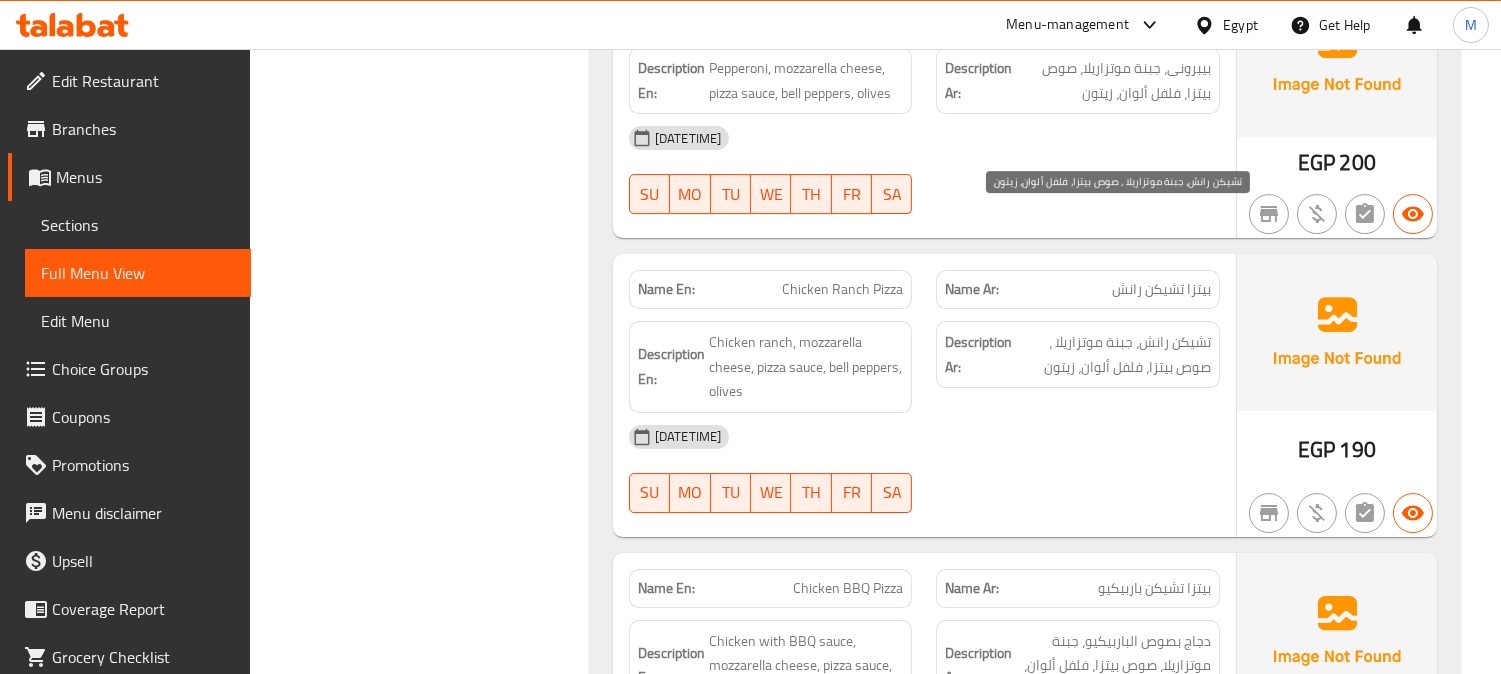 click on "تشيكن رانش، جبنة موتزاريلا ، صوص بيتزا، فلفل ألوان، زيتون" at bounding box center (1113, 354) 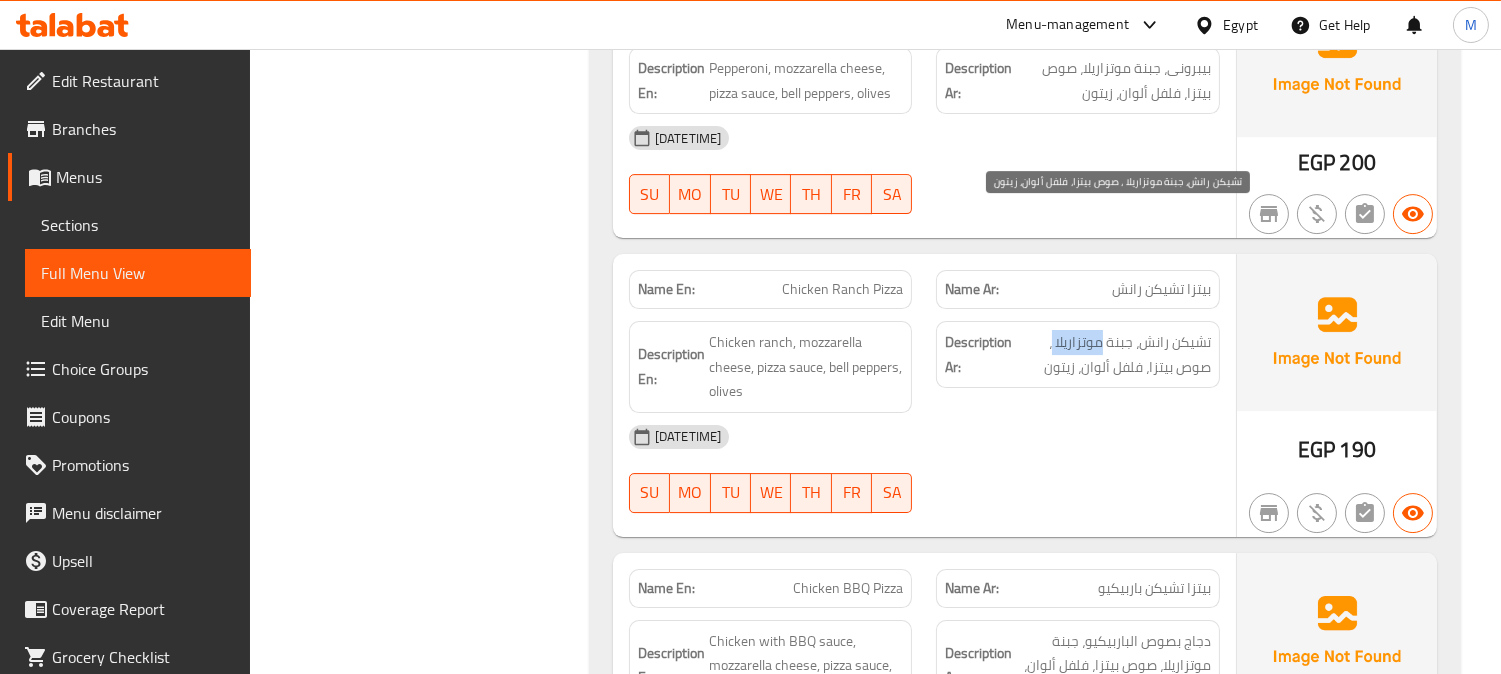 click on "تشيكن رانش، جبنة موتزاريلا ، صوص بيتزا، فلفل ألوان، زيتون" at bounding box center (1113, 354) 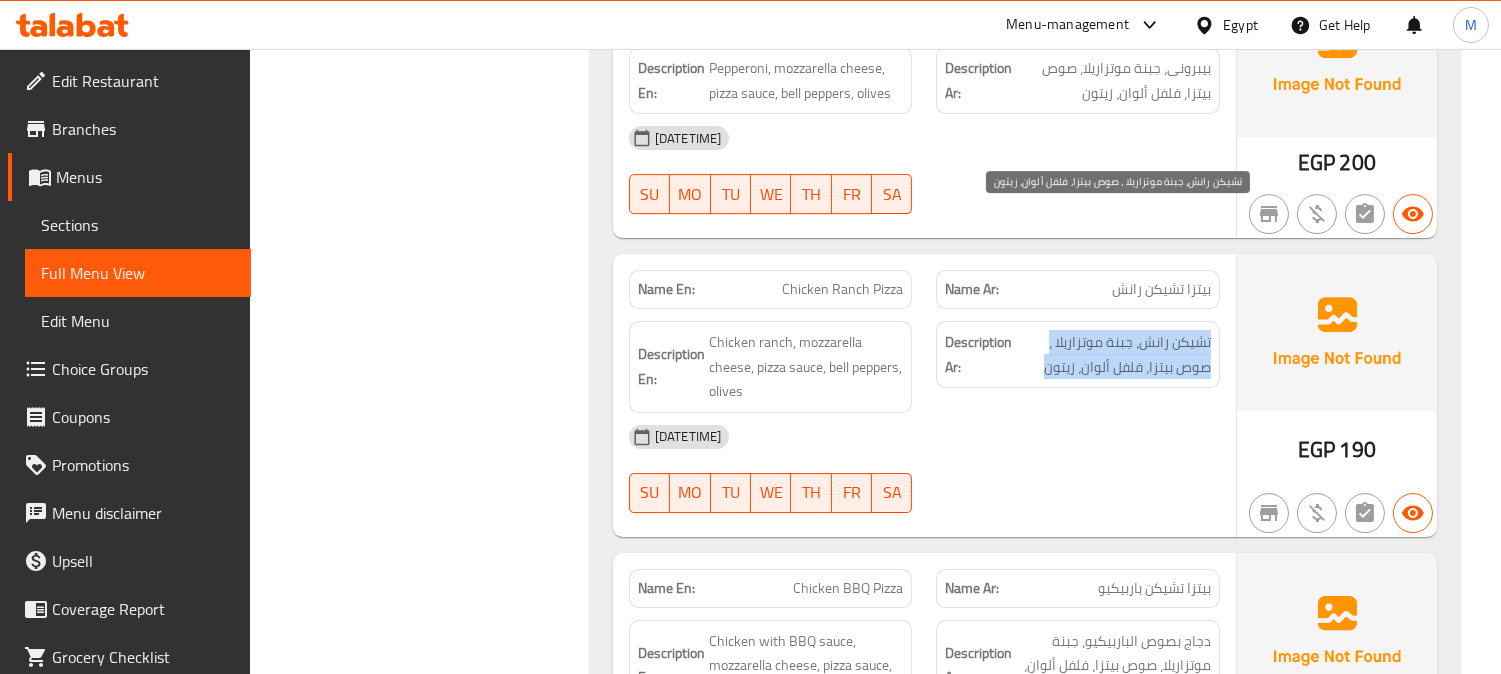 click on "تشيكن رانش، جبنة موتزاريلا ، صوص بيتزا، فلفل ألوان، زيتون" at bounding box center (1113, 354) 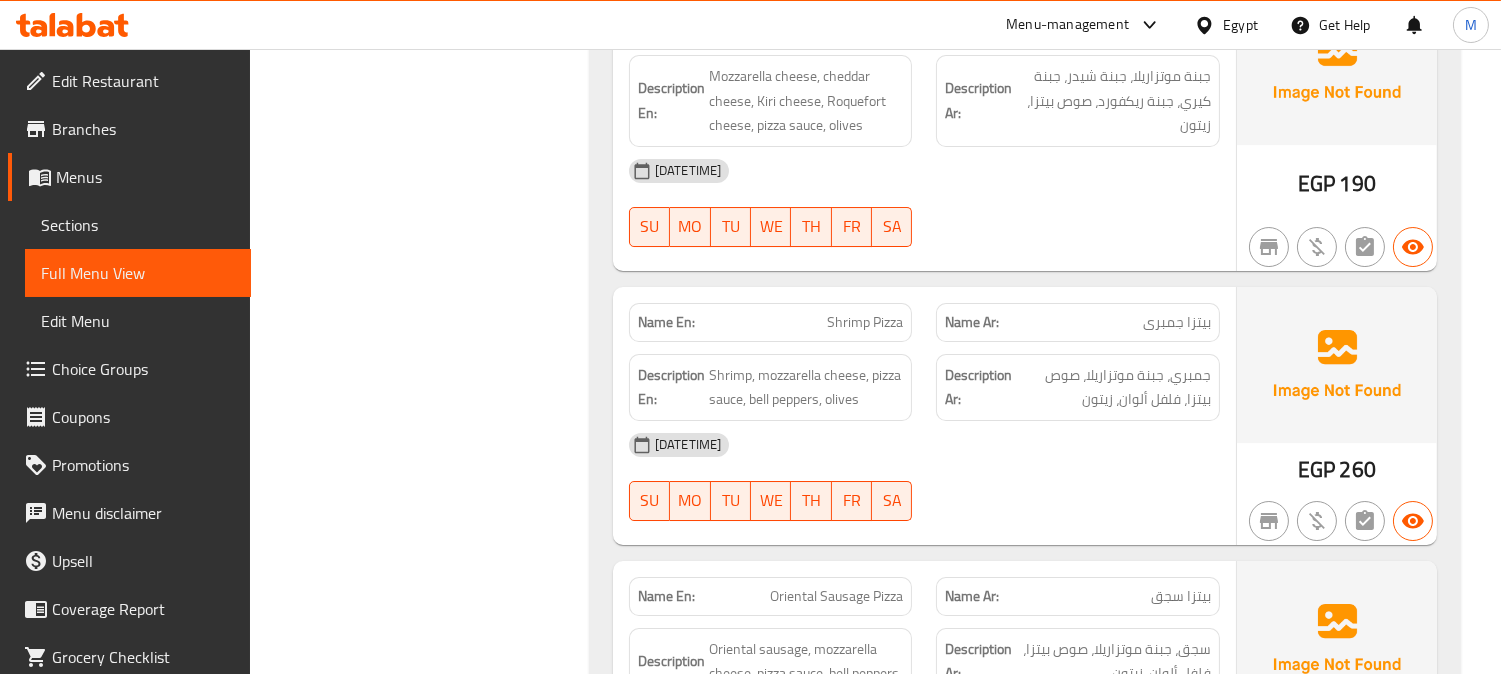 scroll, scrollTop: 12813, scrollLeft: 0, axis: vertical 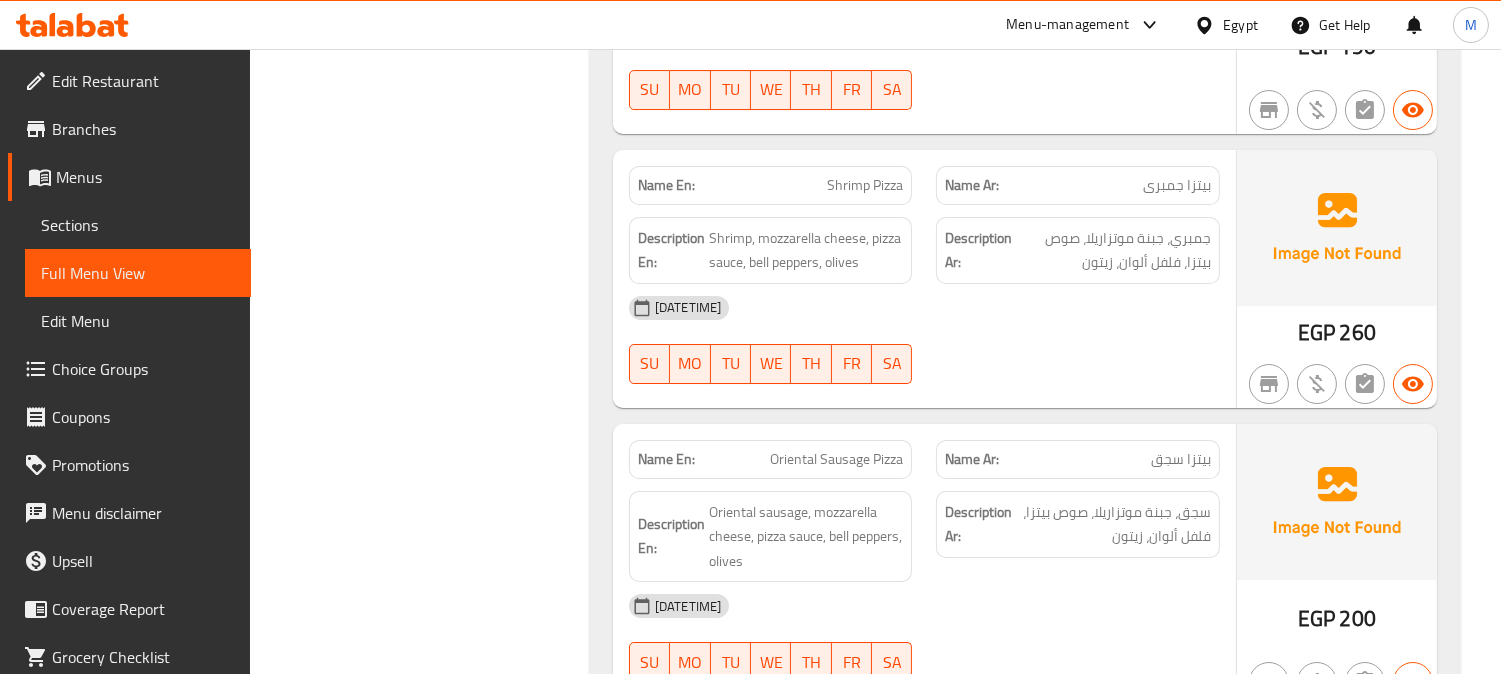 click on "Oriental Sausage Pizza" at bounding box center [836, 459] 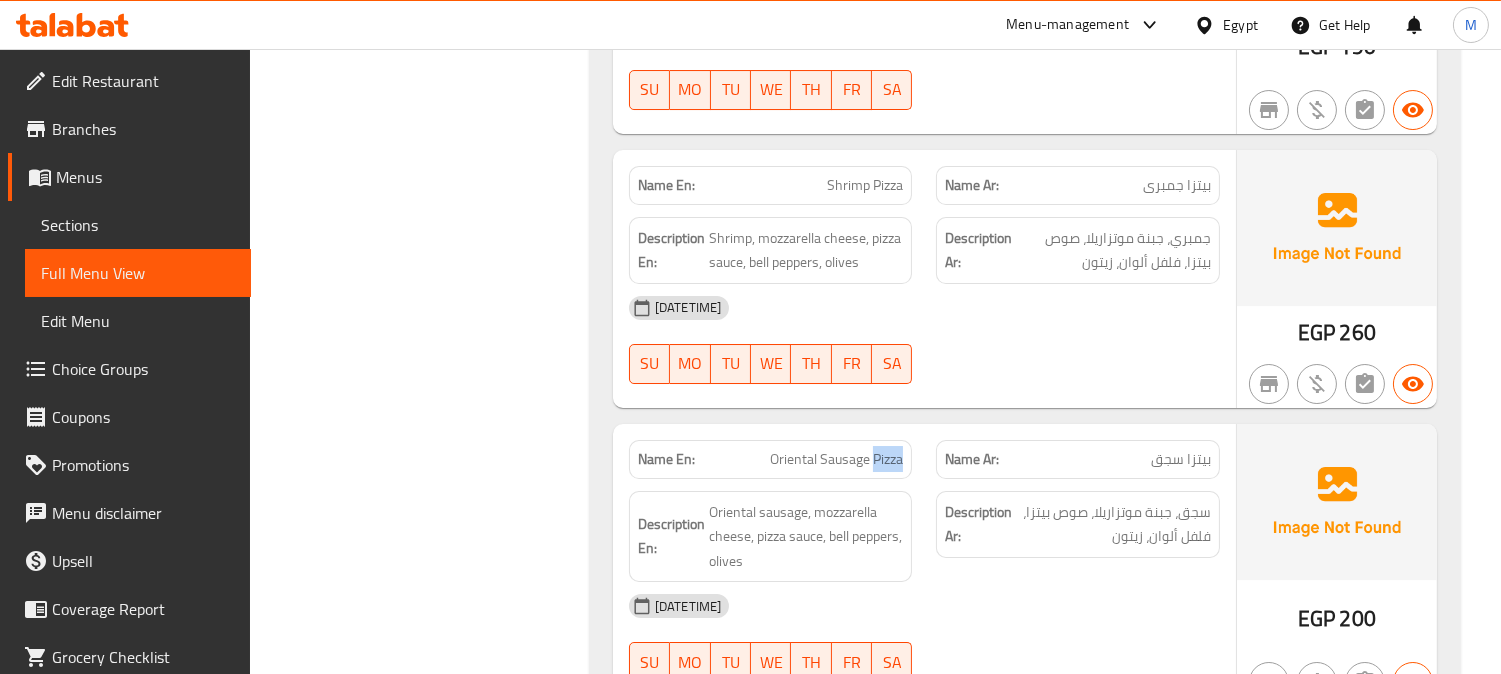 copy on "Pizza" 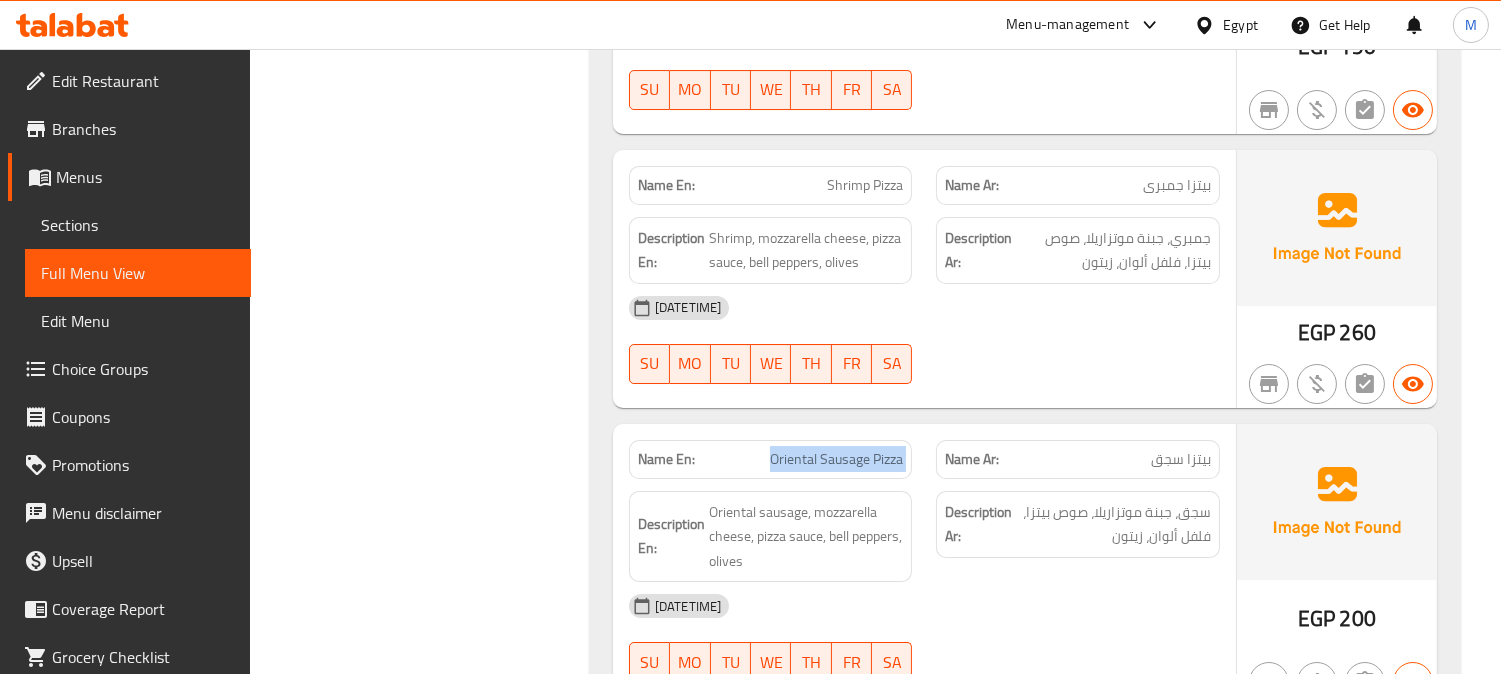click on "Oriental Sausage Pizza" at bounding box center (836, 459) 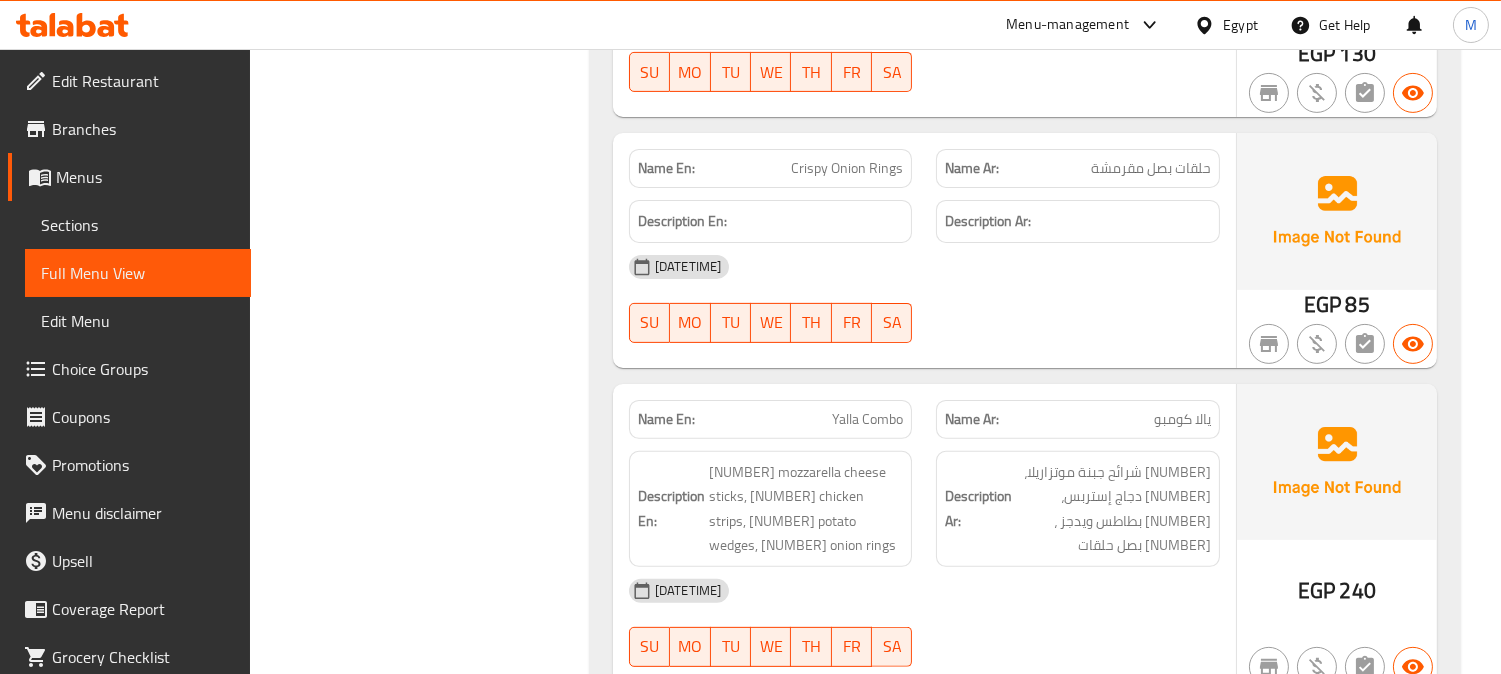 scroll, scrollTop: 1493, scrollLeft: 0, axis: vertical 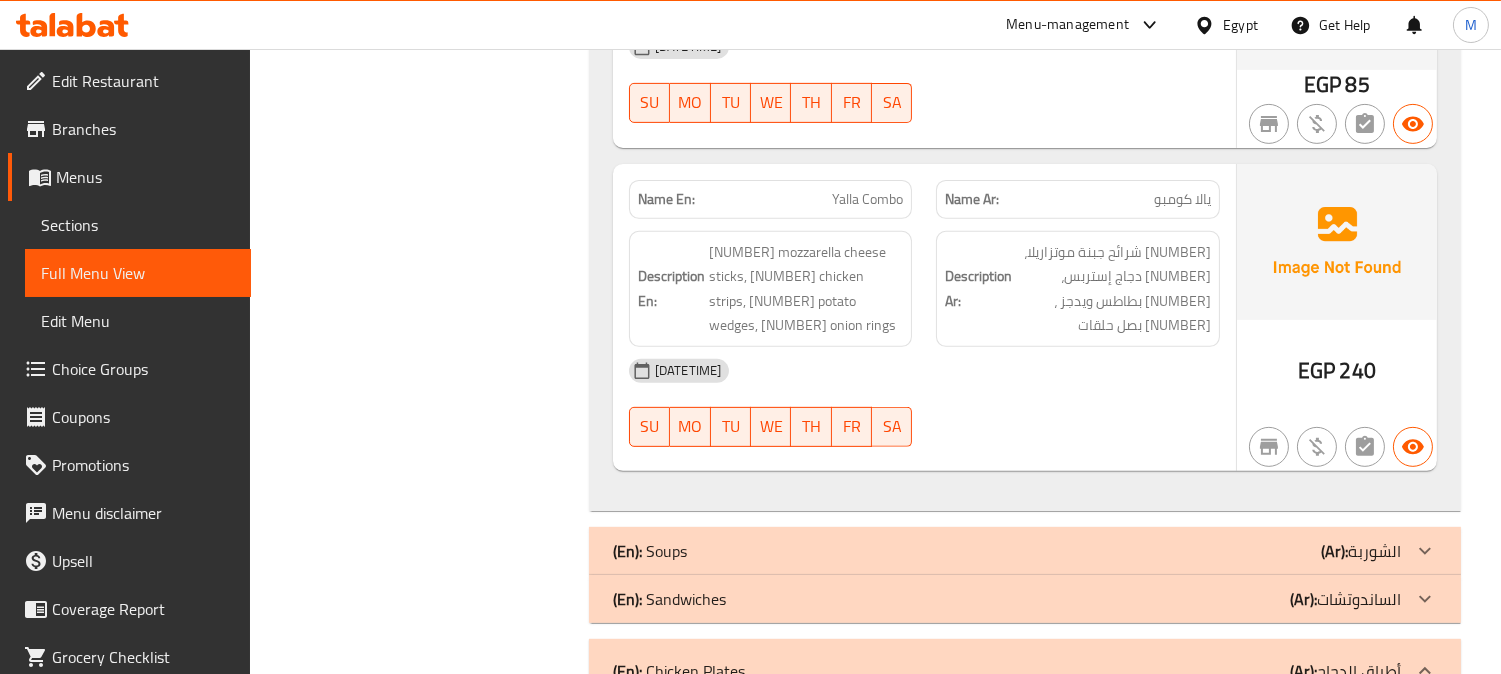 click on "(Ar): الساندوتشات" at bounding box center (1365, -1200) 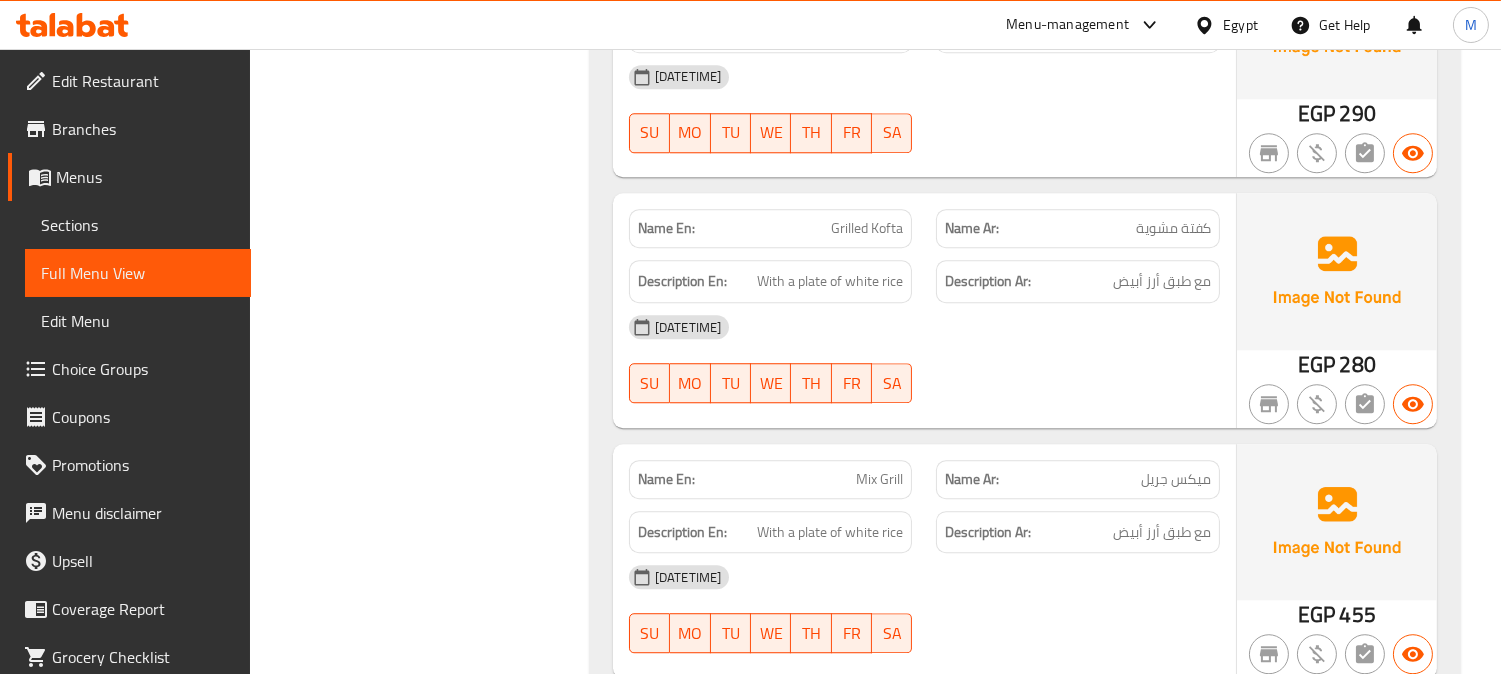 scroll, scrollTop: 9826, scrollLeft: 0, axis: vertical 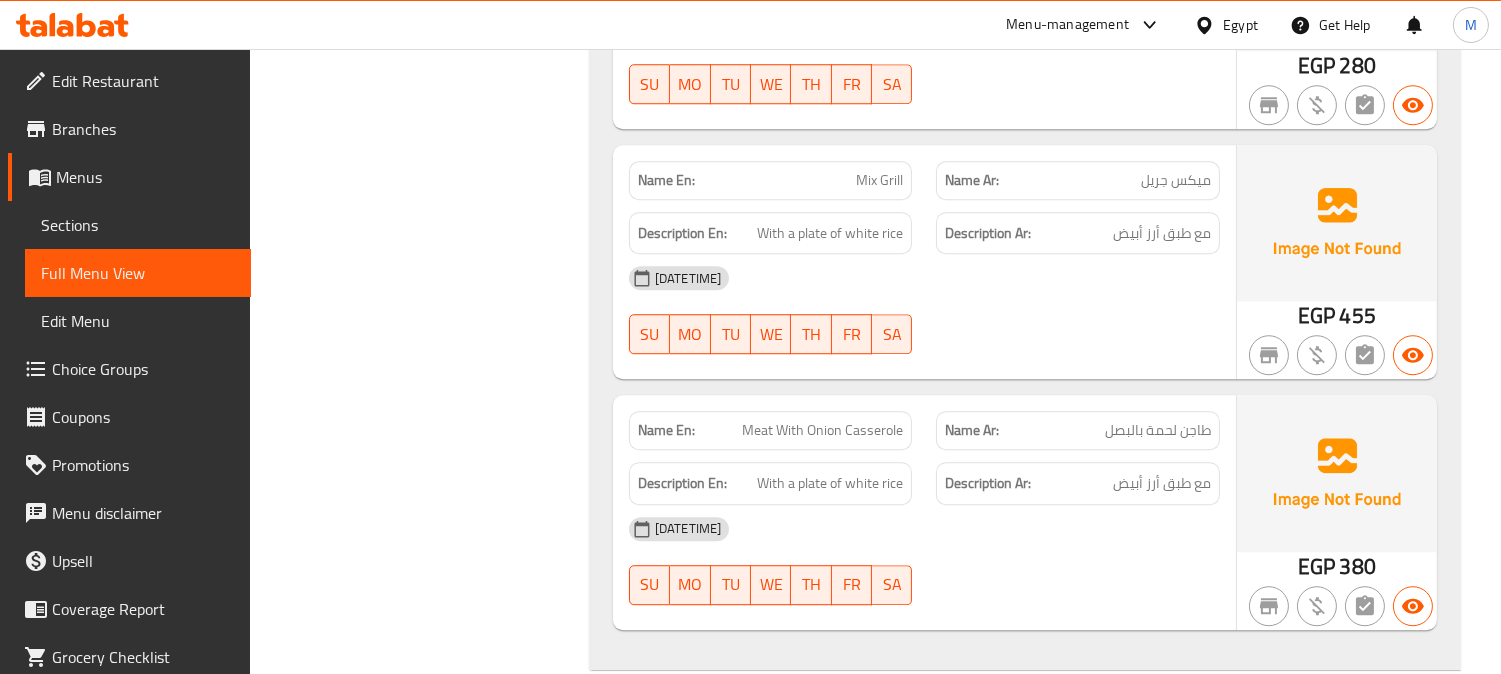 drag, startPoint x: 1506, startPoint y: 427, endPoint x: 1388, endPoint y: 653, distance: 254.95097 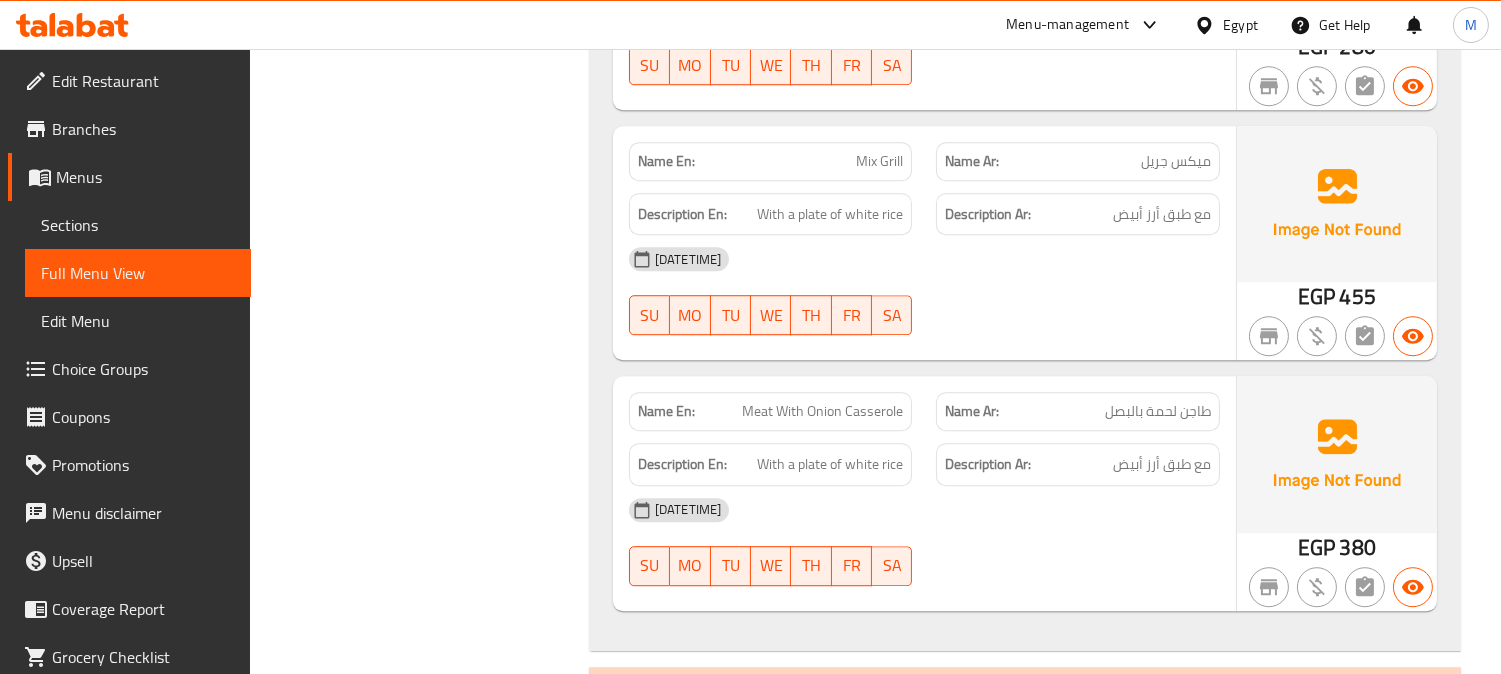 scroll, scrollTop: 10217, scrollLeft: 0, axis: vertical 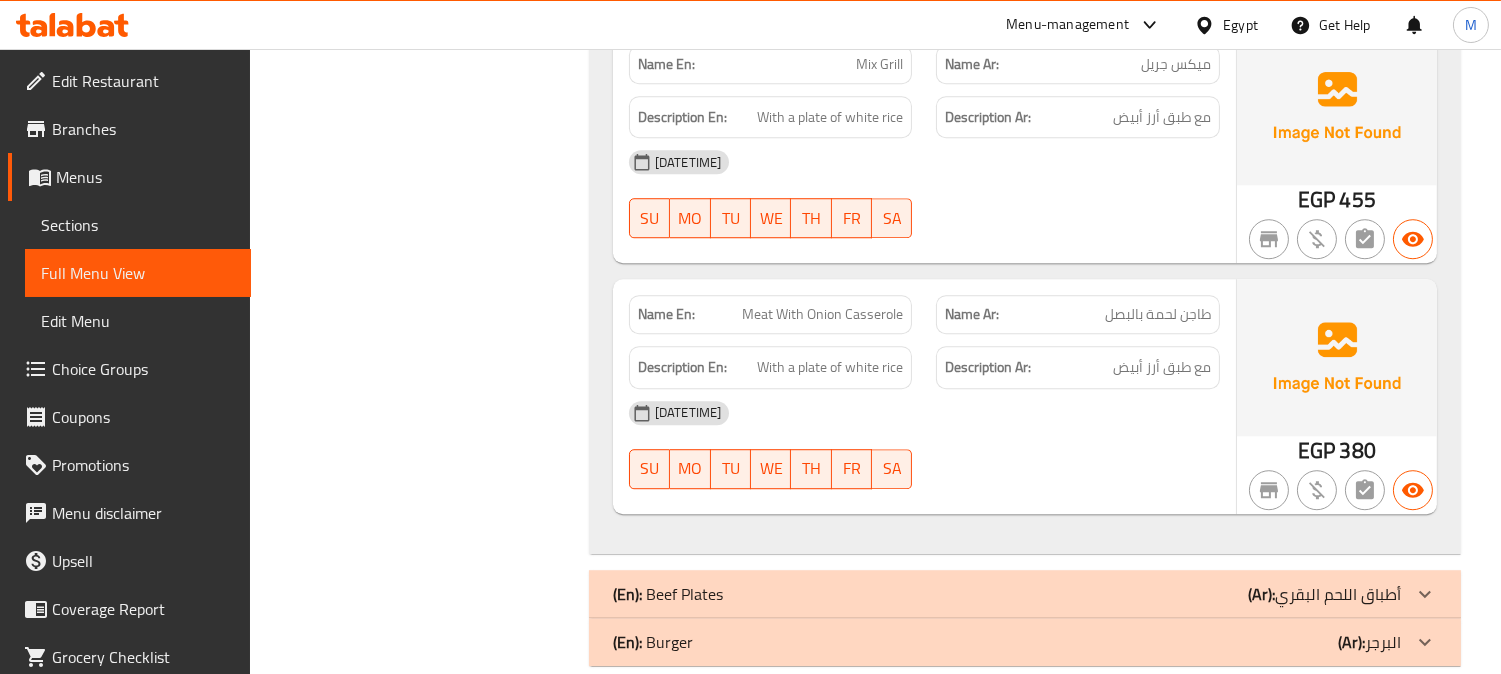 click on "(Ar): البرجر" at bounding box center [1365, -9924] 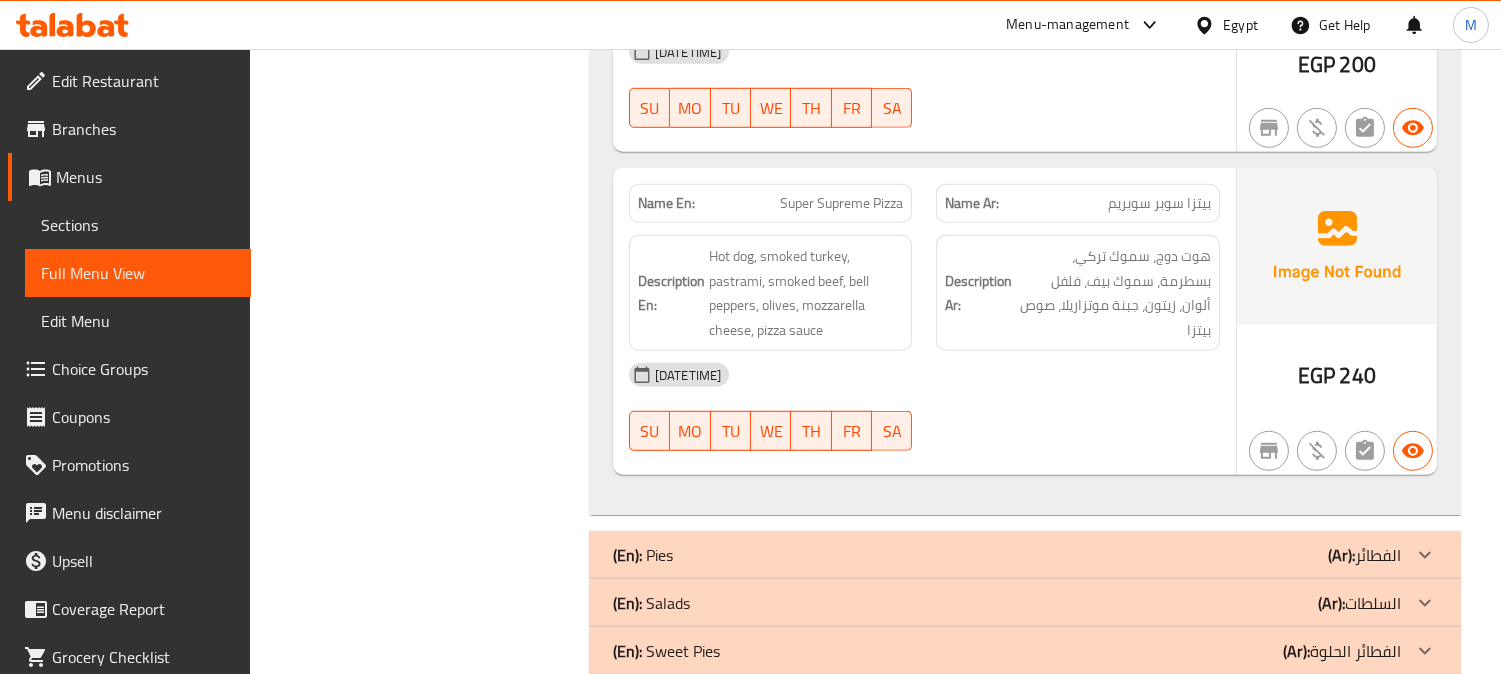 scroll, scrollTop: 16156, scrollLeft: 0, axis: vertical 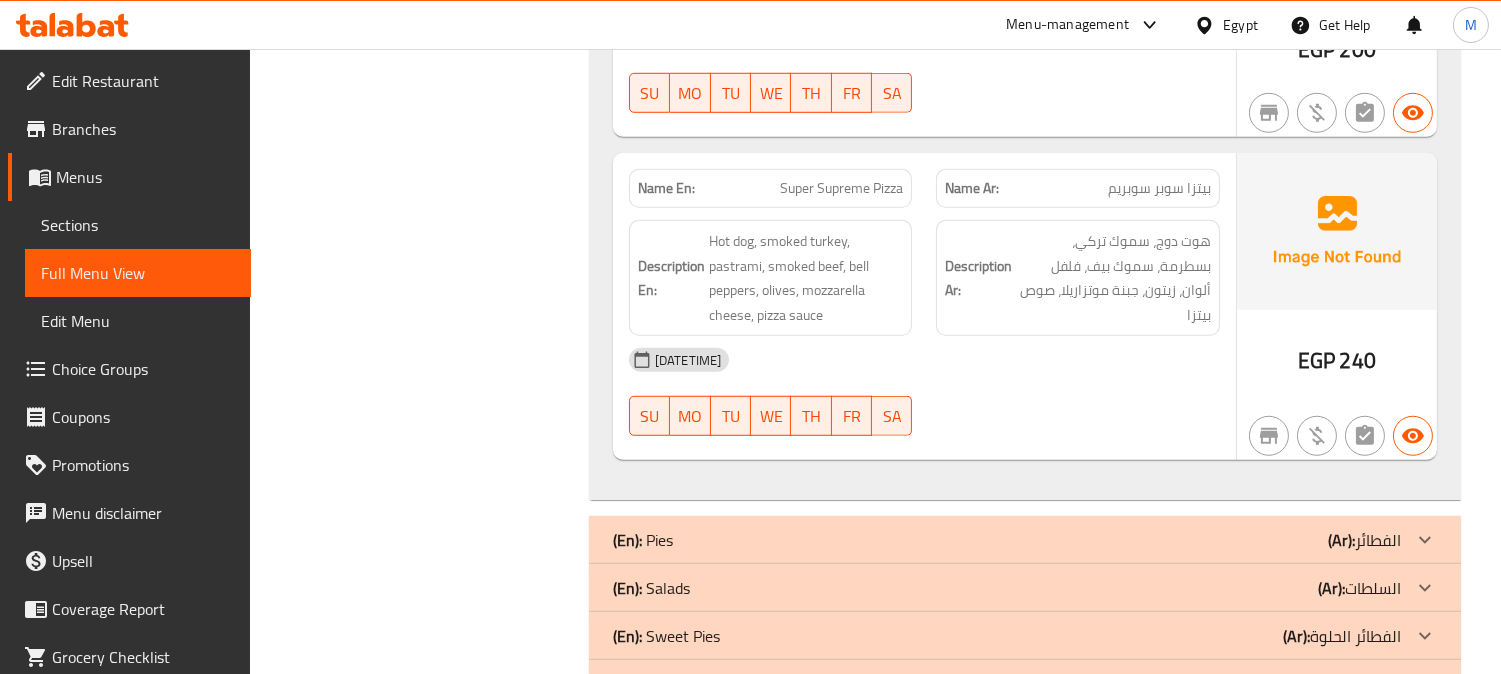 click on "(Ar): الفطائر" at bounding box center (1365, -15863) 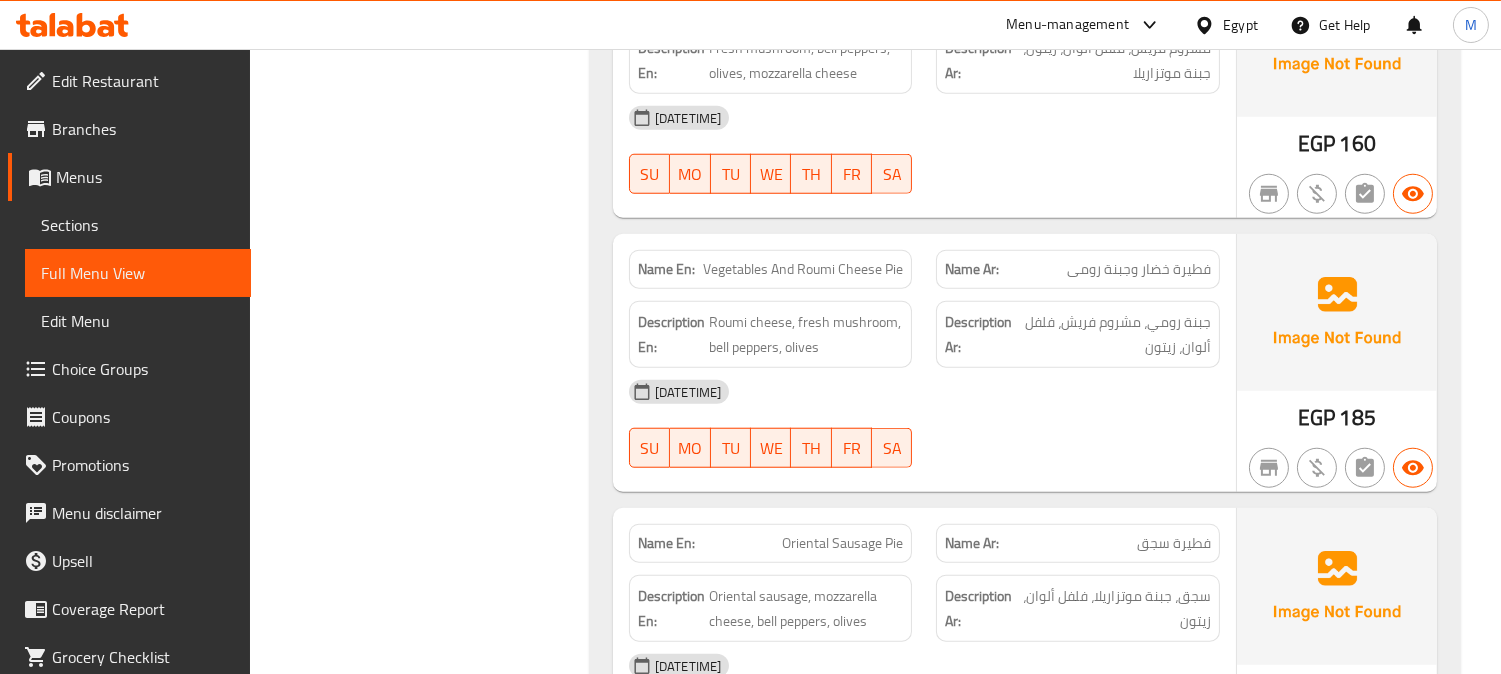 scroll, scrollTop: 16823, scrollLeft: 0, axis: vertical 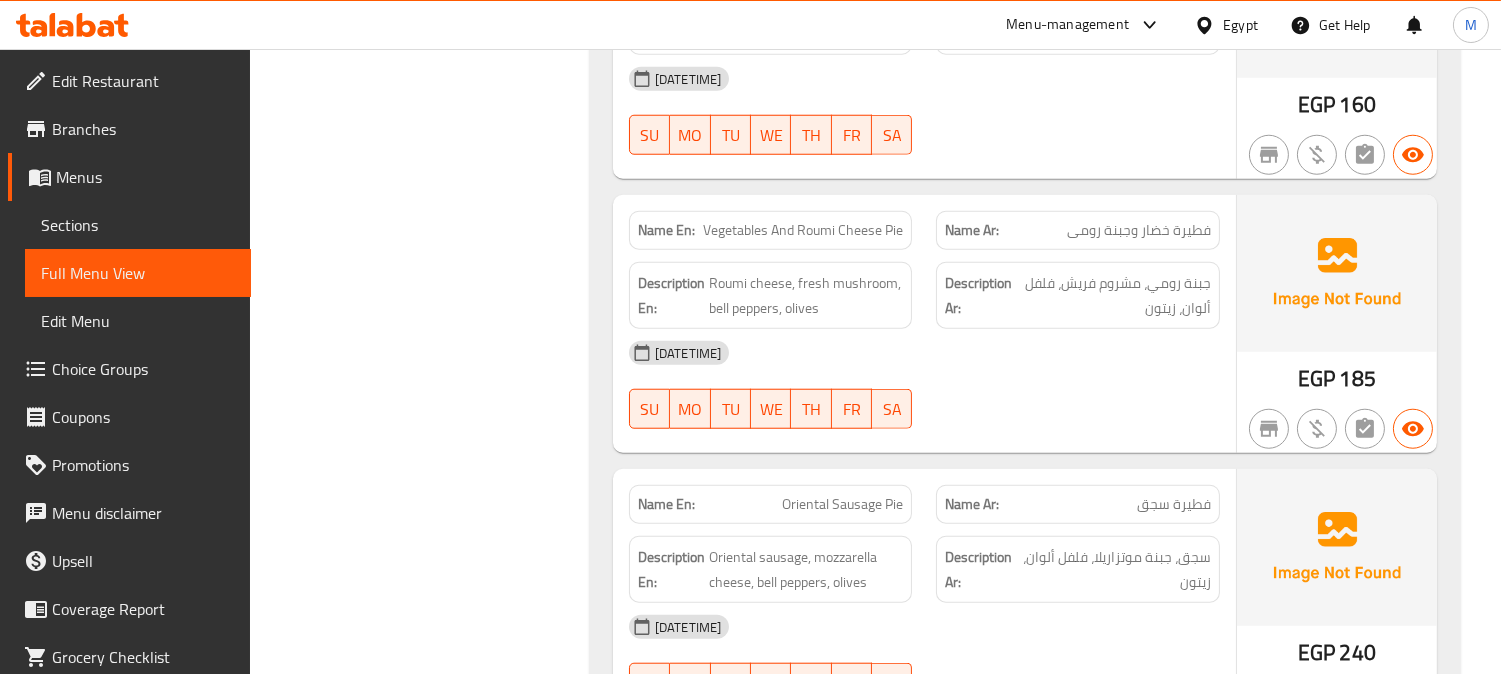 click on "Oriental Sausage Pie" at bounding box center (862, -15882) 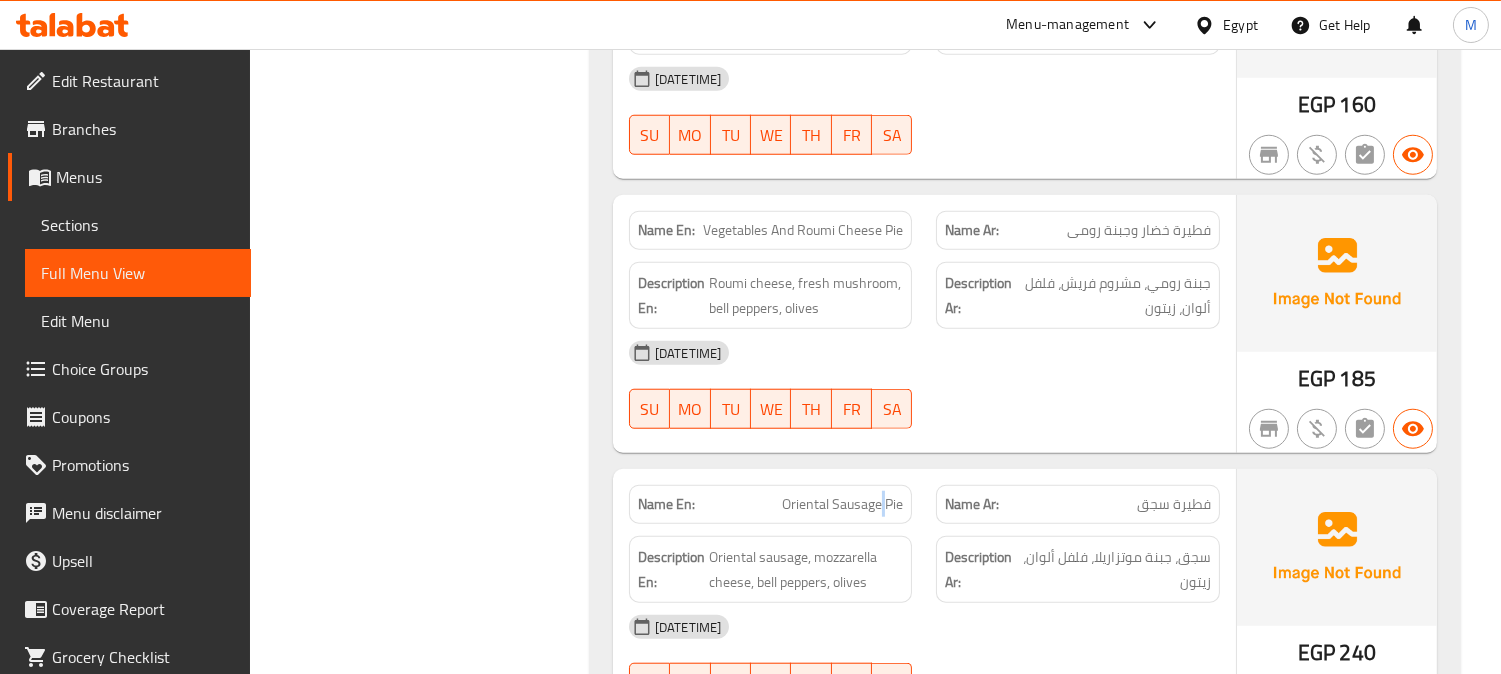 click on "Oriental Sausage Pie" at bounding box center (862, -15882) 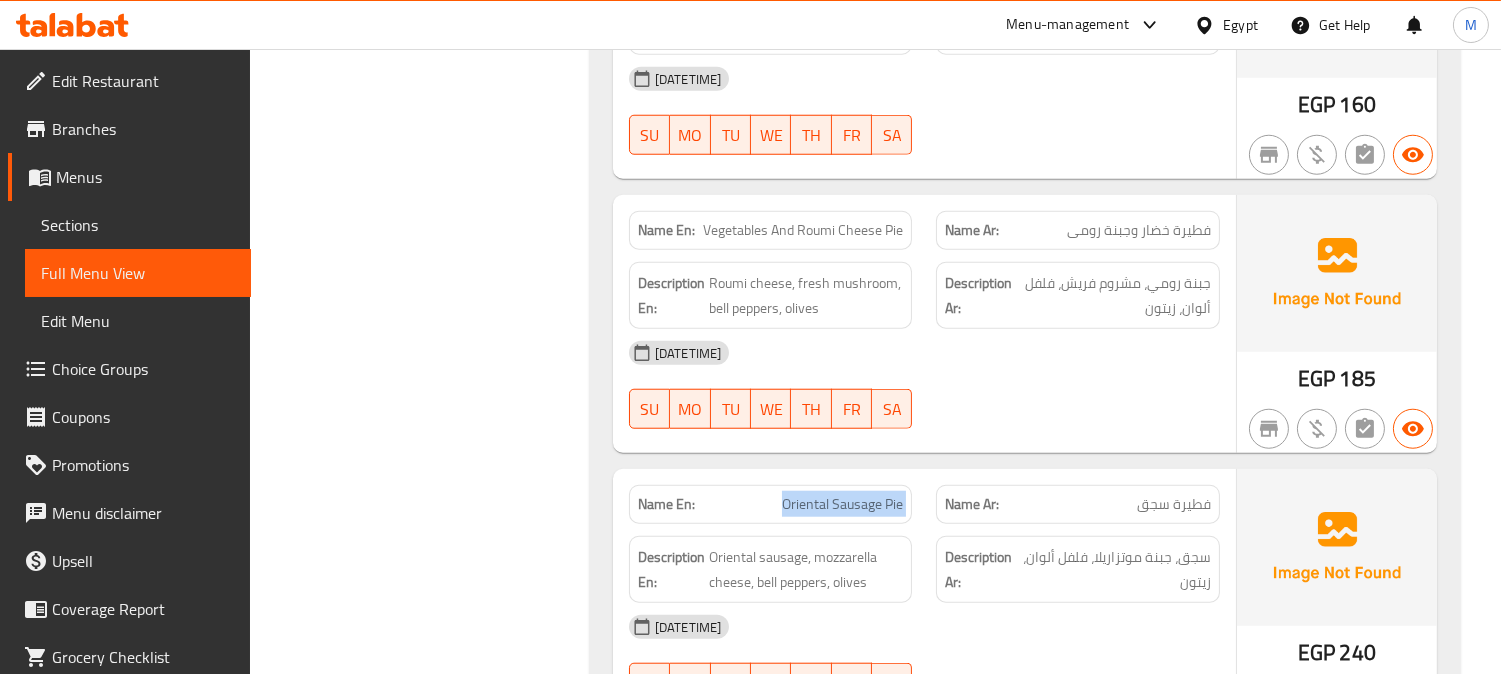 click on "Oriental Sausage Pie" at bounding box center (862, -15882) 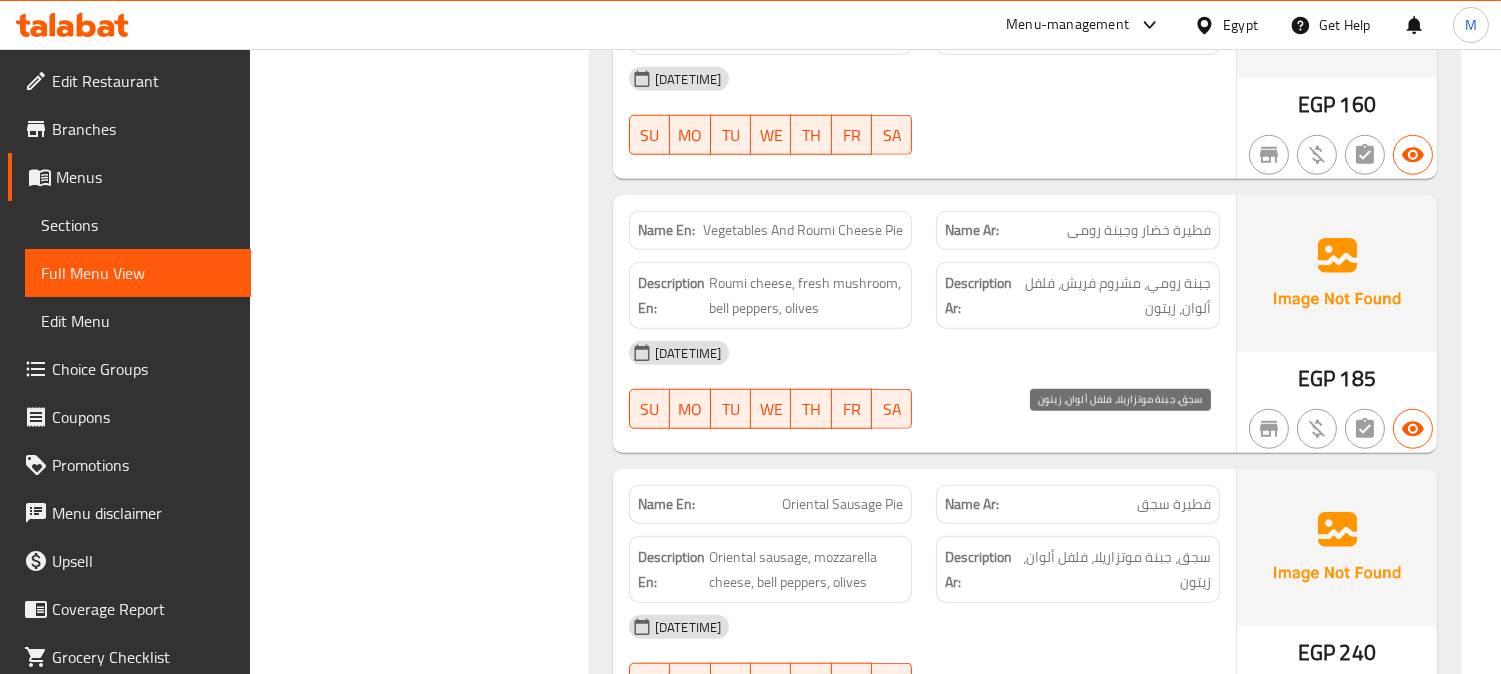 click on "سجق، جبنة موتزاريلا، فلفل ألوان، زيتون" at bounding box center [1116, 569] 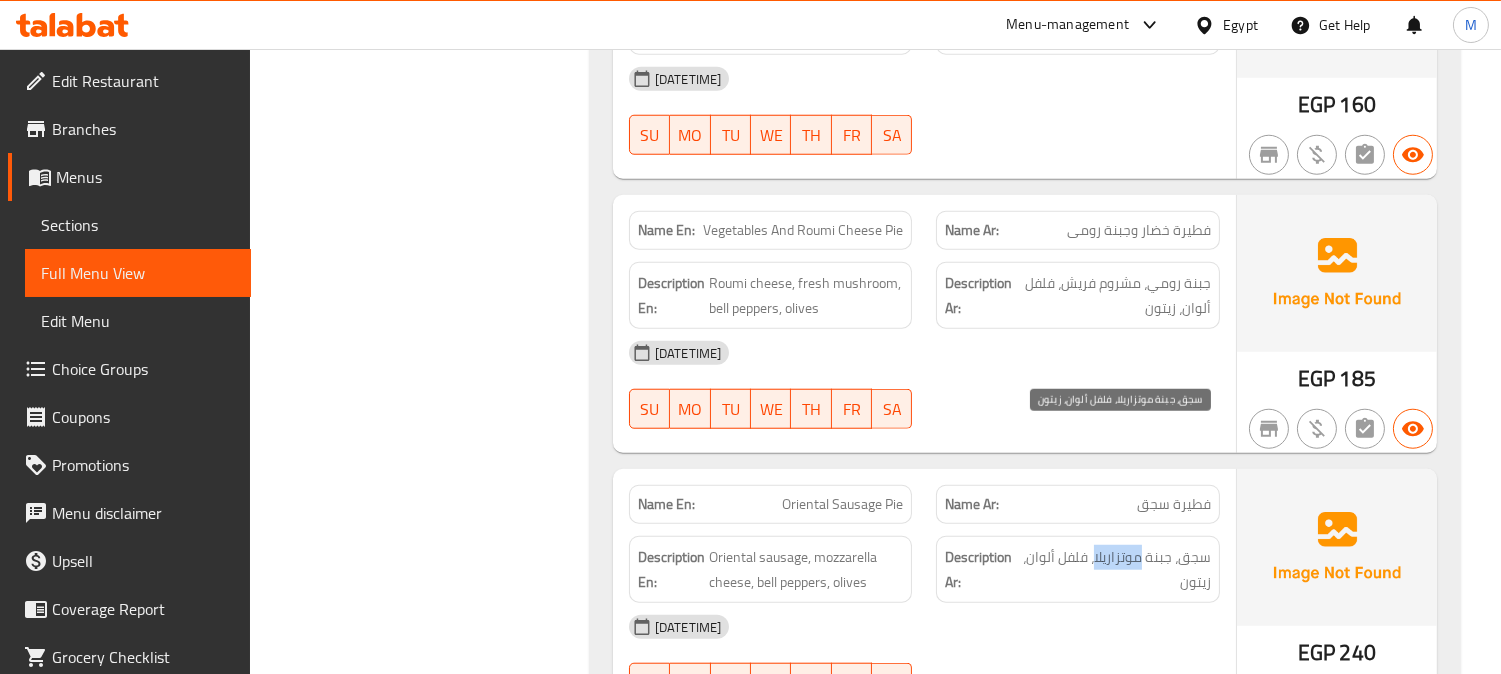 click on "سجق، جبنة موتزاريلا، فلفل ألوان، زيتون" at bounding box center (1116, 569) 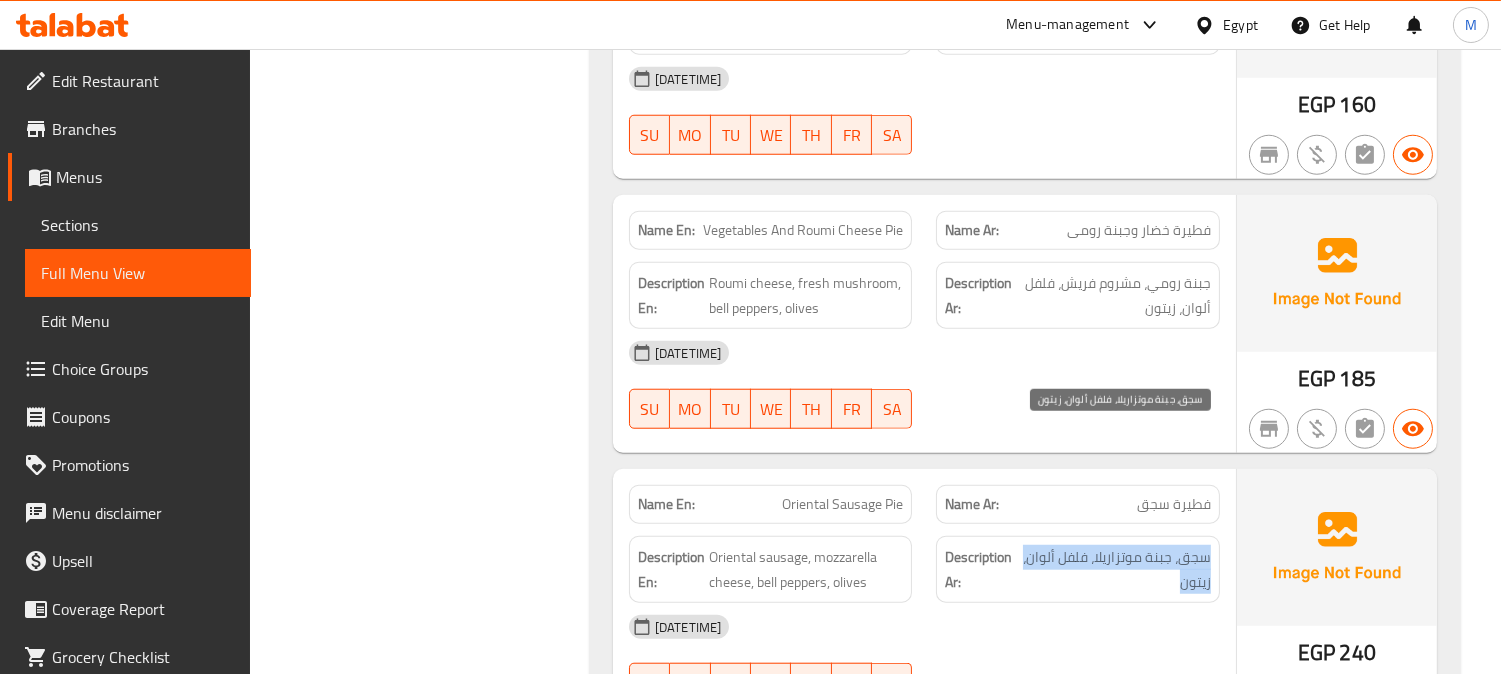 click on "سجق، جبنة موتزاريلا، فلفل ألوان، زيتون" at bounding box center [1116, 569] 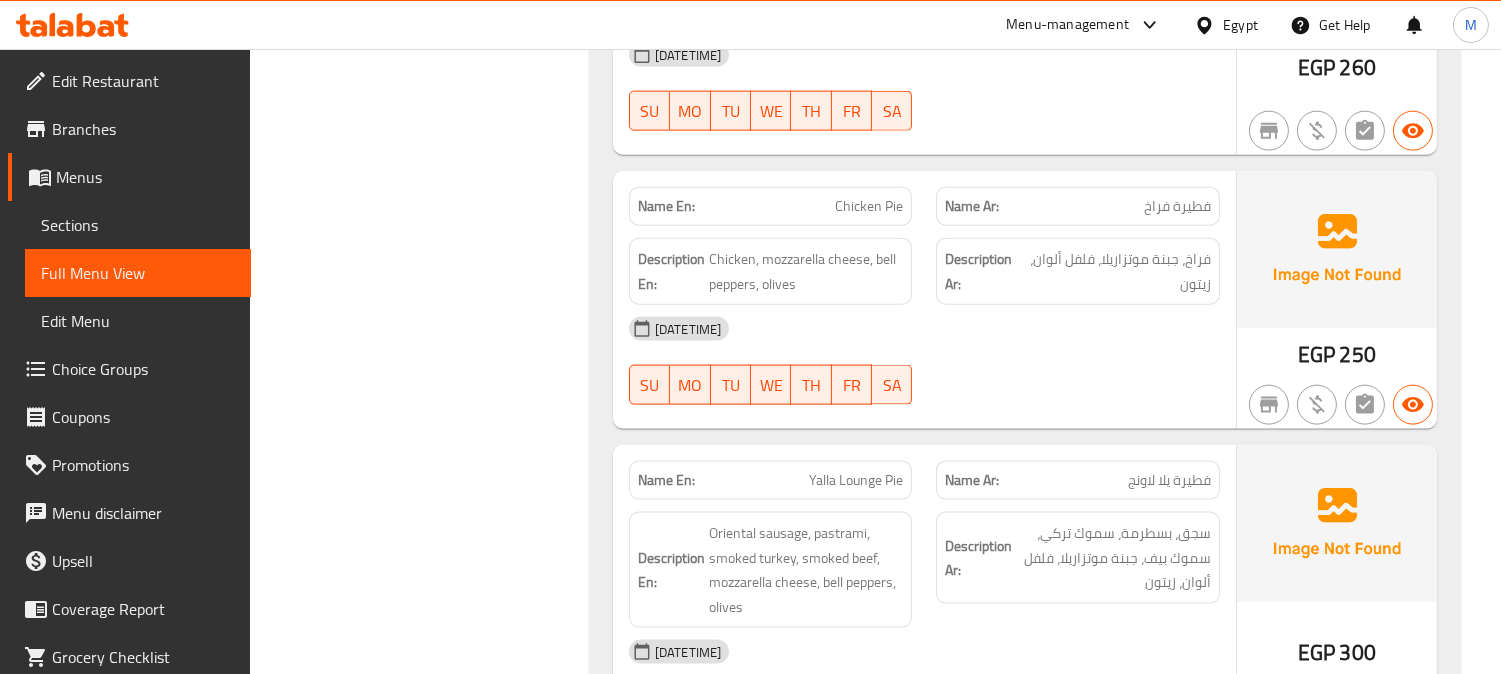 scroll, scrollTop: 18267, scrollLeft: 0, axis: vertical 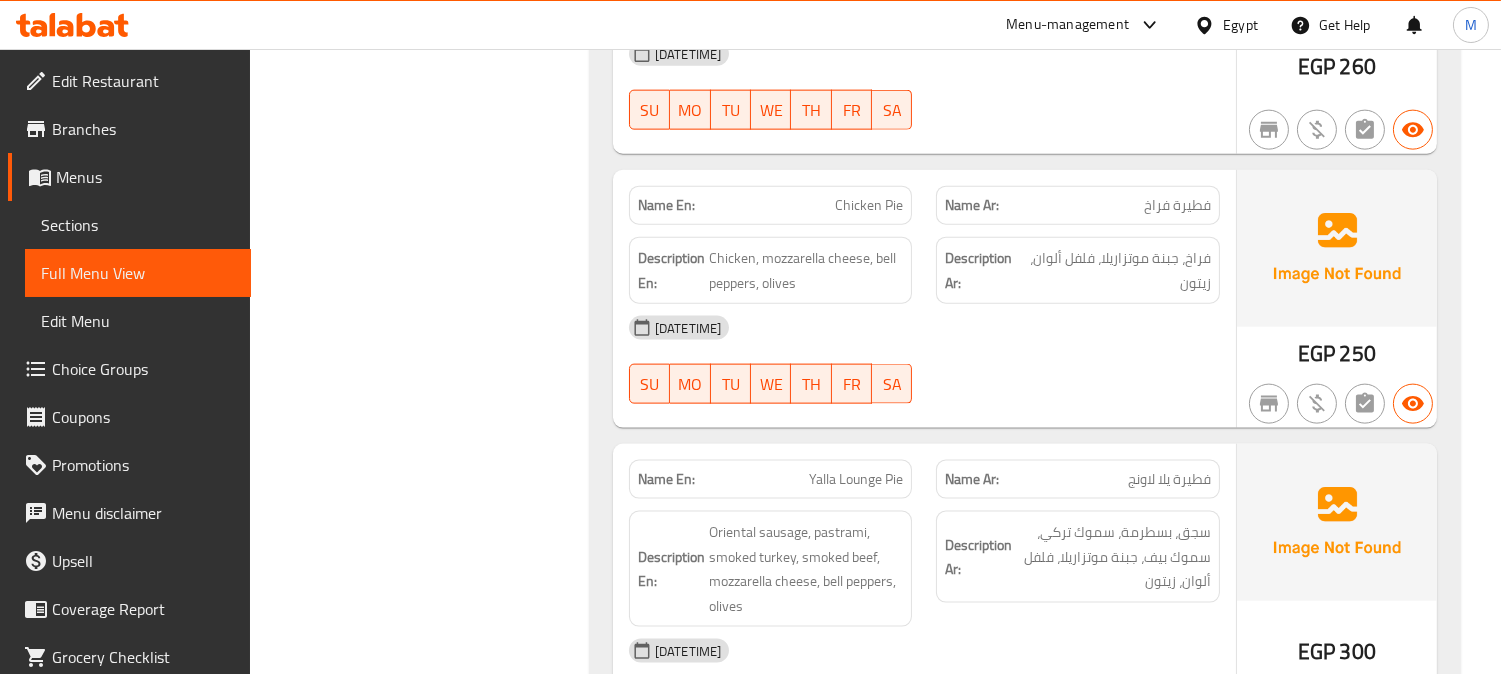 click on "Yalla Lounge Pie" at bounding box center (836, -2221) 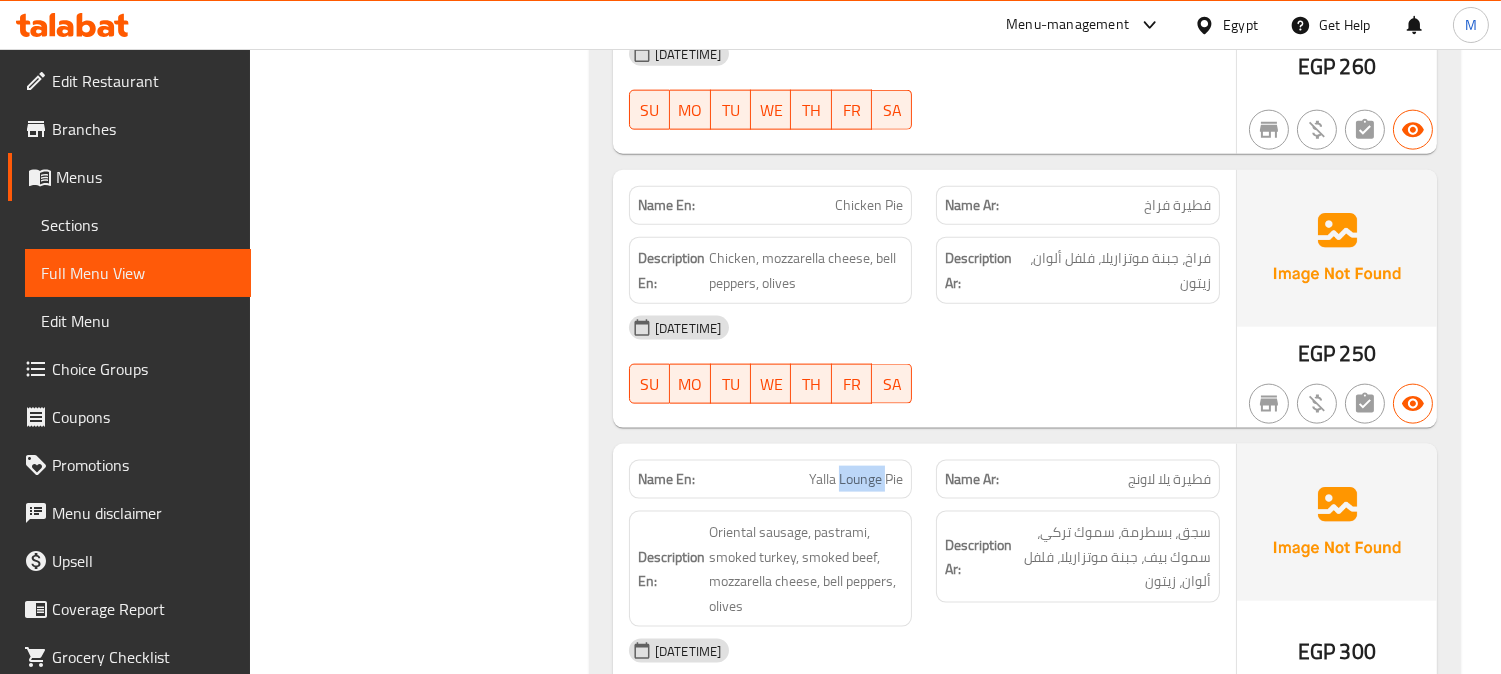 click on "Yalla Lounge Pie" at bounding box center [836, -2221] 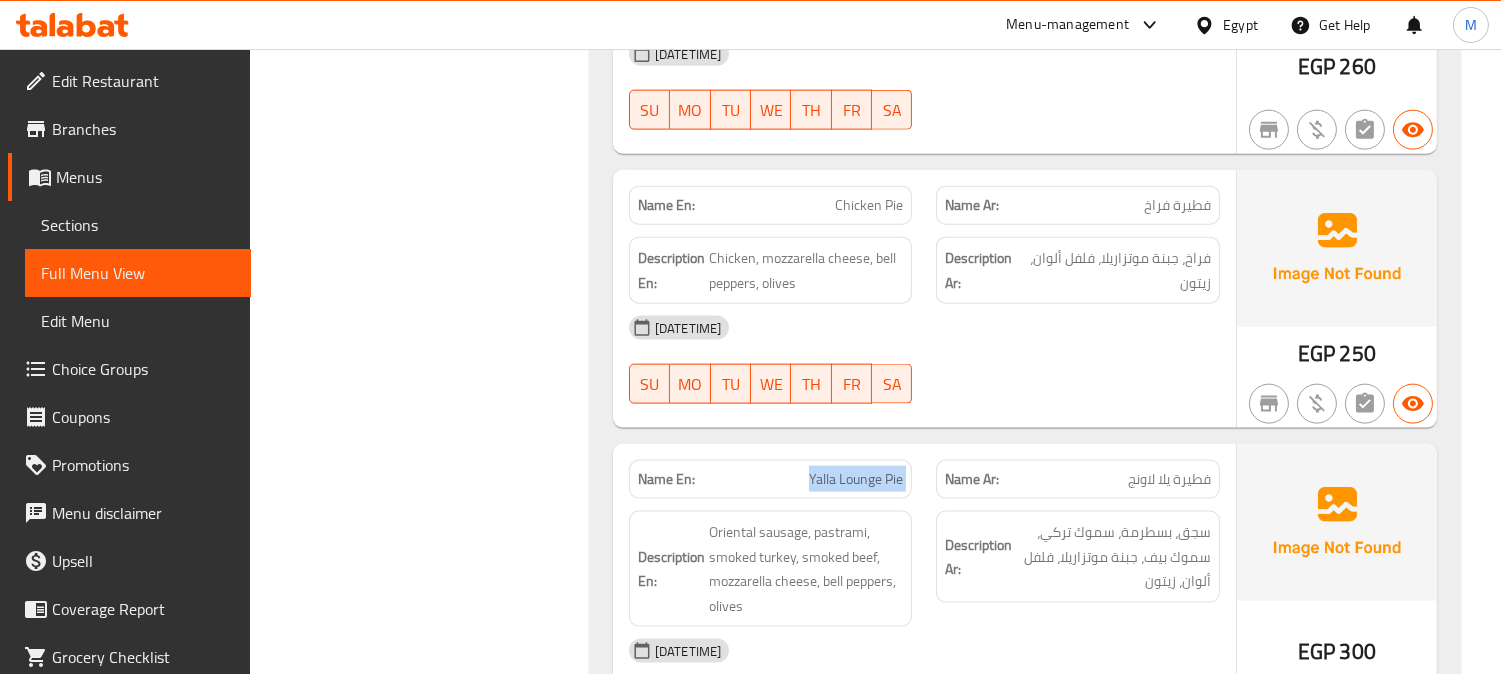 click on "Yalla Lounge Pie" at bounding box center [836, -2221] 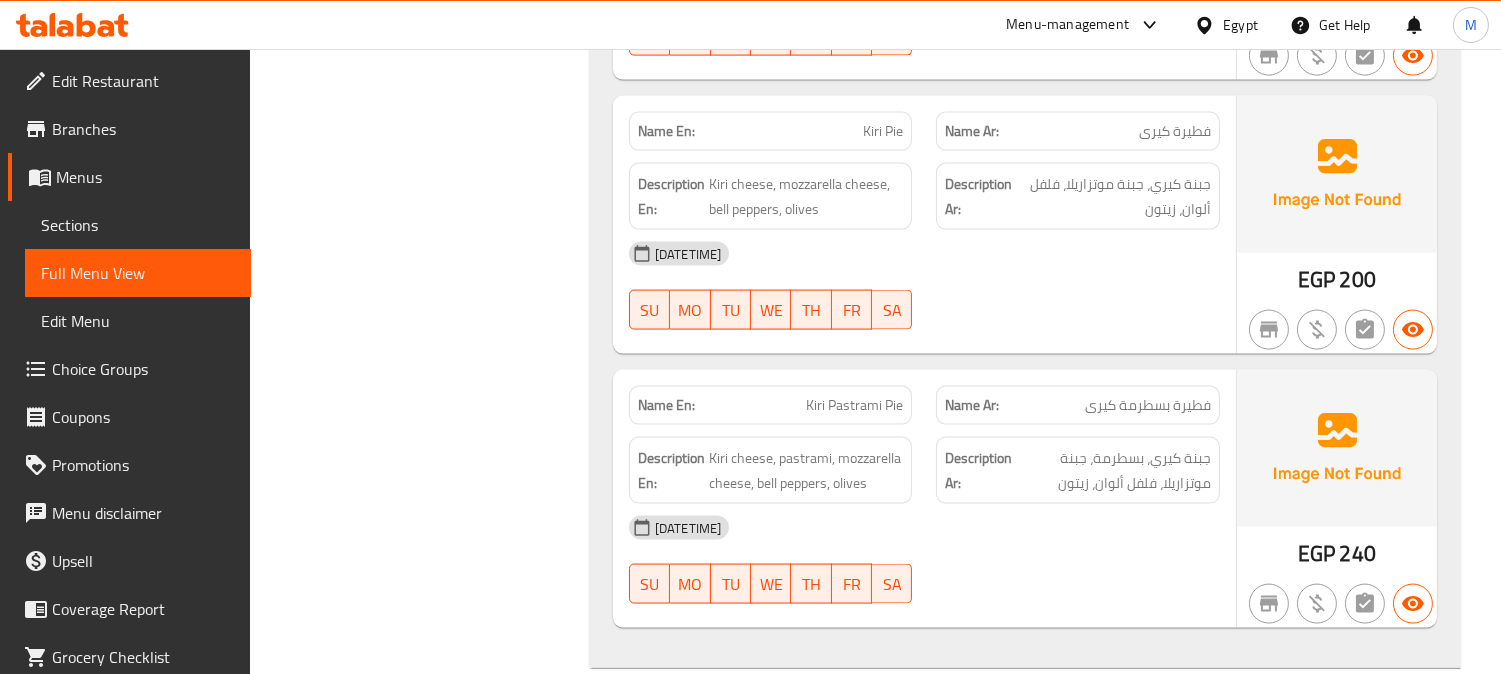 scroll, scrollTop: 19062, scrollLeft: 0, axis: vertical 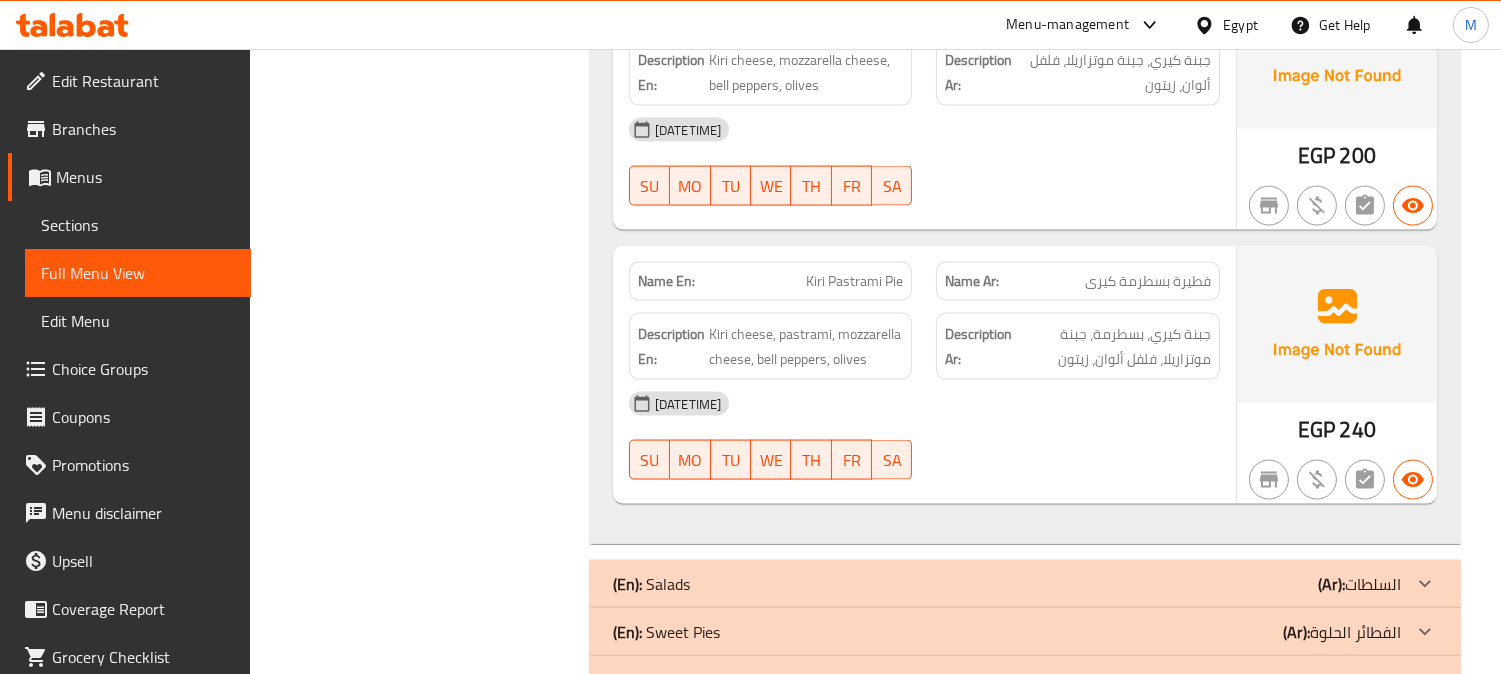 click on "(Ar): الفطائر الحلوة" at bounding box center (1365, -18769) 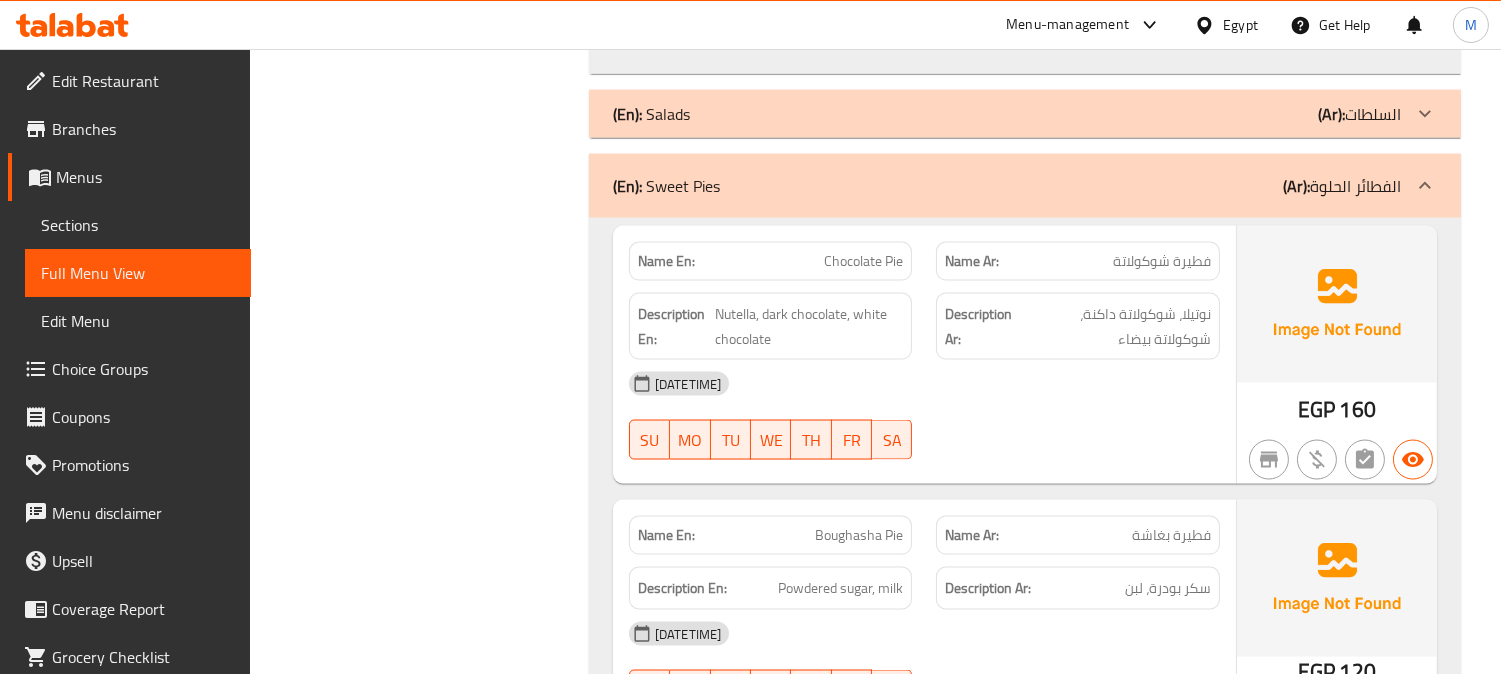scroll, scrollTop: 19666, scrollLeft: 0, axis: vertical 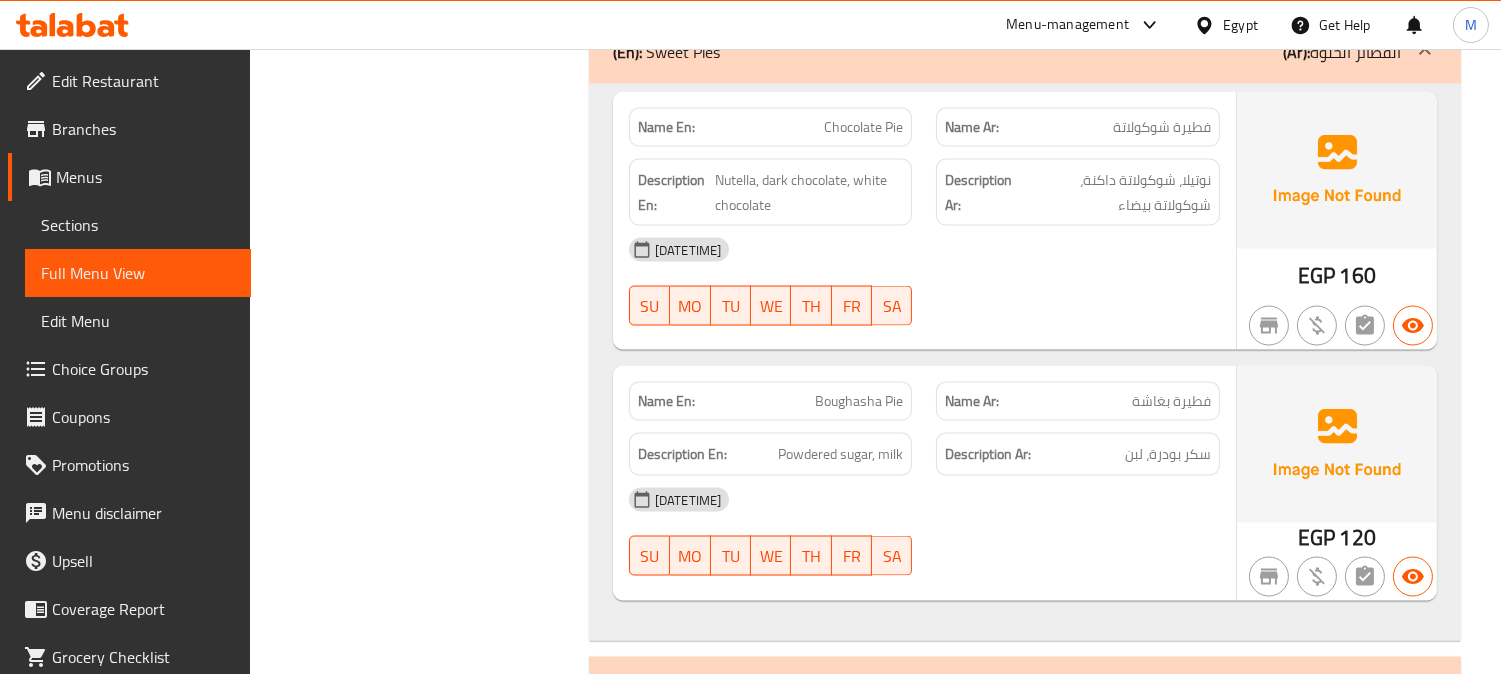 drag, startPoint x: 1387, startPoint y: 616, endPoint x: 1380, endPoint y: 593, distance: 24.04163 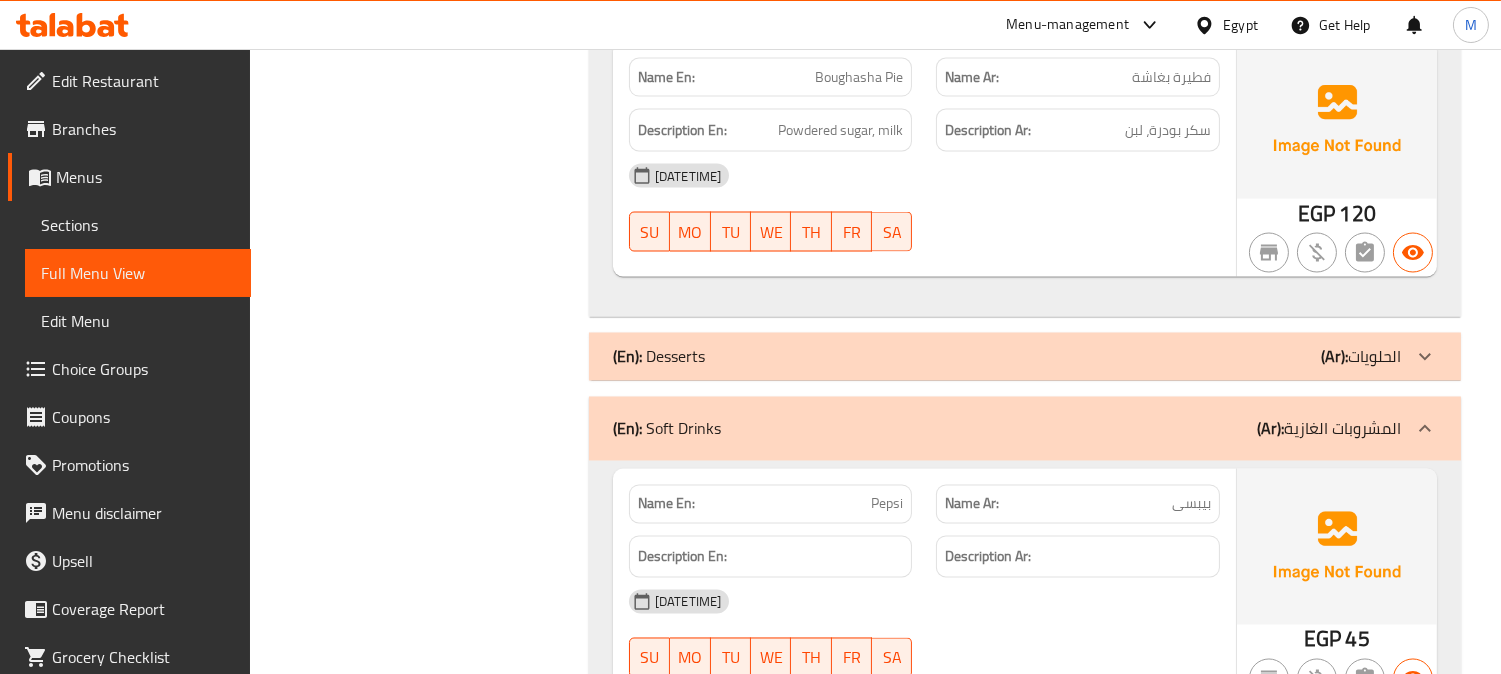 scroll, scrollTop: 19790, scrollLeft: 0, axis: vertical 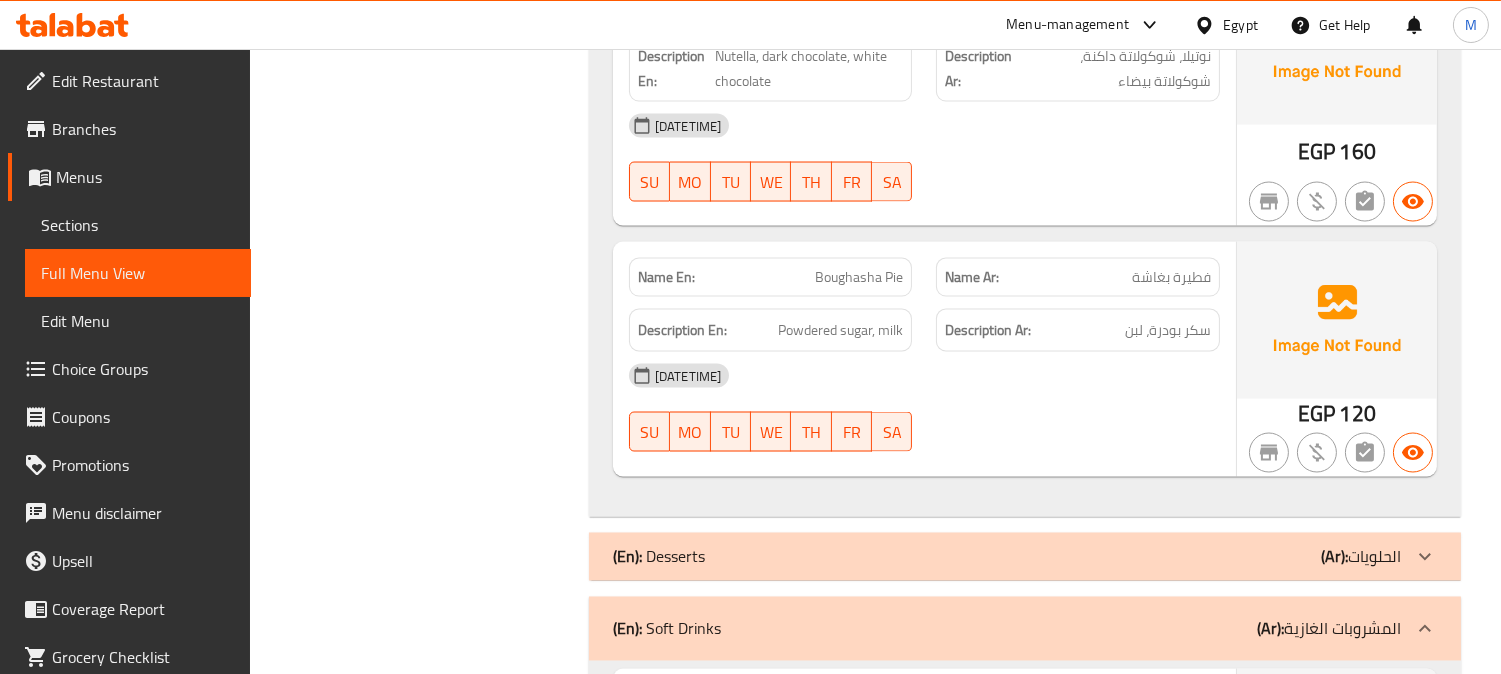 click on "(Ar): الحلويات" at bounding box center [1365, -19497] 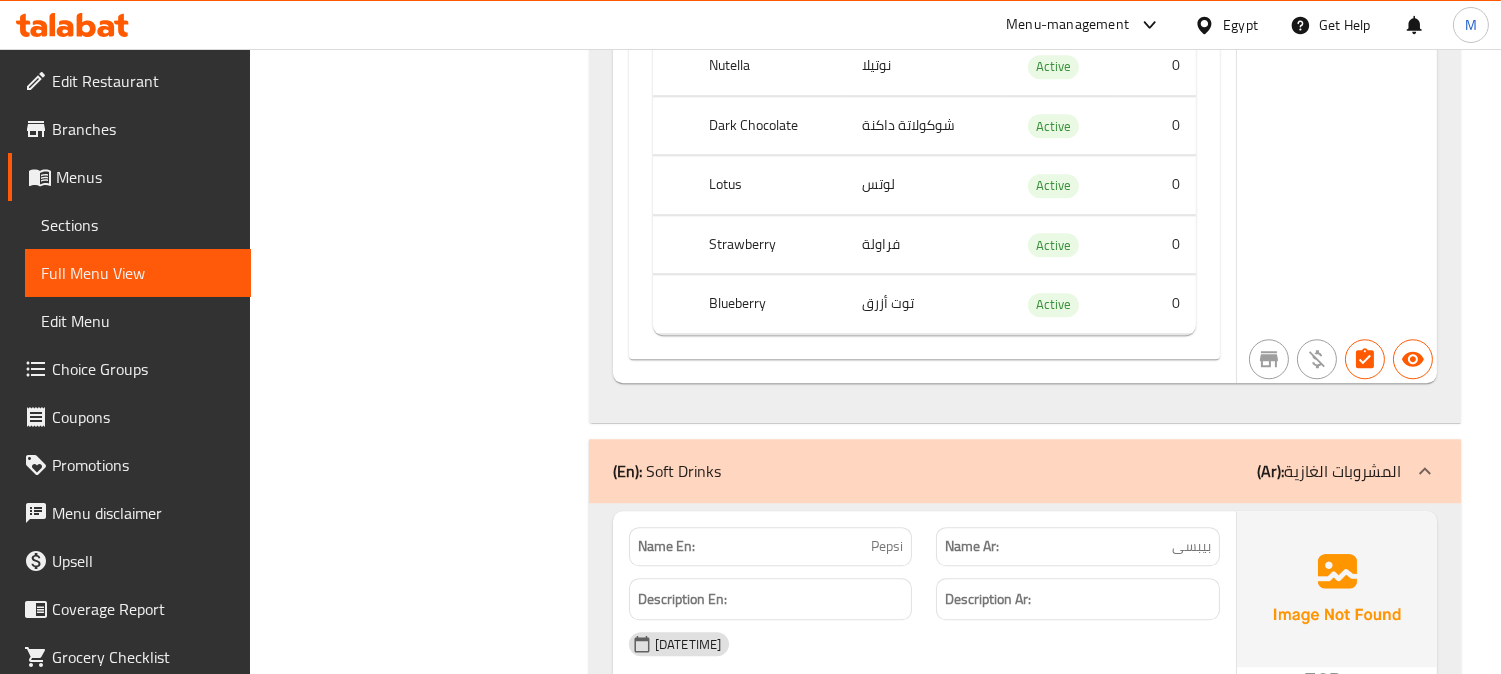 scroll, scrollTop: 22901, scrollLeft: 0, axis: vertical 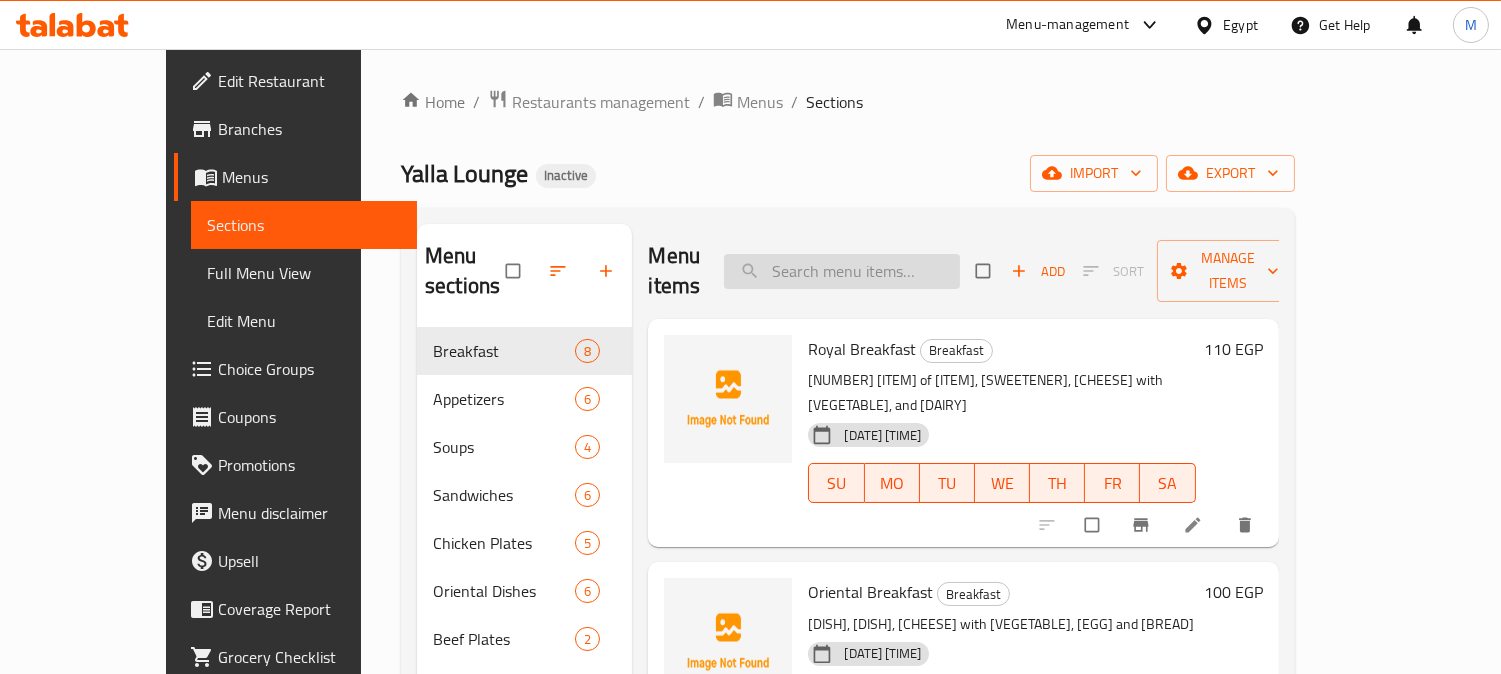 click at bounding box center (842, 271) 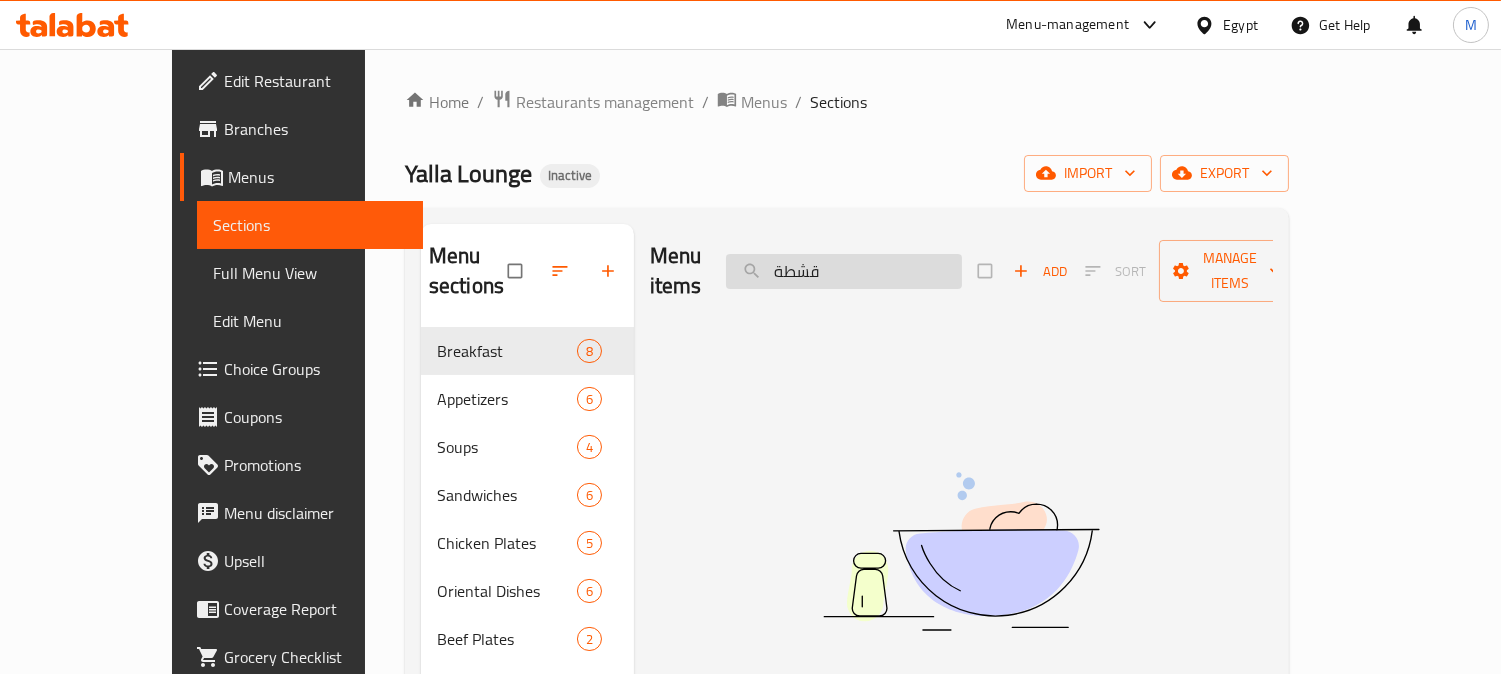 click on "قشطة" at bounding box center [844, 271] 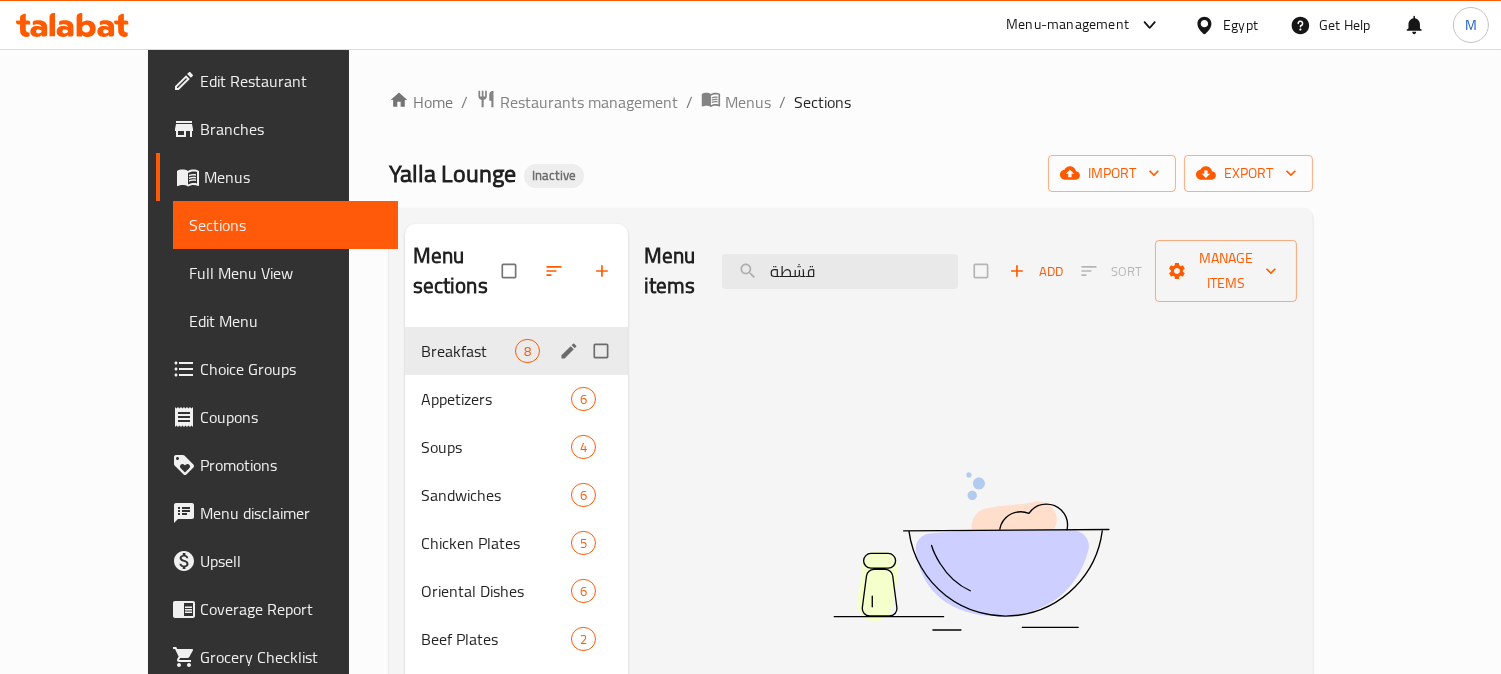 type on "قشطة" 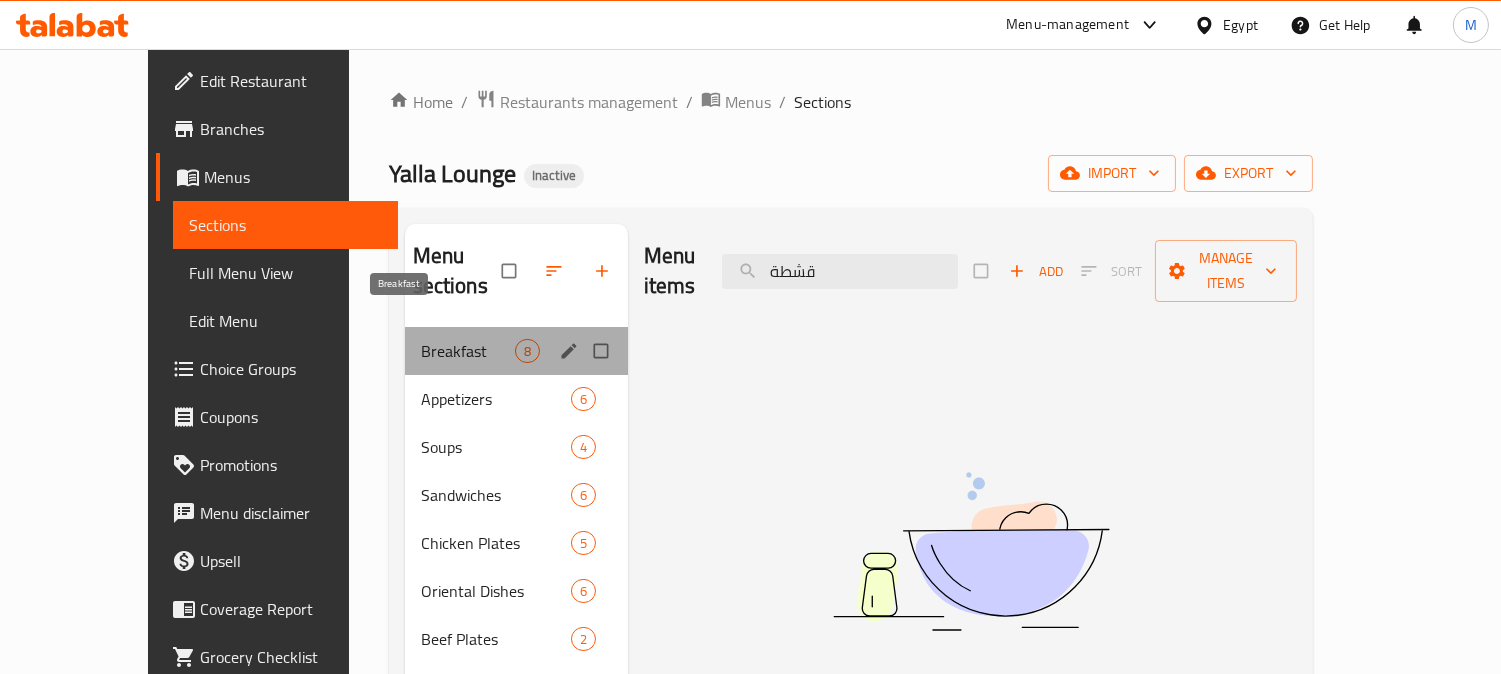 click on "Breakfast" at bounding box center (468, 351) 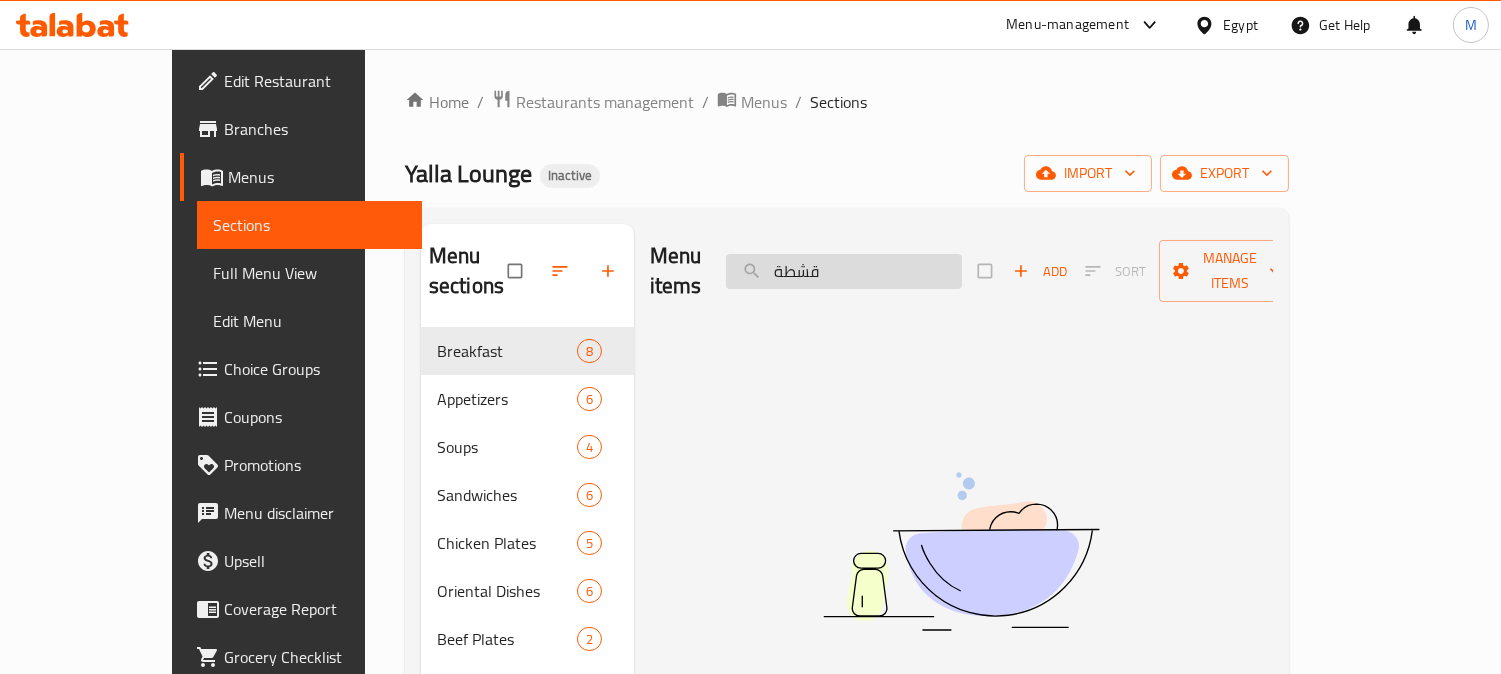 click on "قشطة" at bounding box center (844, 271) 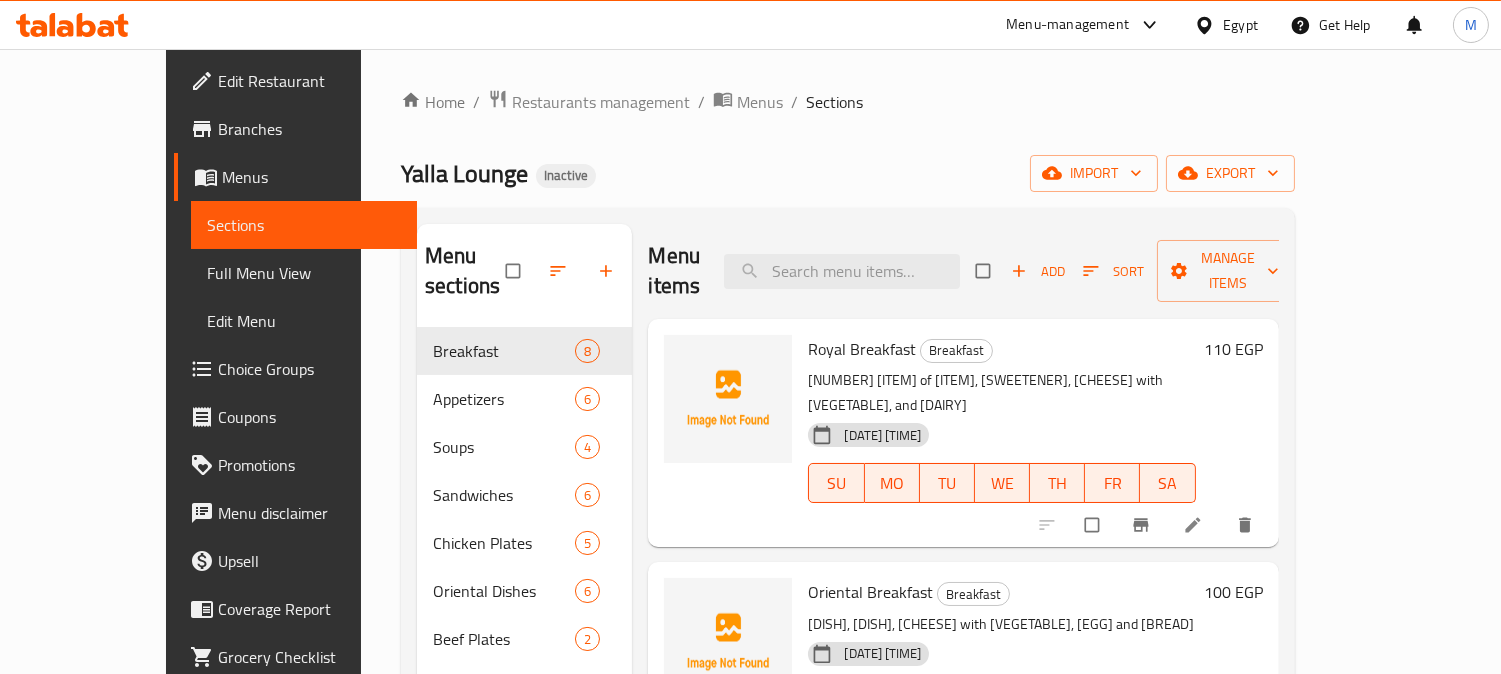 type 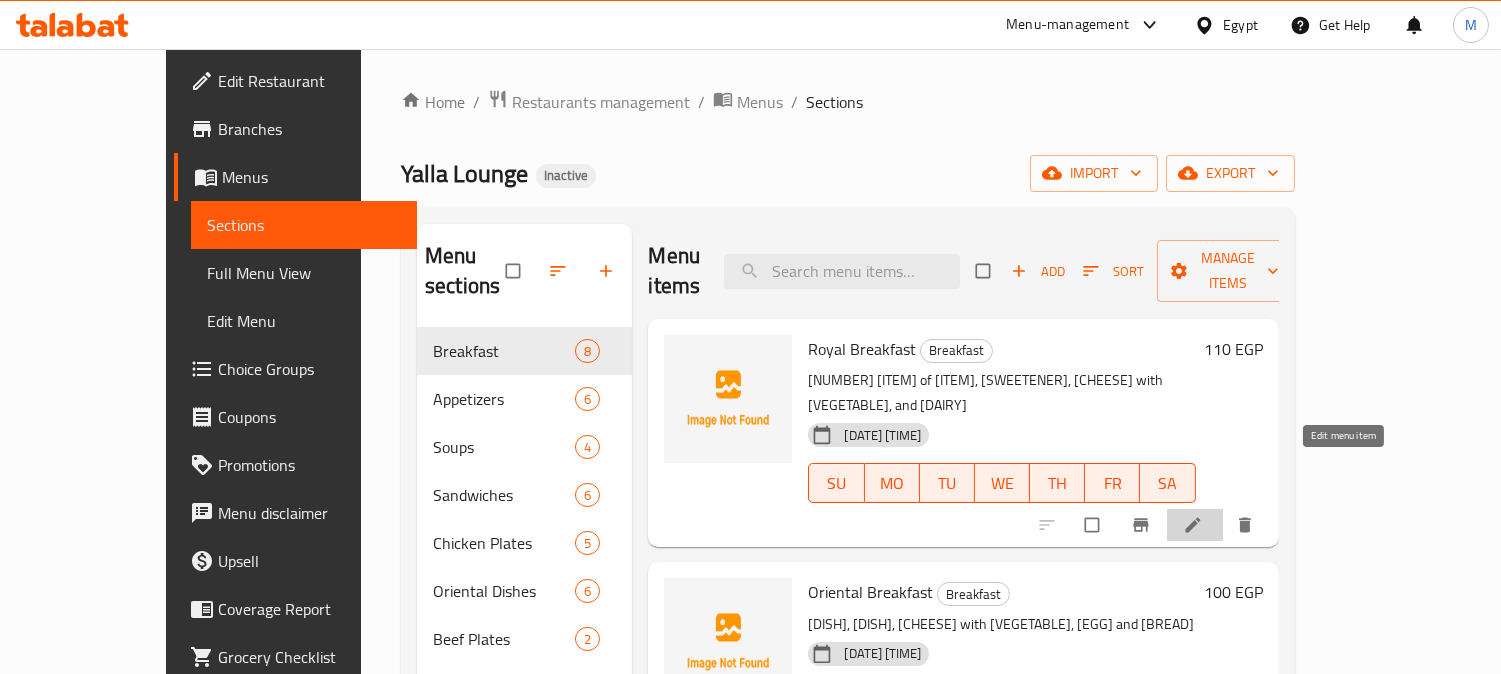 click 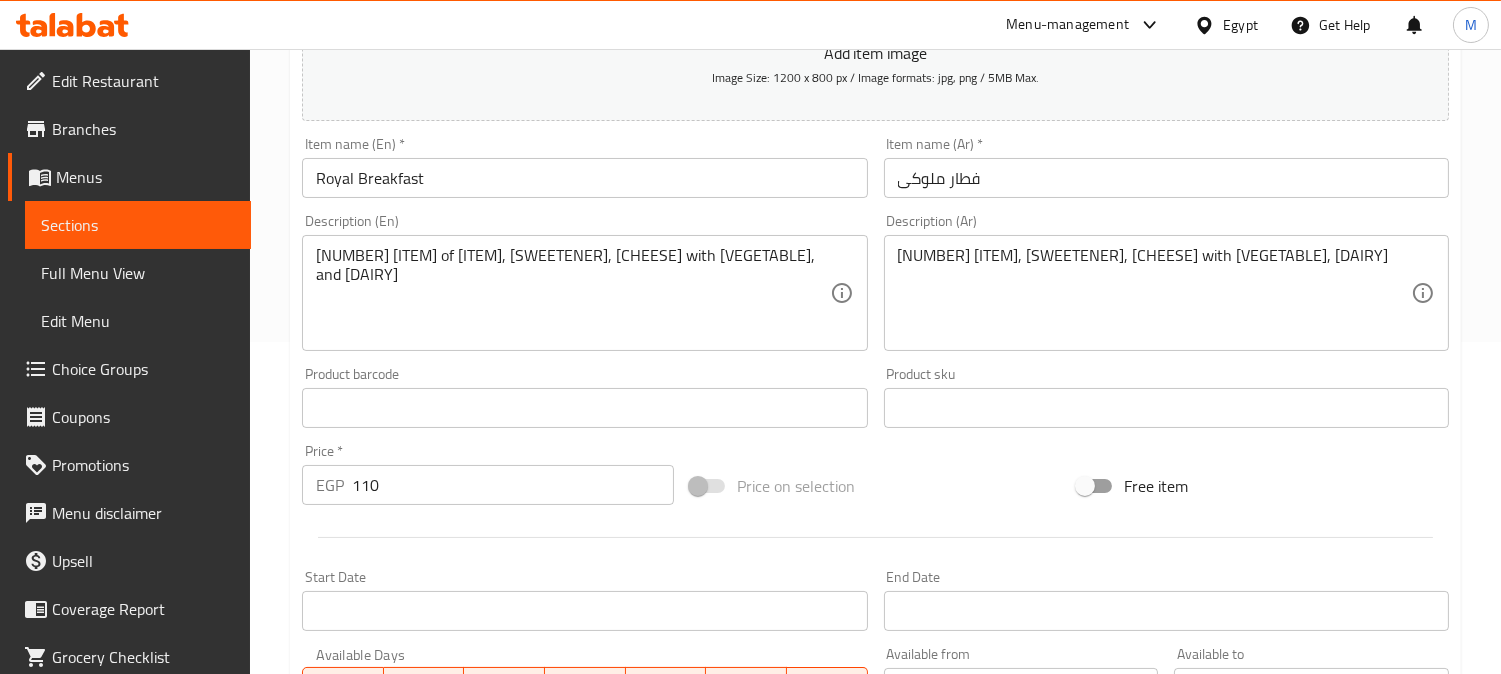 scroll, scrollTop: 333, scrollLeft: 0, axis: vertical 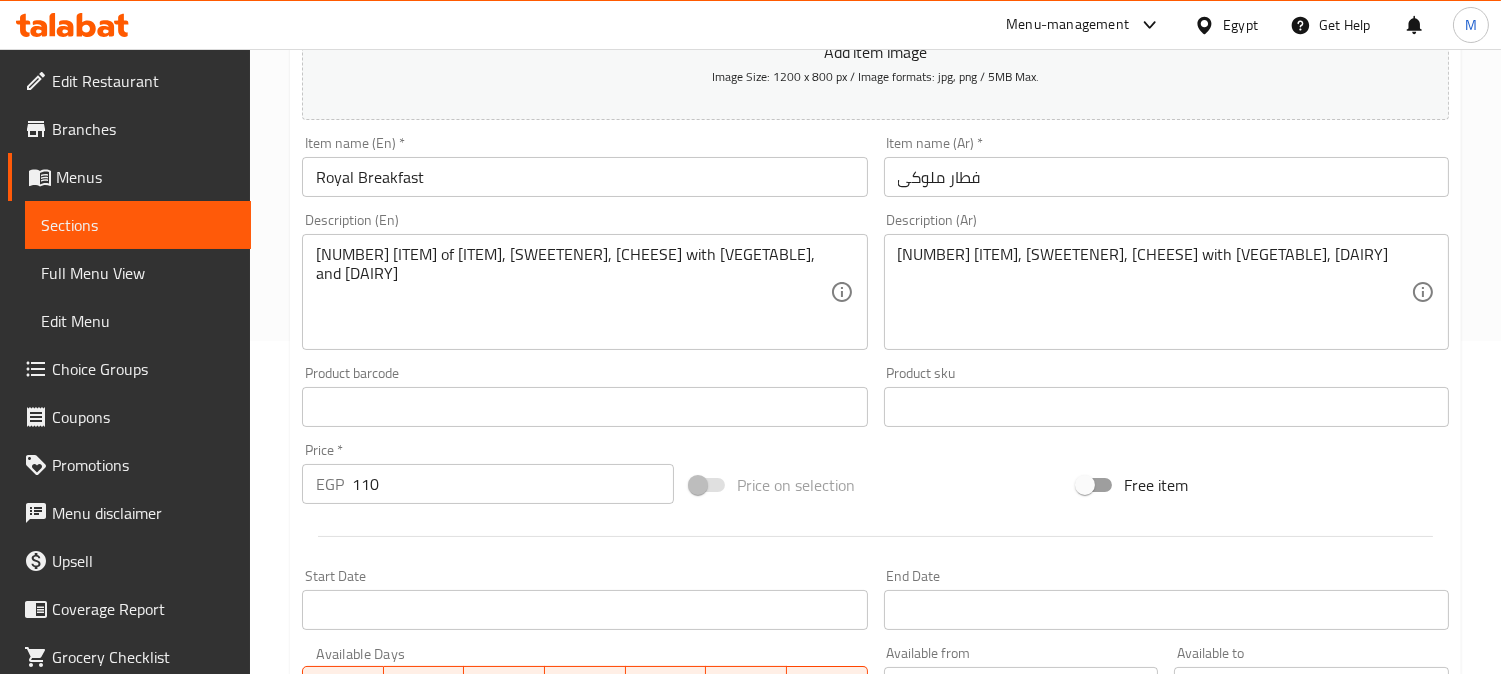 click on "[NUMBER] شرائح فطير، عسل، جبنة بالطماطم، قشطة" at bounding box center [572, 292] 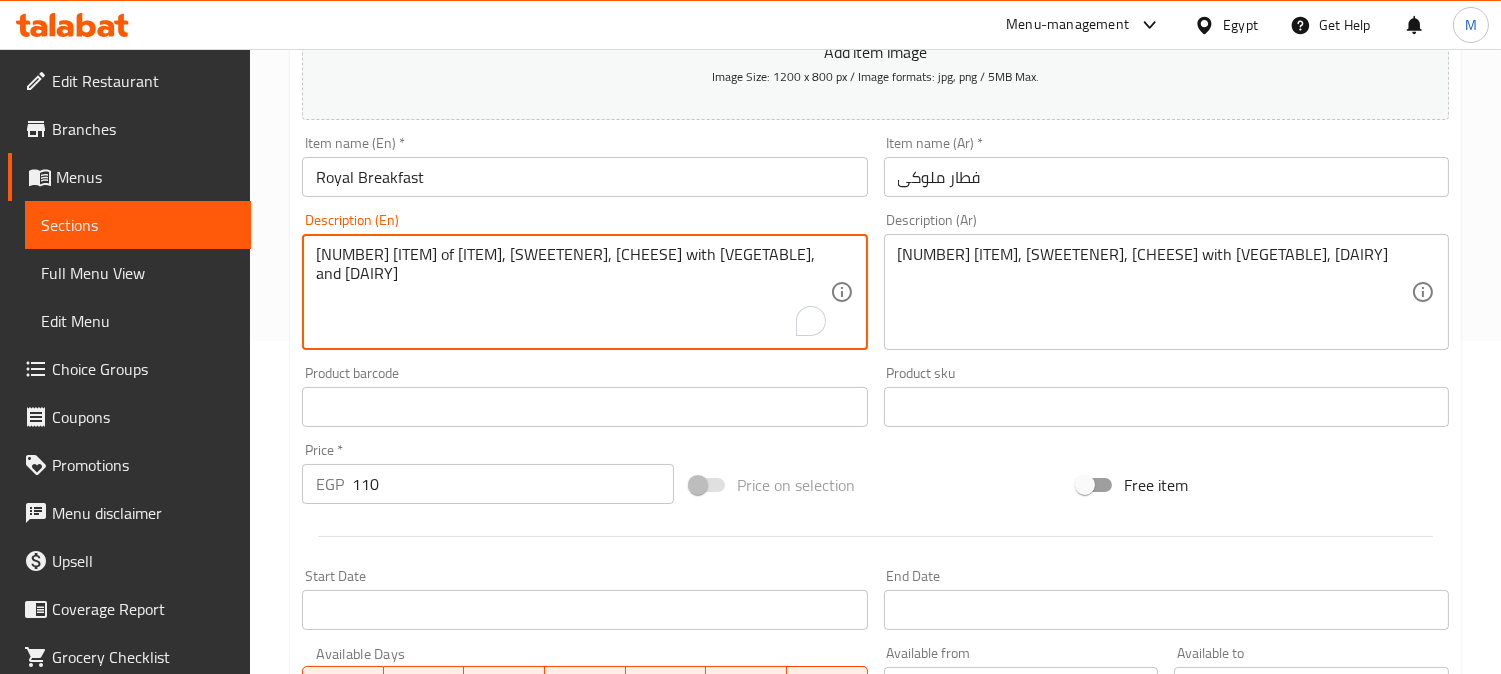 paste on "Qeshta" 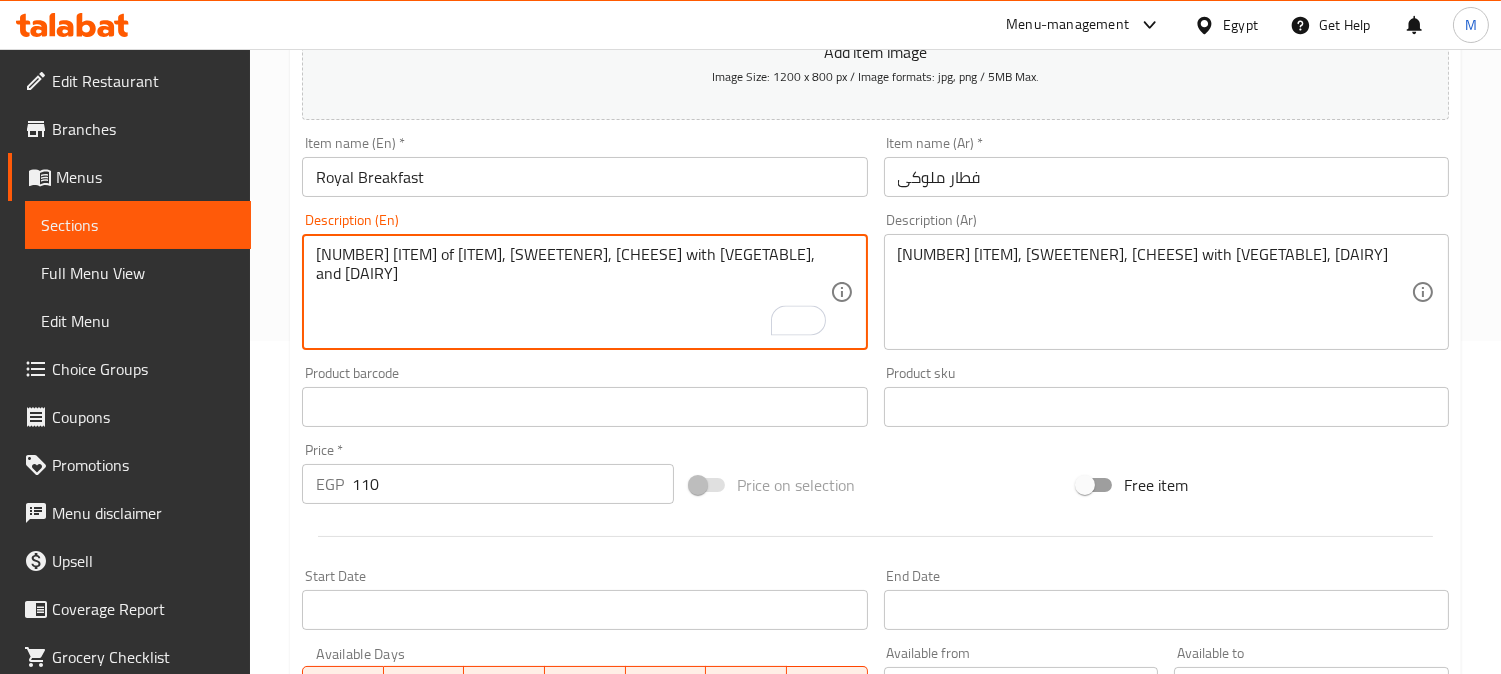 type on "3 slices of pie, honey, cheese with tomatoes, and Qeshta" 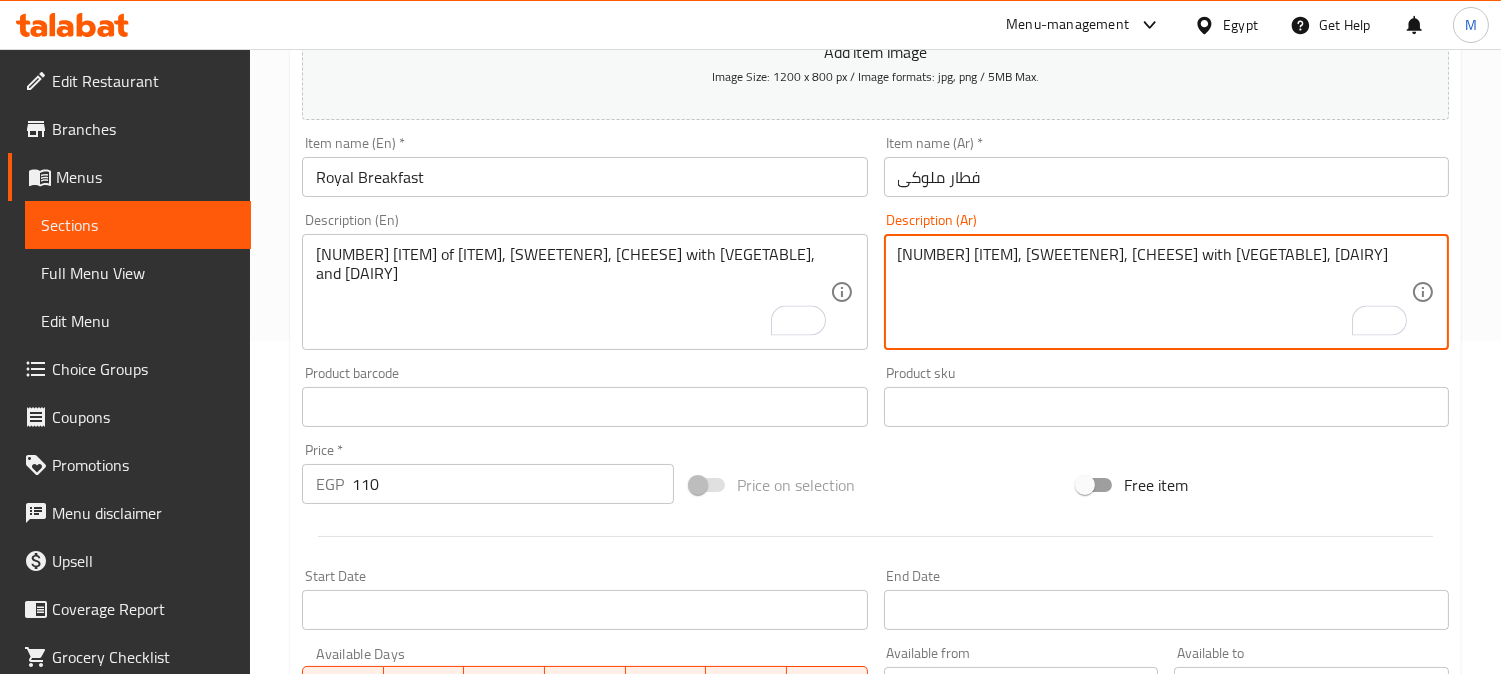drag, startPoint x: 948, startPoint y: 254, endPoint x: 913, endPoint y: 261, distance: 35.69314 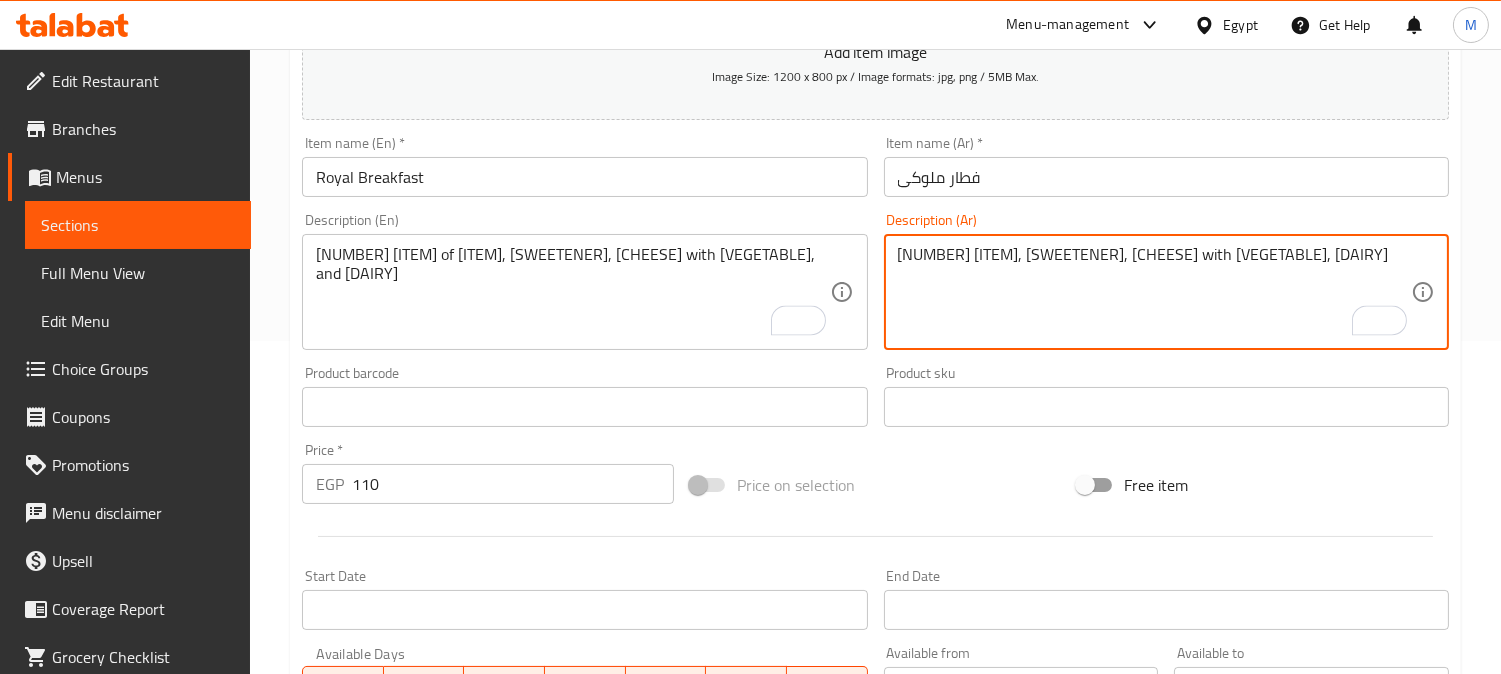 click on "فطار ملوكى" at bounding box center (1166, 177) 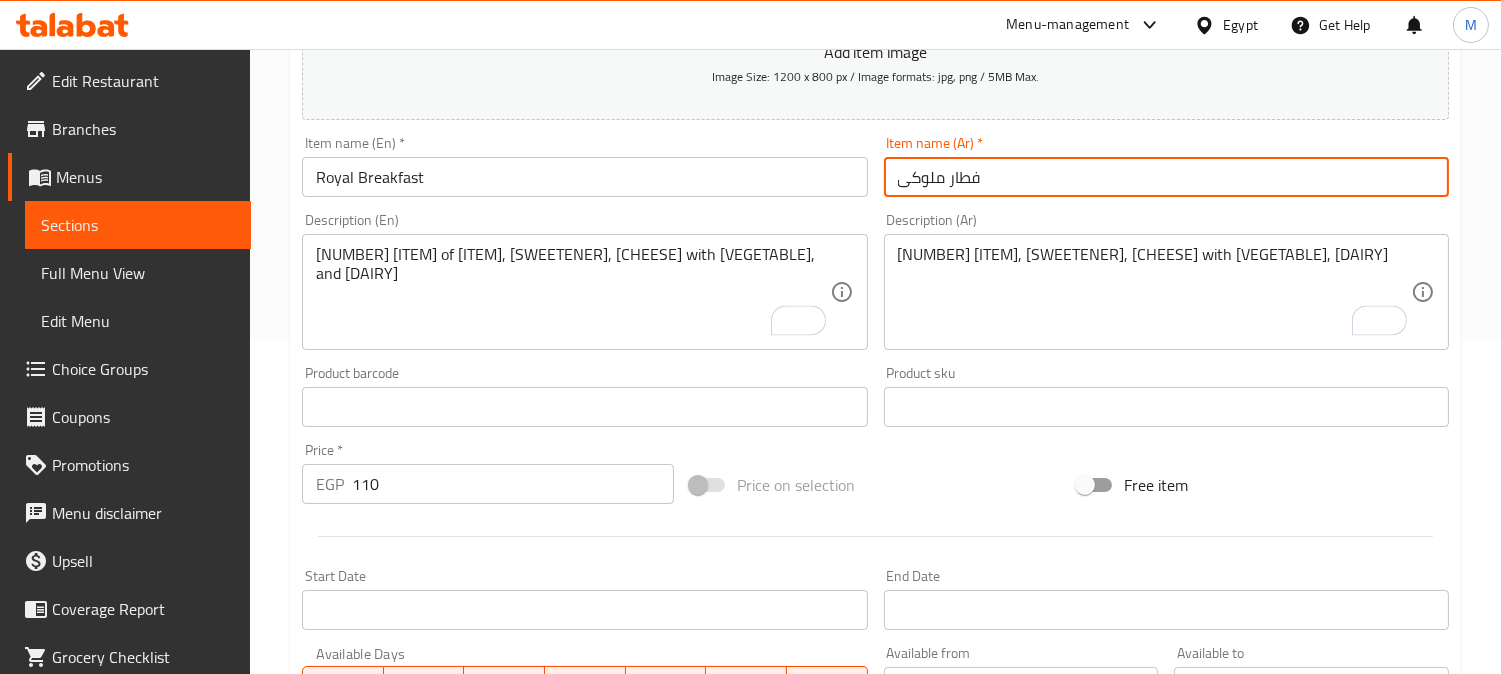 click on "Update" at bounding box center (439, 993) 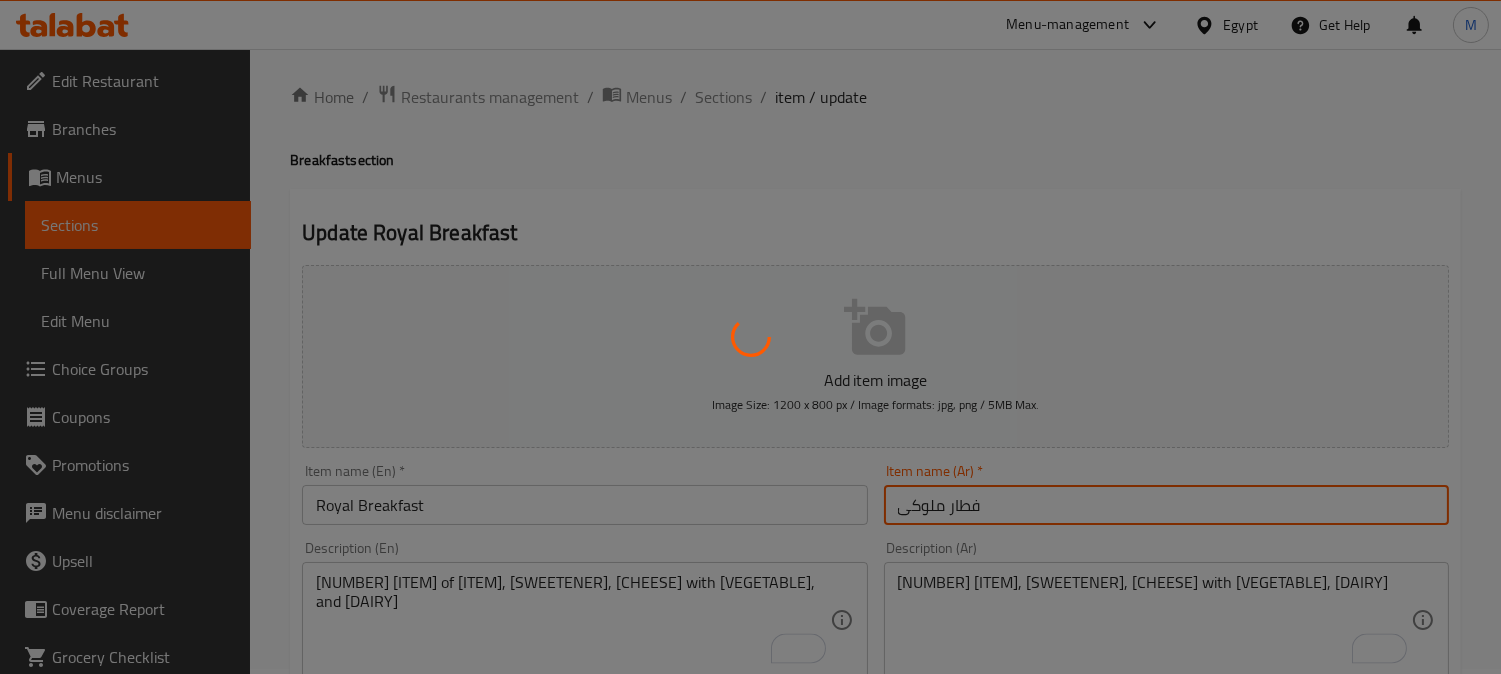 scroll, scrollTop: 0, scrollLeft: 0, axis: both 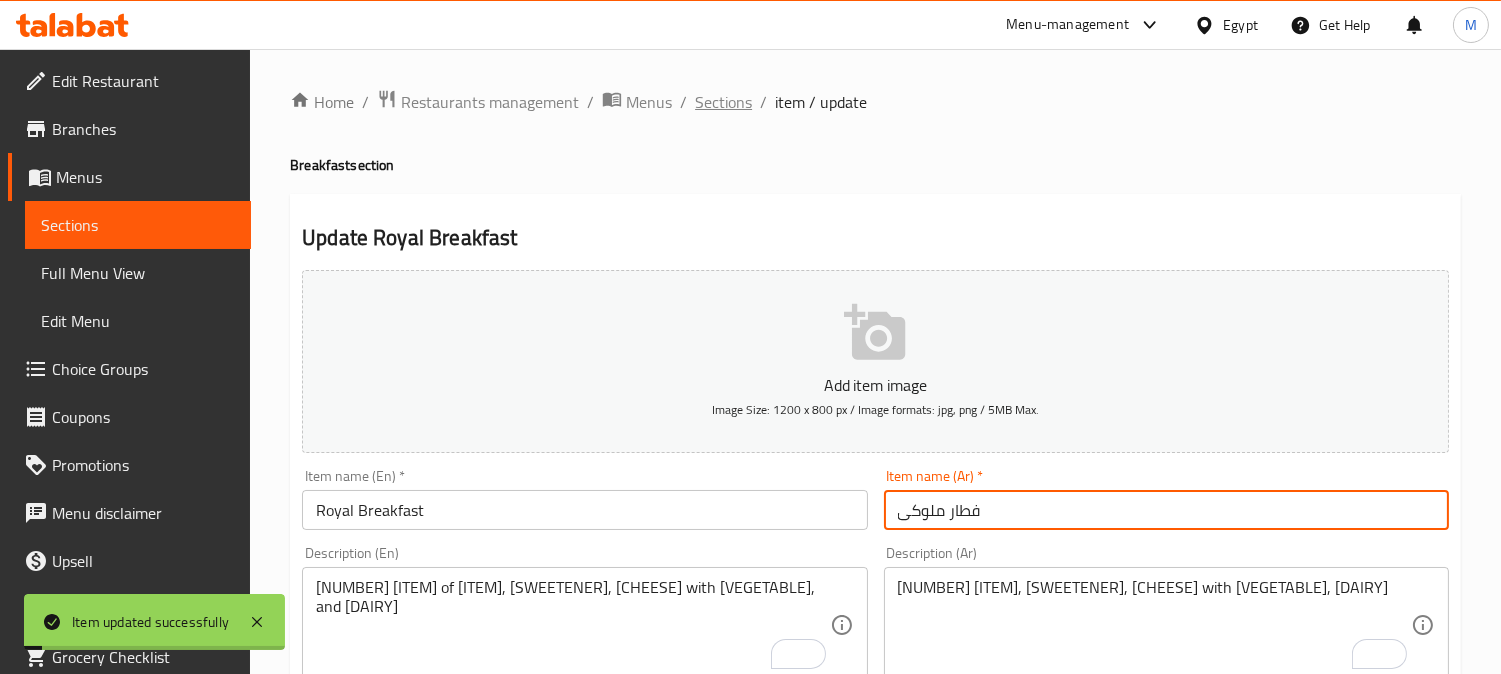 click on "Sections" at bounding box center [723, 102] 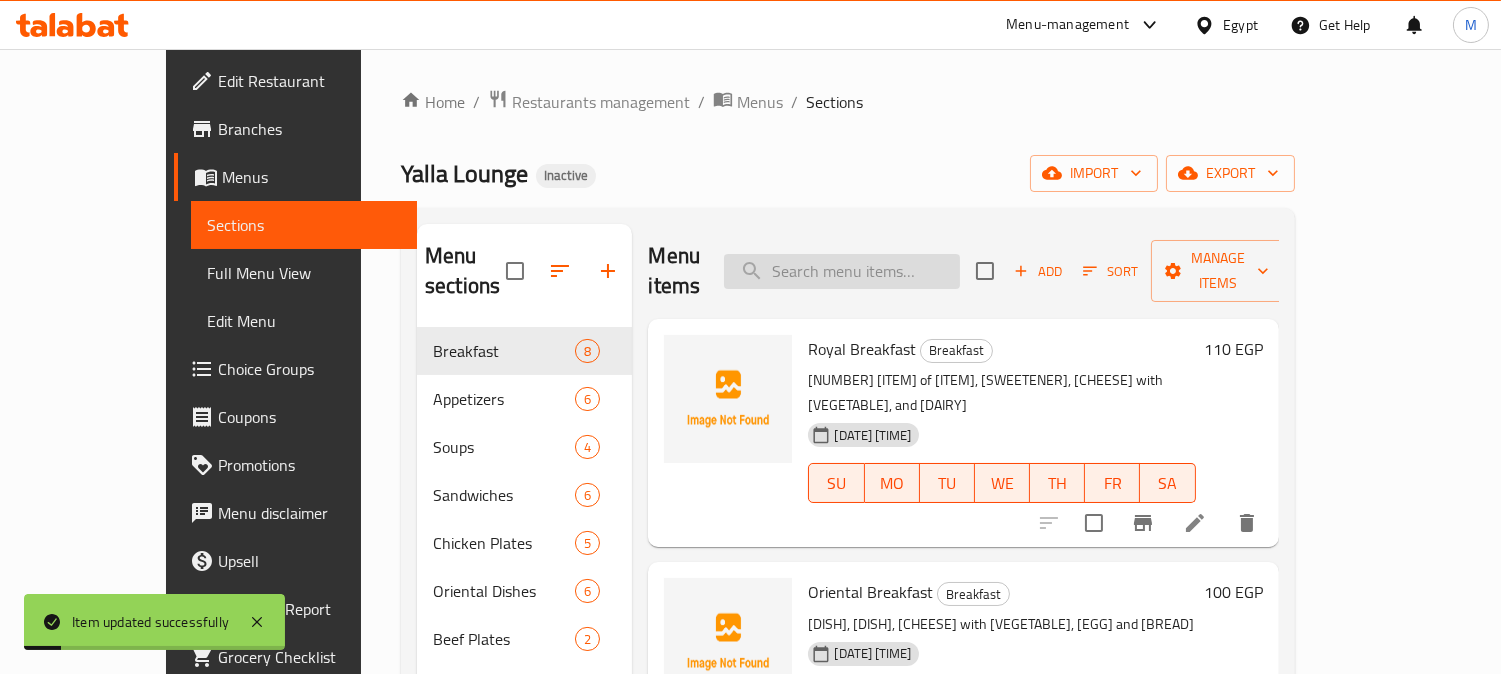 paste on "قشطة" 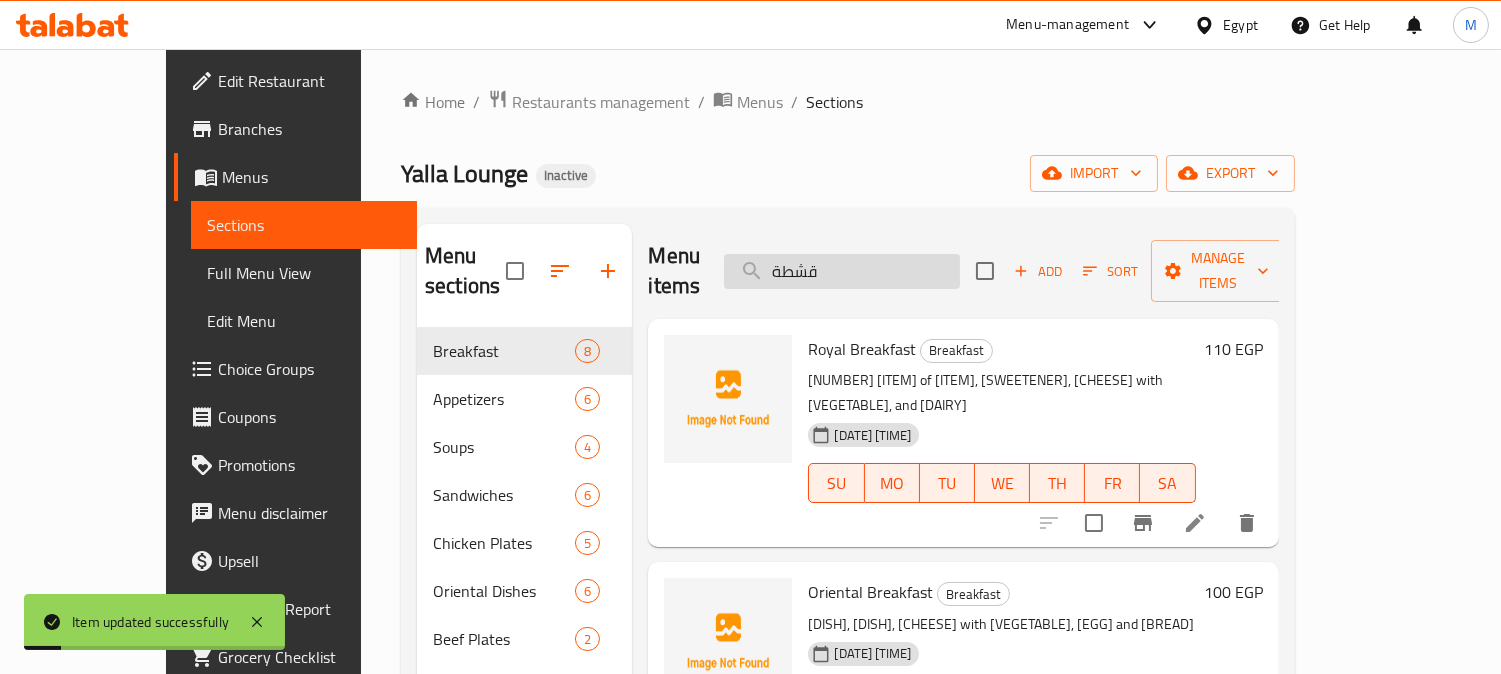 click on "قشطة" at bounding box center (842, 271) 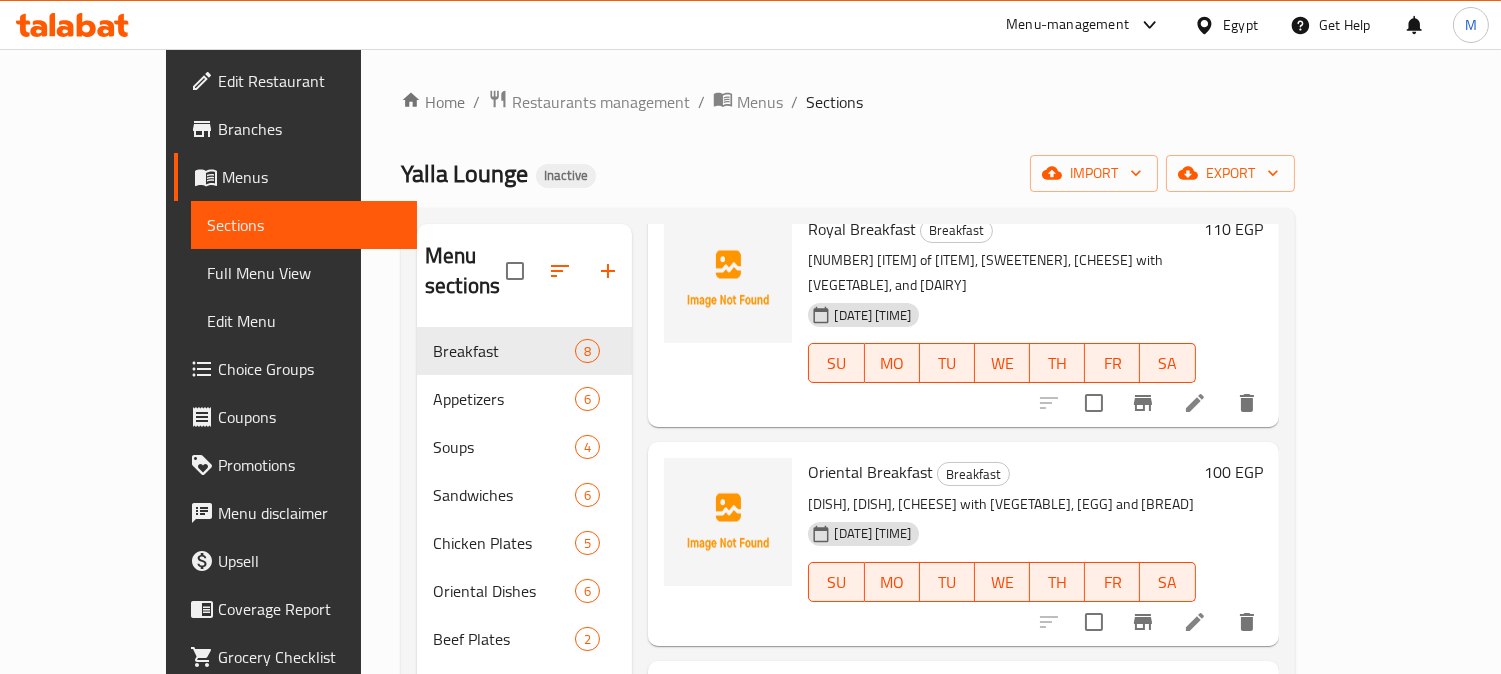 scroll, scrollTop: 333, scrollLeft: 0, axis: vertical 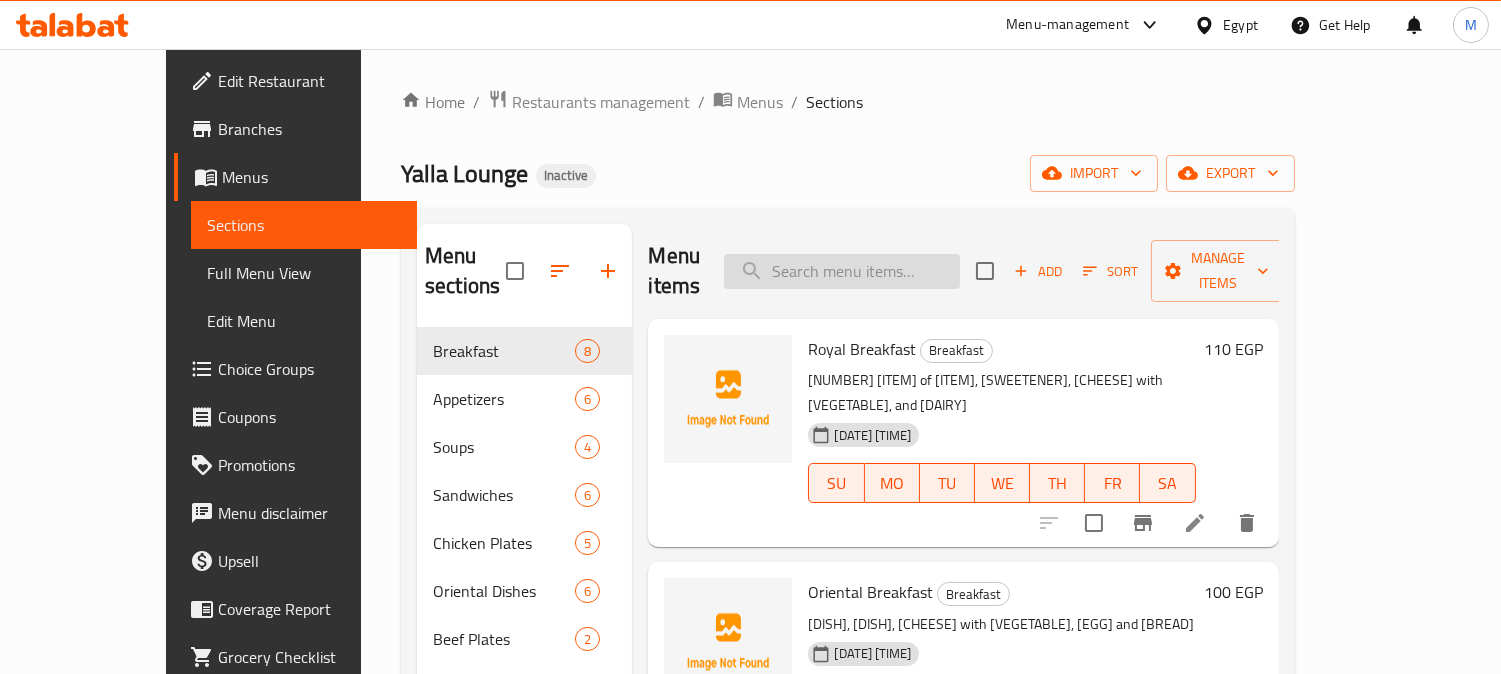 paste on "340380875" 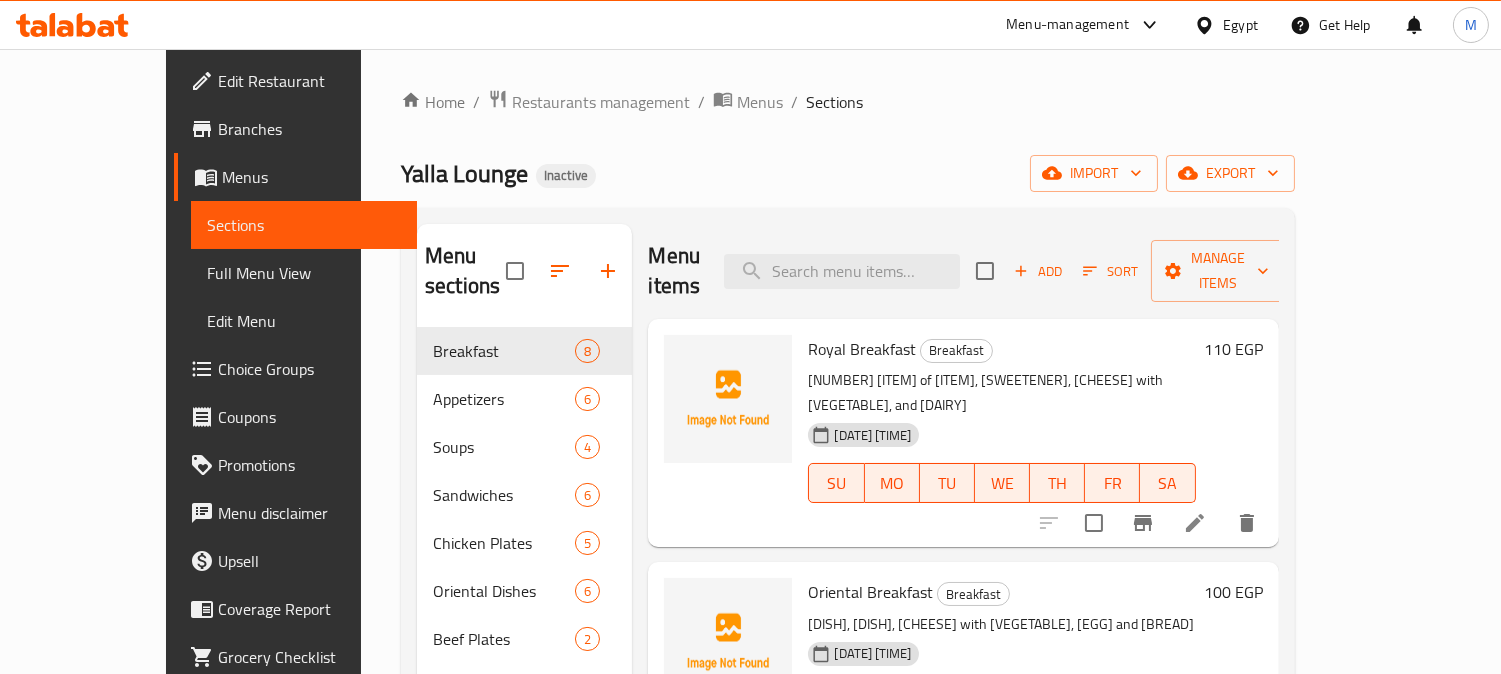 drag, startPoint x: 717, startPoint y: 225, endPoint x: 752, endPoint y: 251, distance: 43.60046 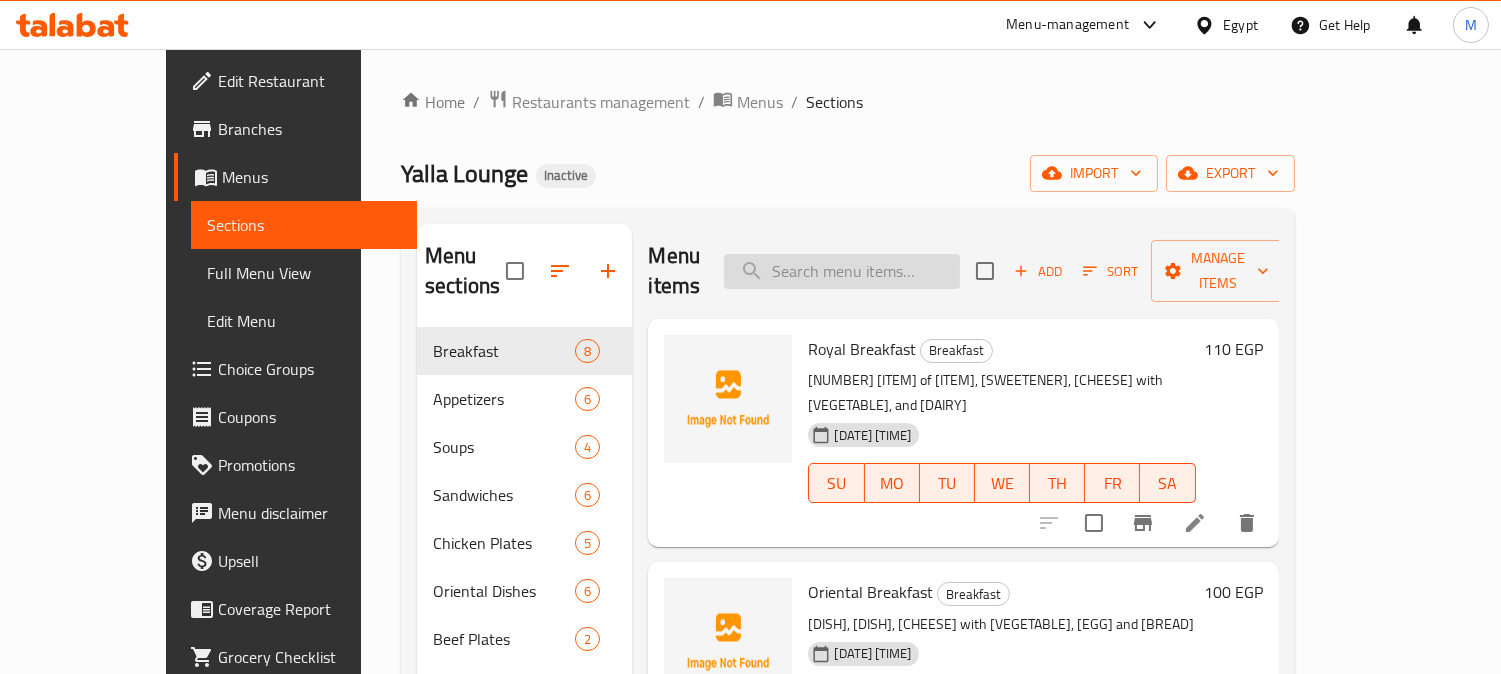click at bounding box center [842, 271] 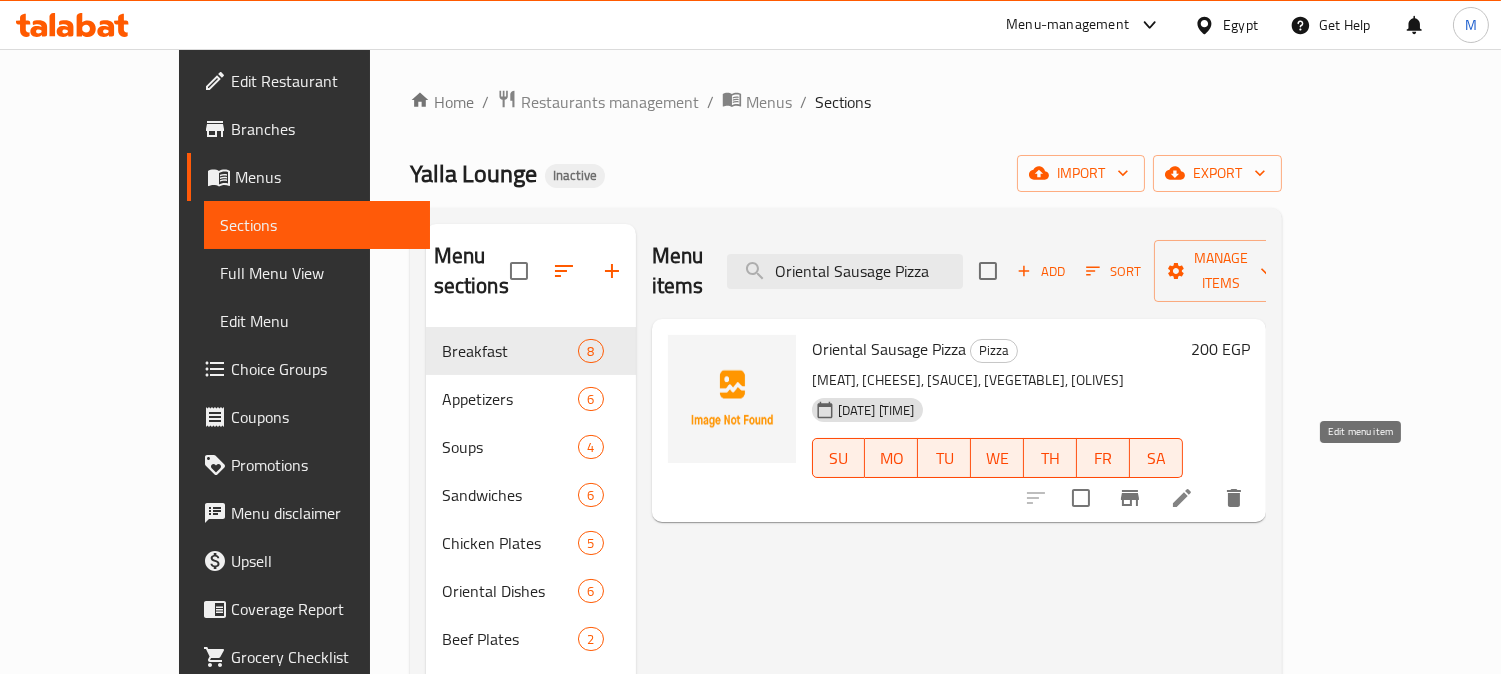 type on "Oriental Sausage Pizza" 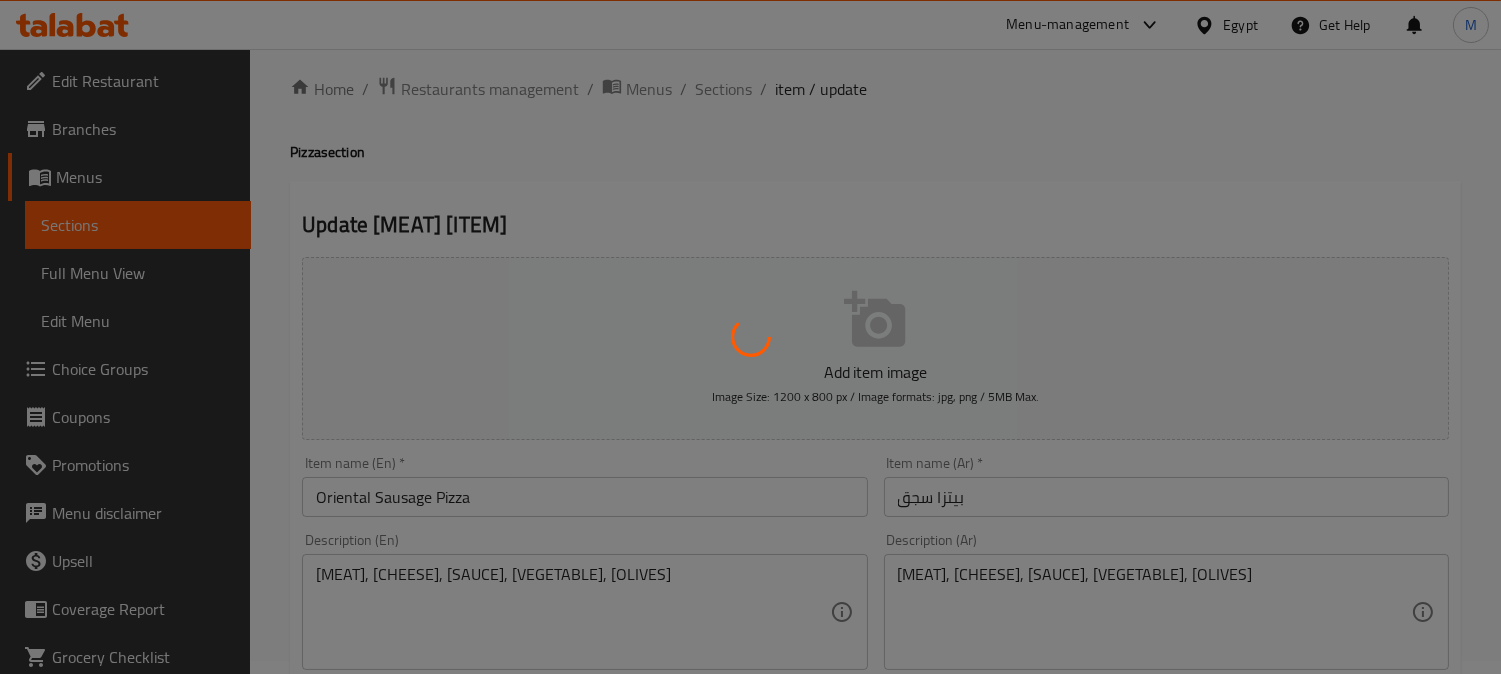 scroll, scrollTop: 333, scrollLeft: 0, axis: vertical 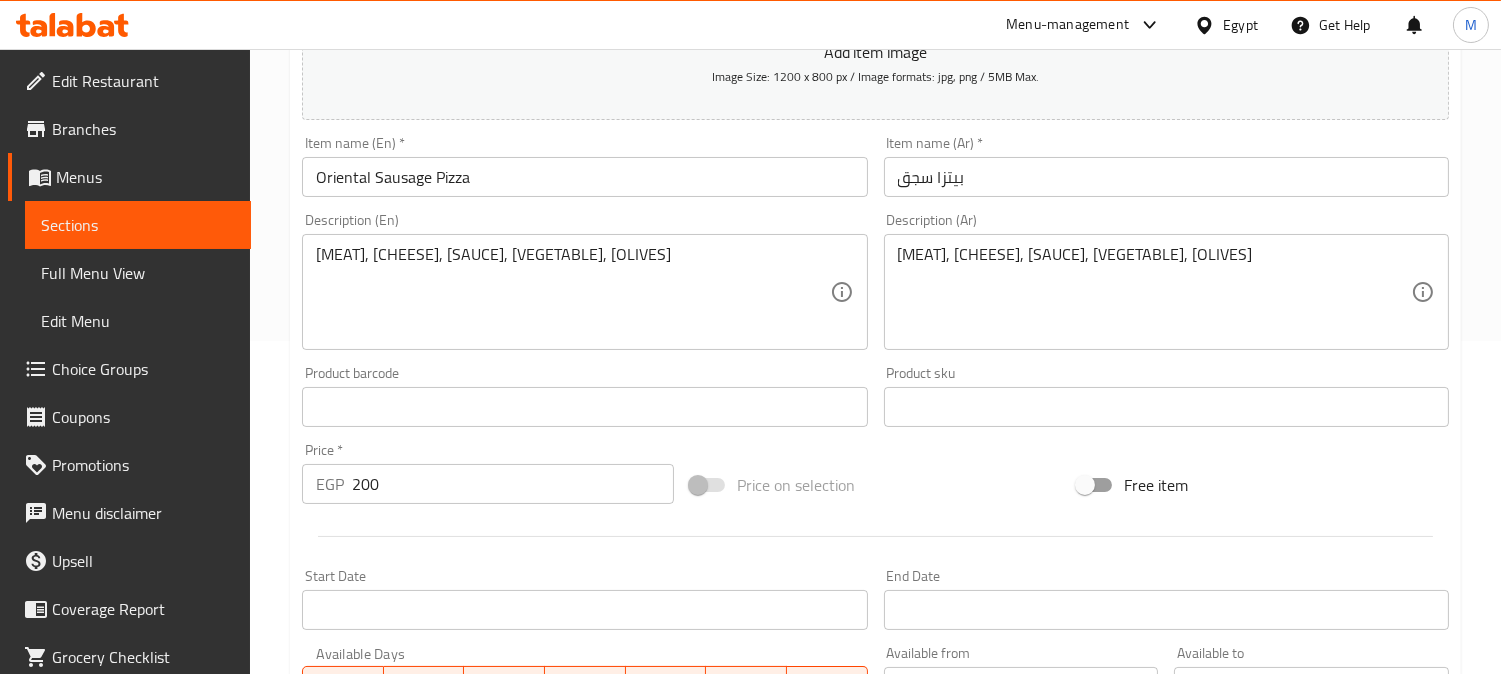 click on "Oriental Sausage Pizza" at bounding box center (584, 177) 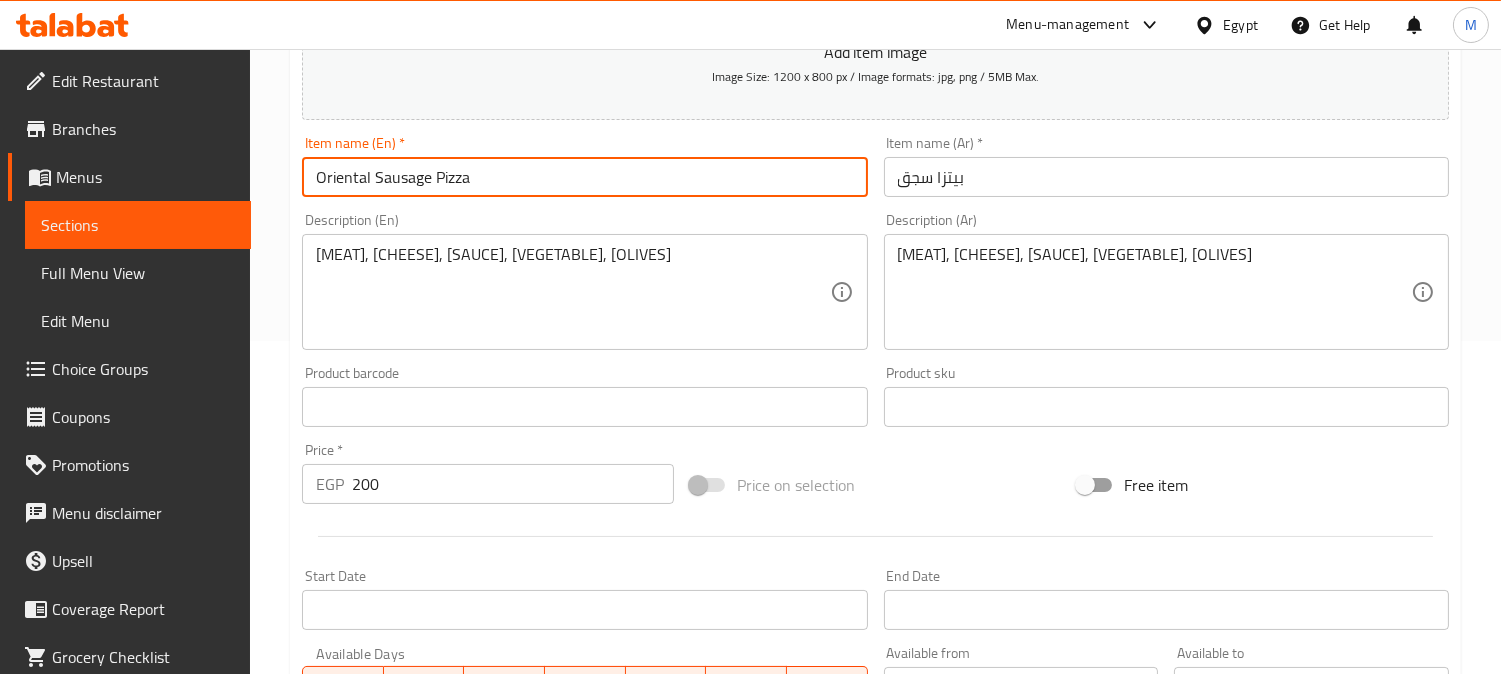 click on "Oriental Sausage Pizza" at bounding box center [584, 177] 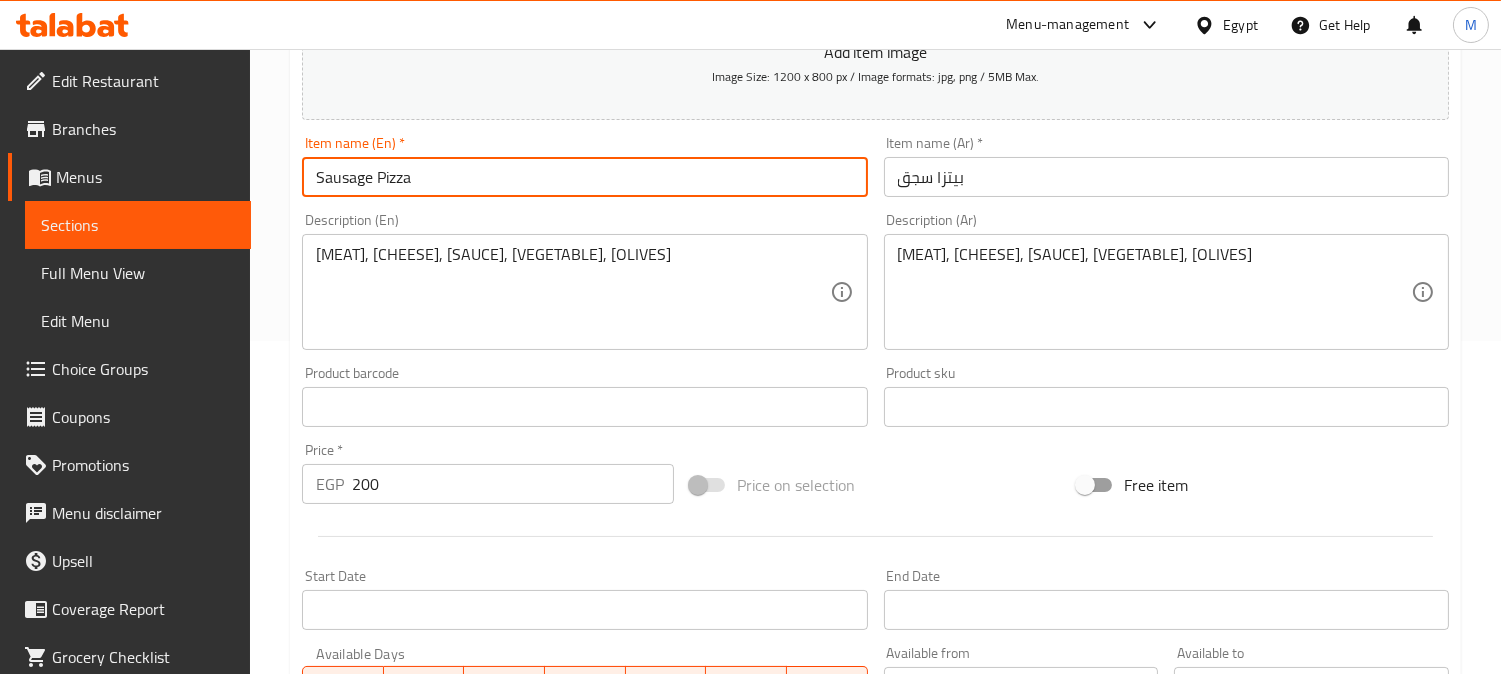 type on "Sausage Pizza" 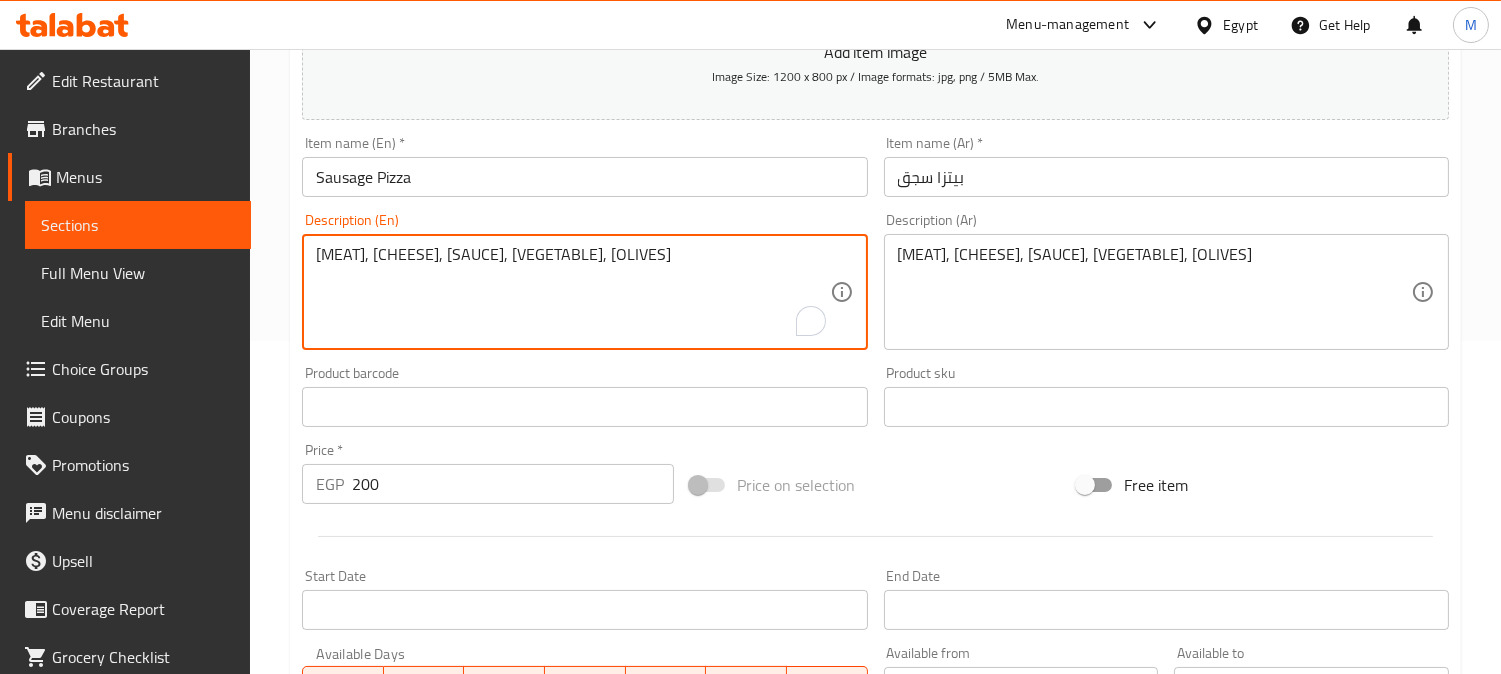 click on "Sausage Pizza" at bounding box center [584, 177] 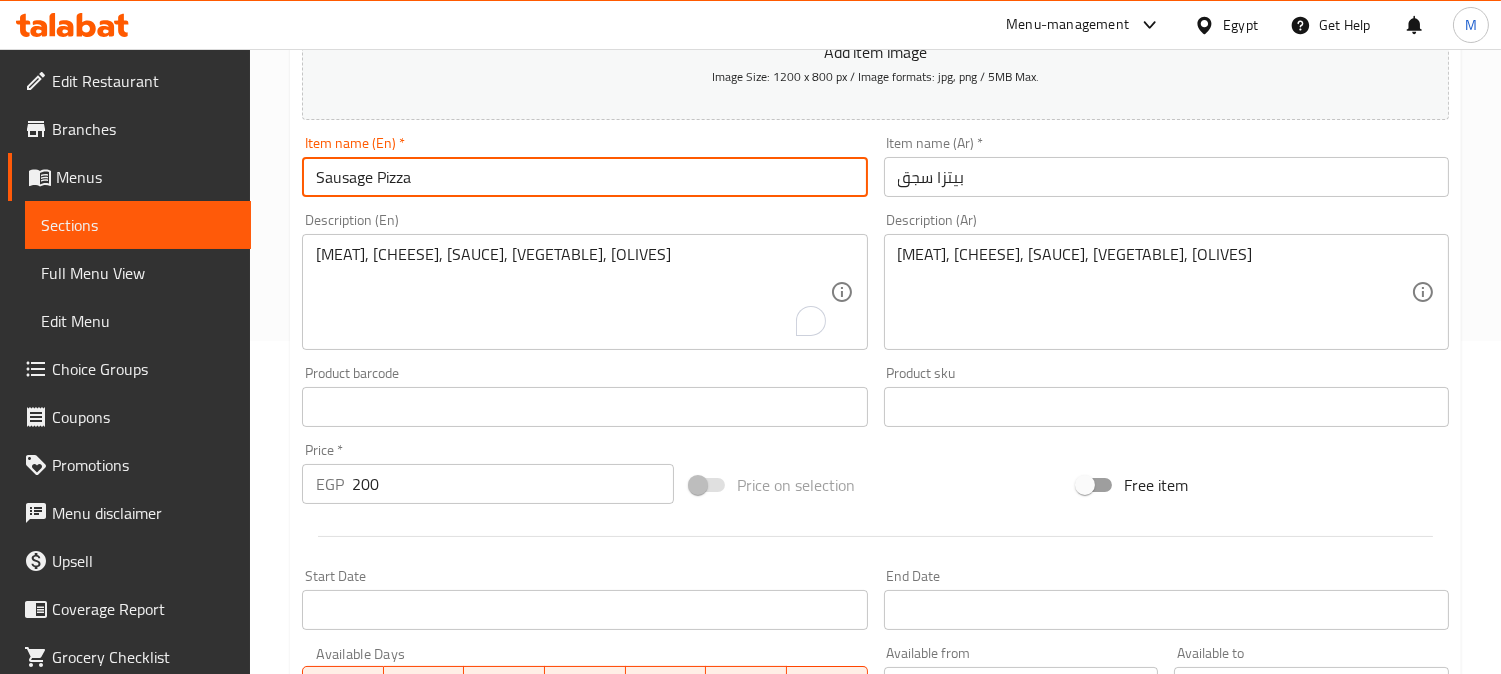 click on "Update" at bounding box center (439, 993) 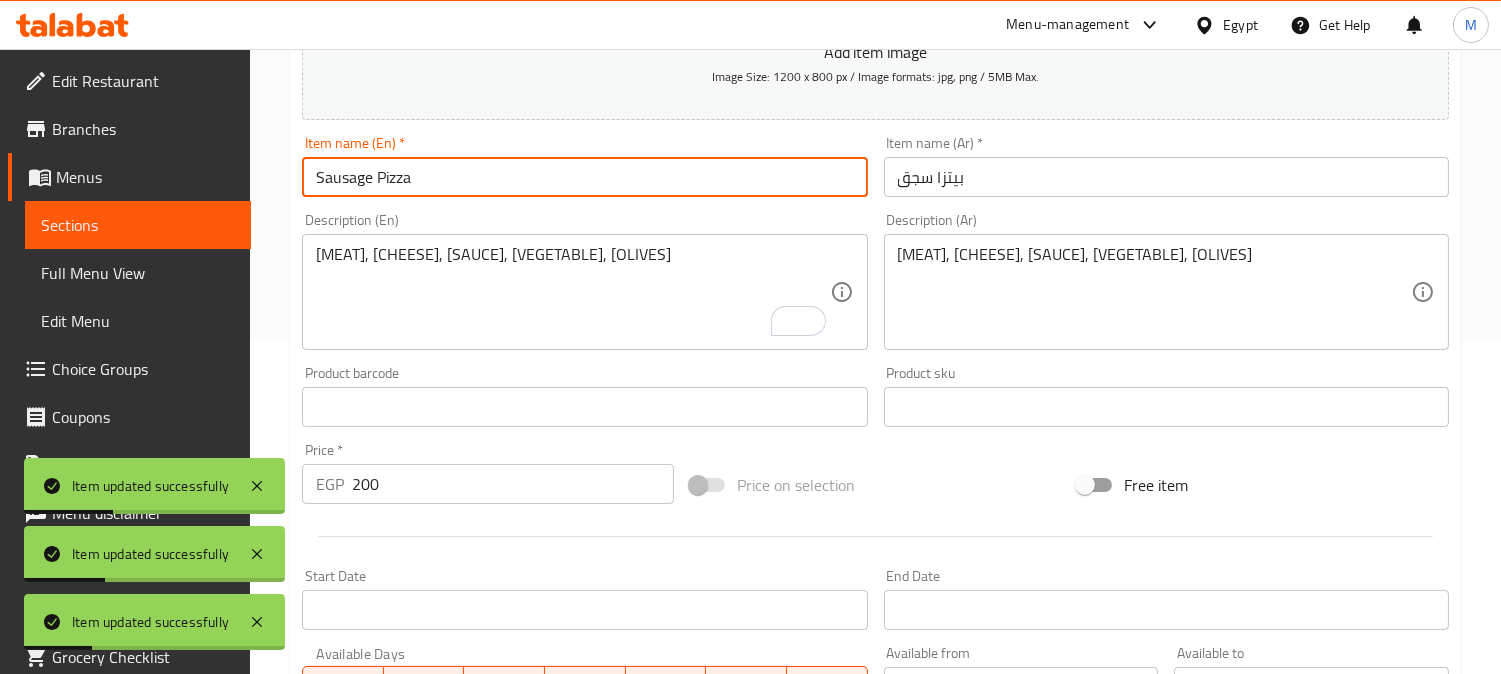 click on "Sausage Pizza" at bounding box center [584, 177] 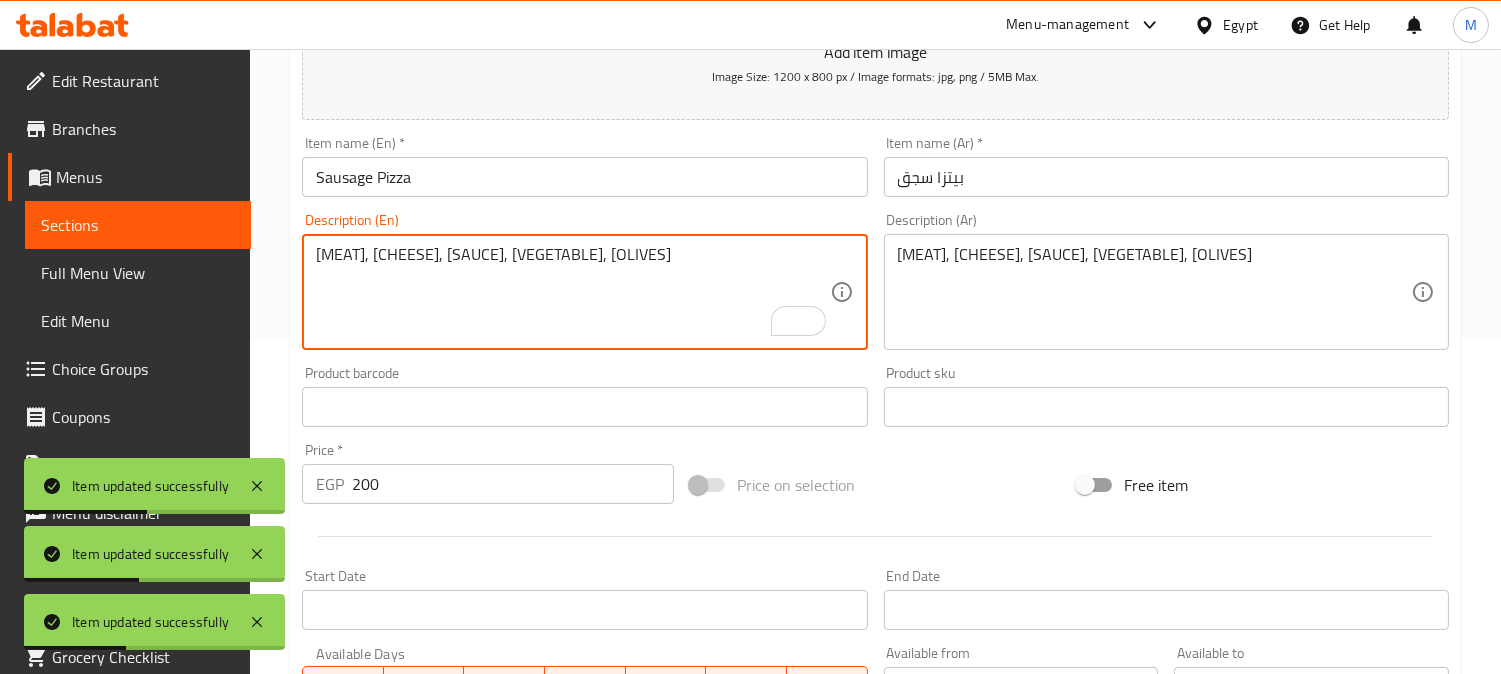click on "sausage, mozzarella cheese, pizza sauce, bell peppers, olives" at bounding box center (572, 292) 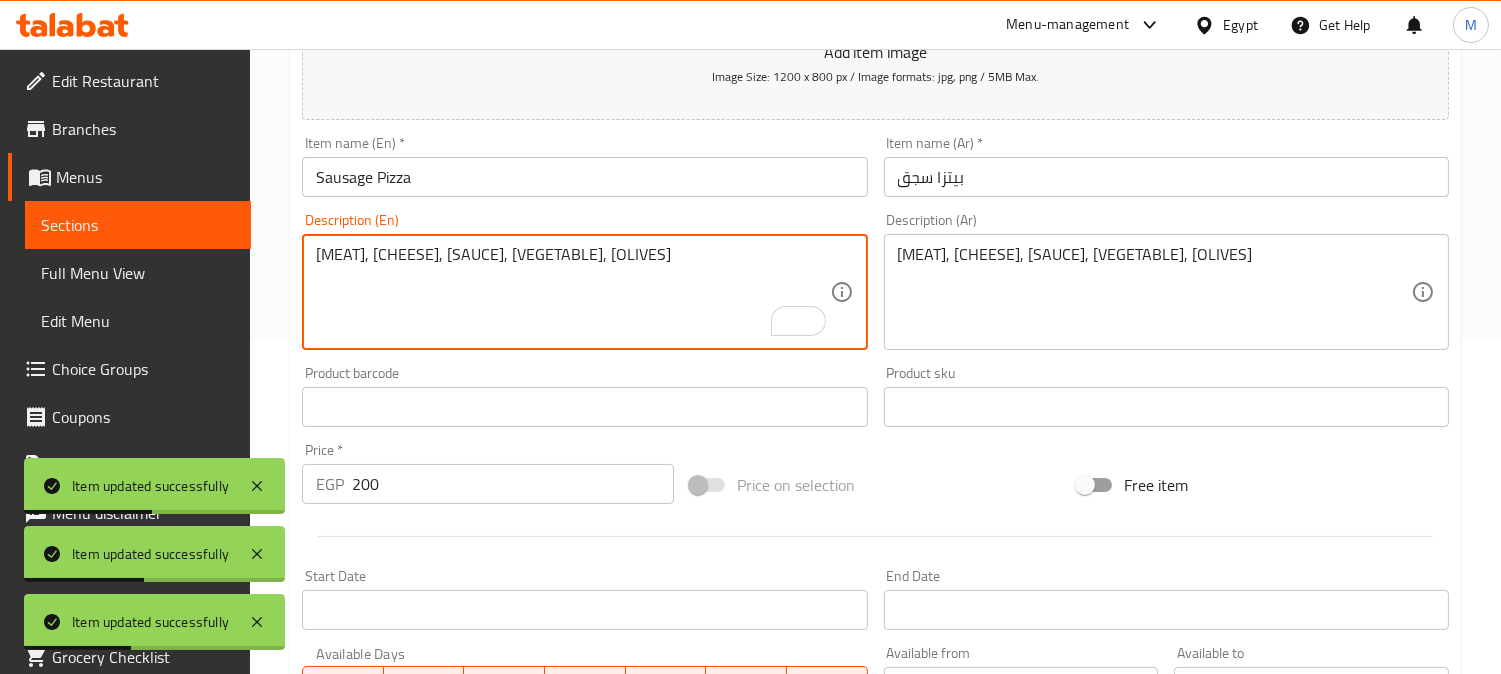 paste on "Sausage" 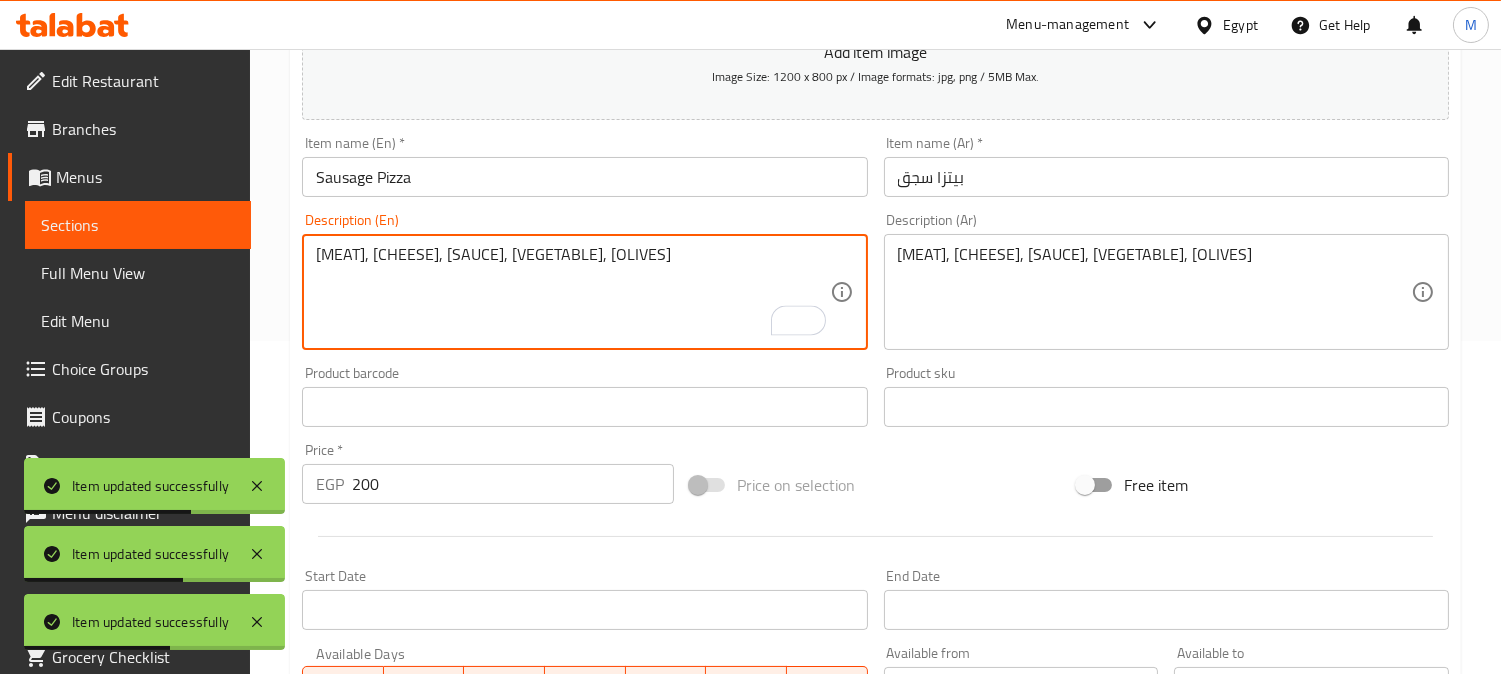type on "Sausage, mozzarella cheese, pizza sauce, bell peppers, olives" 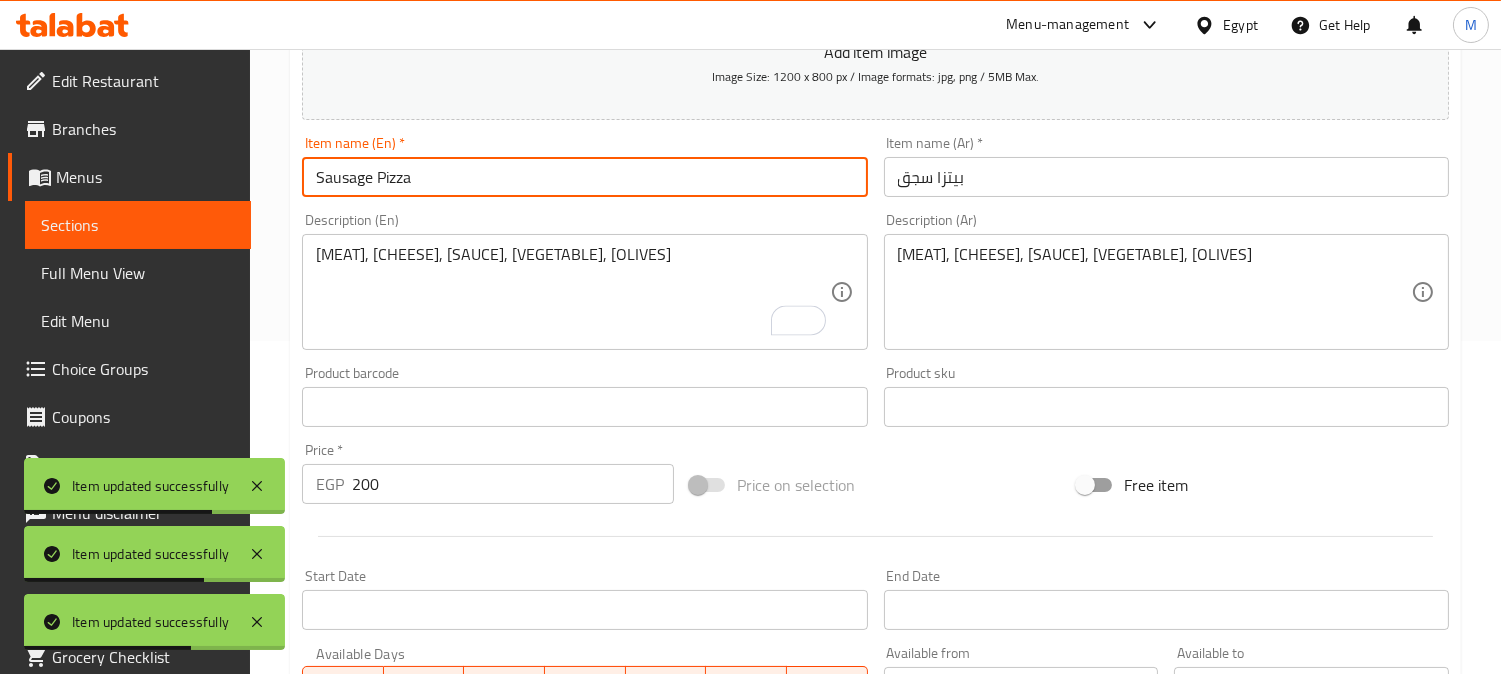 click on "Update" at bounding box center (439, 993) 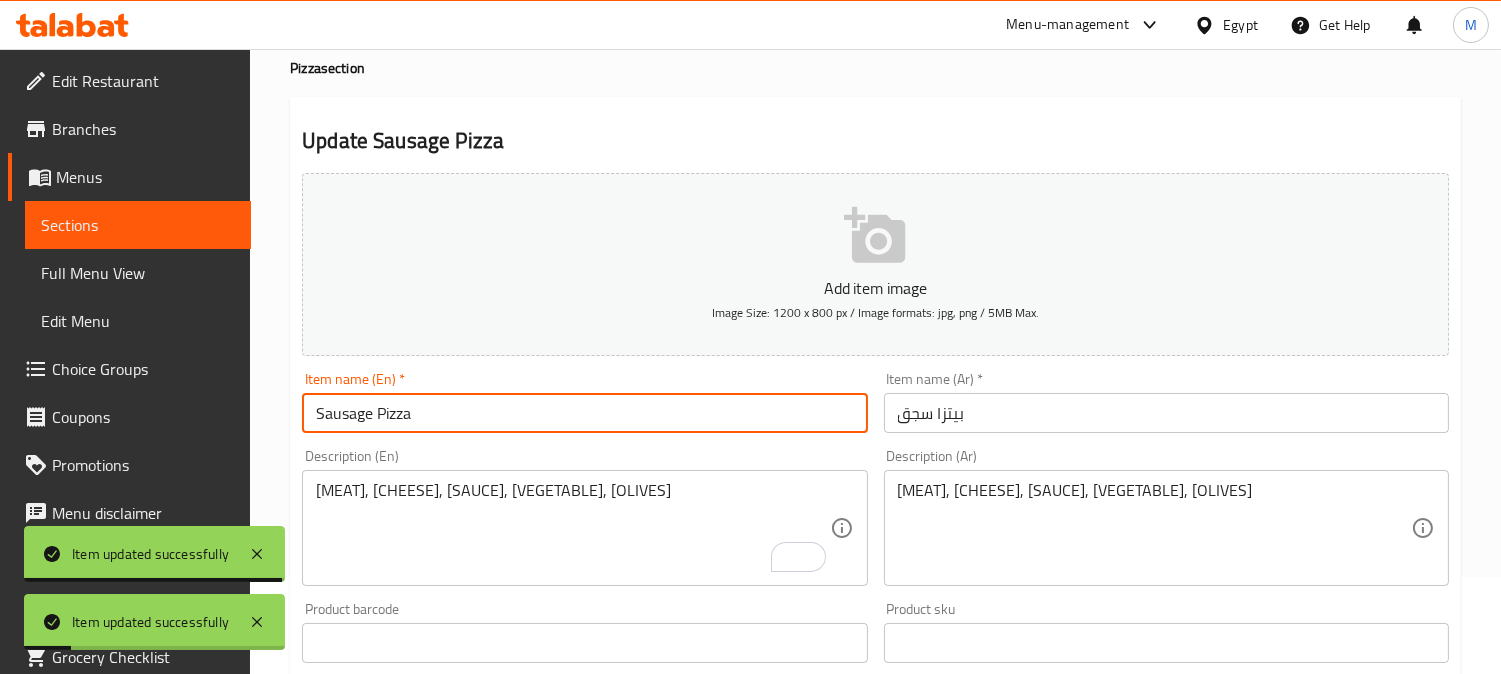scroll, scrollTop: 0, scrollLeft: 0, axis: both 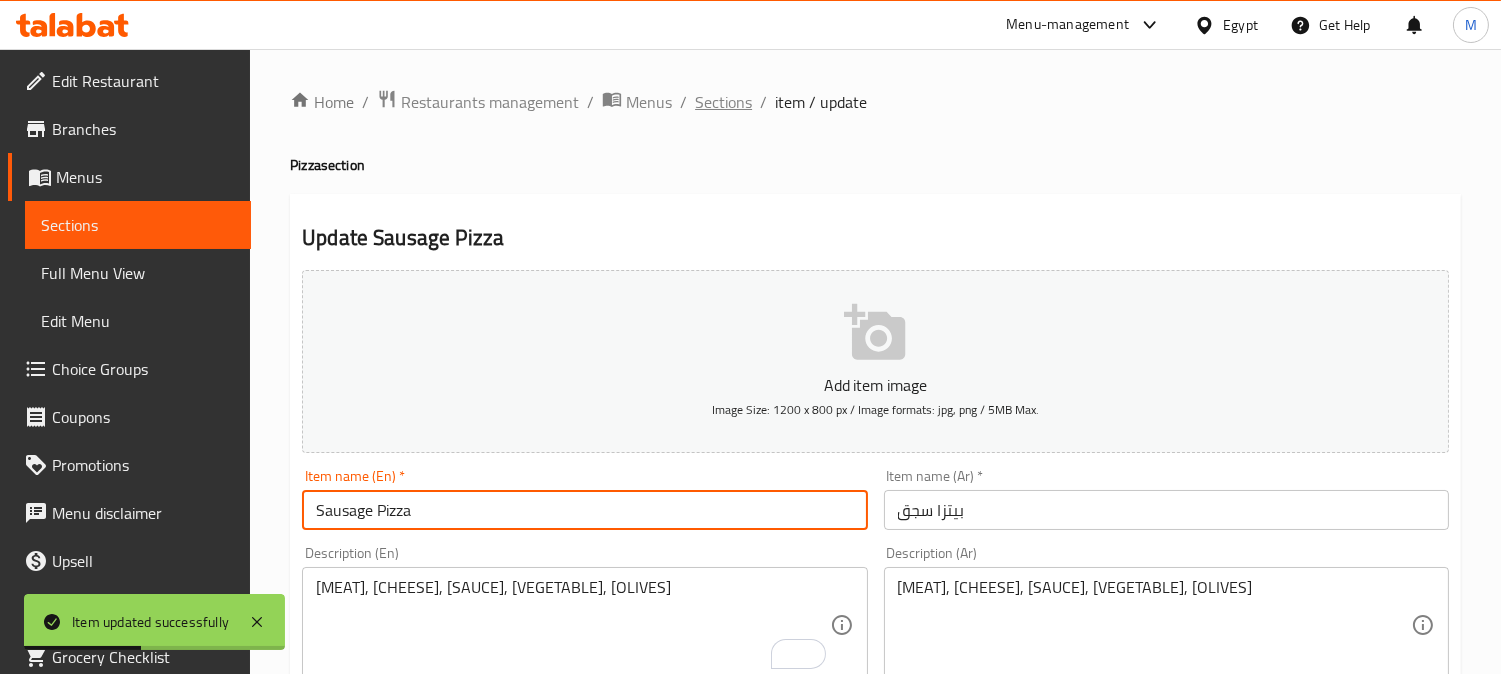 click on "Sections" at bounding box center (723, 102) 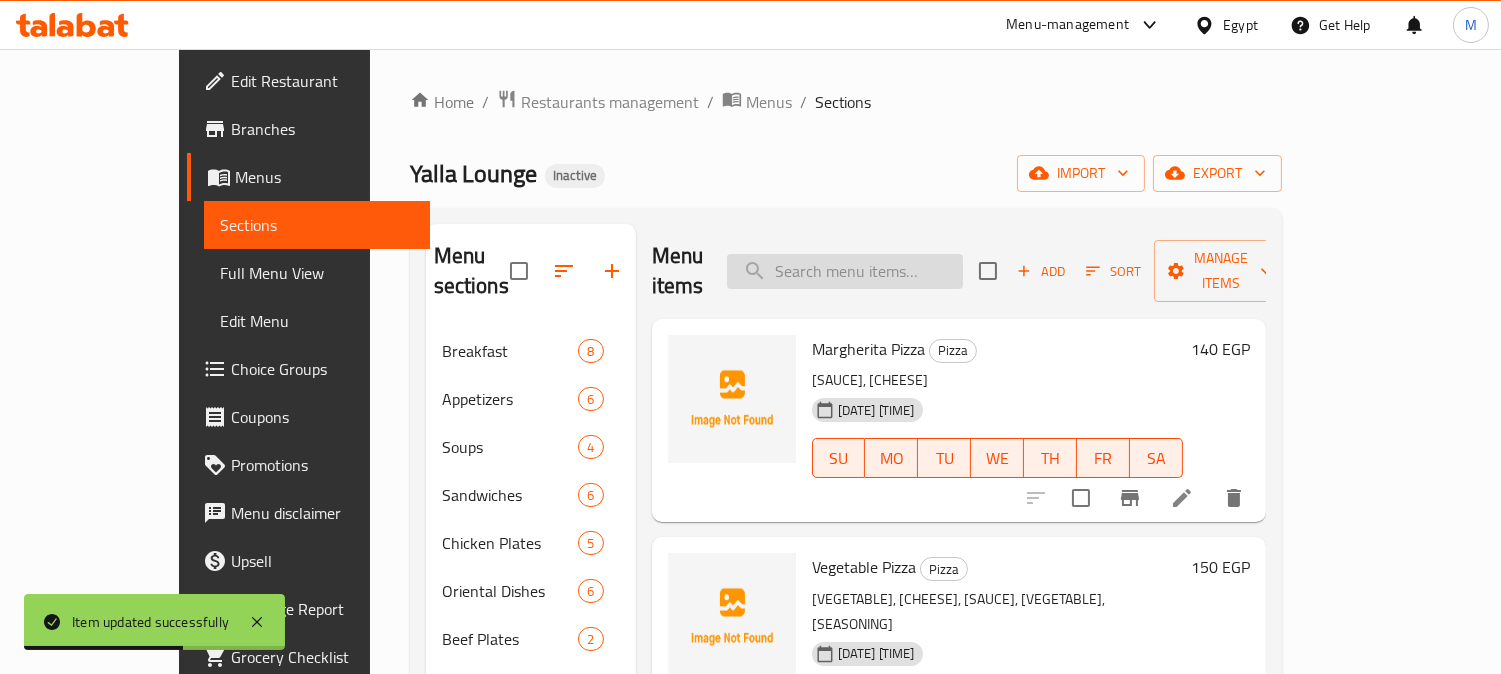 click at bounding box center (845, 271) 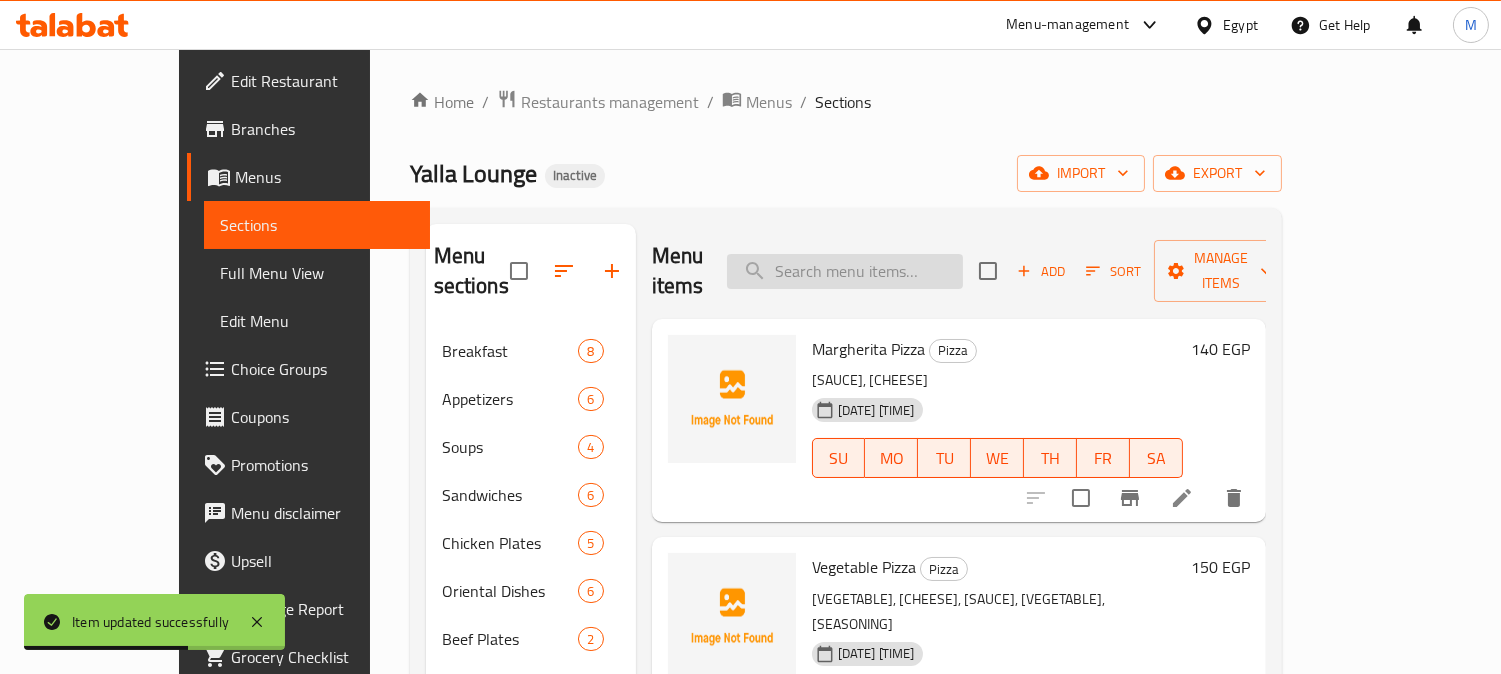 paste on "Sausage" 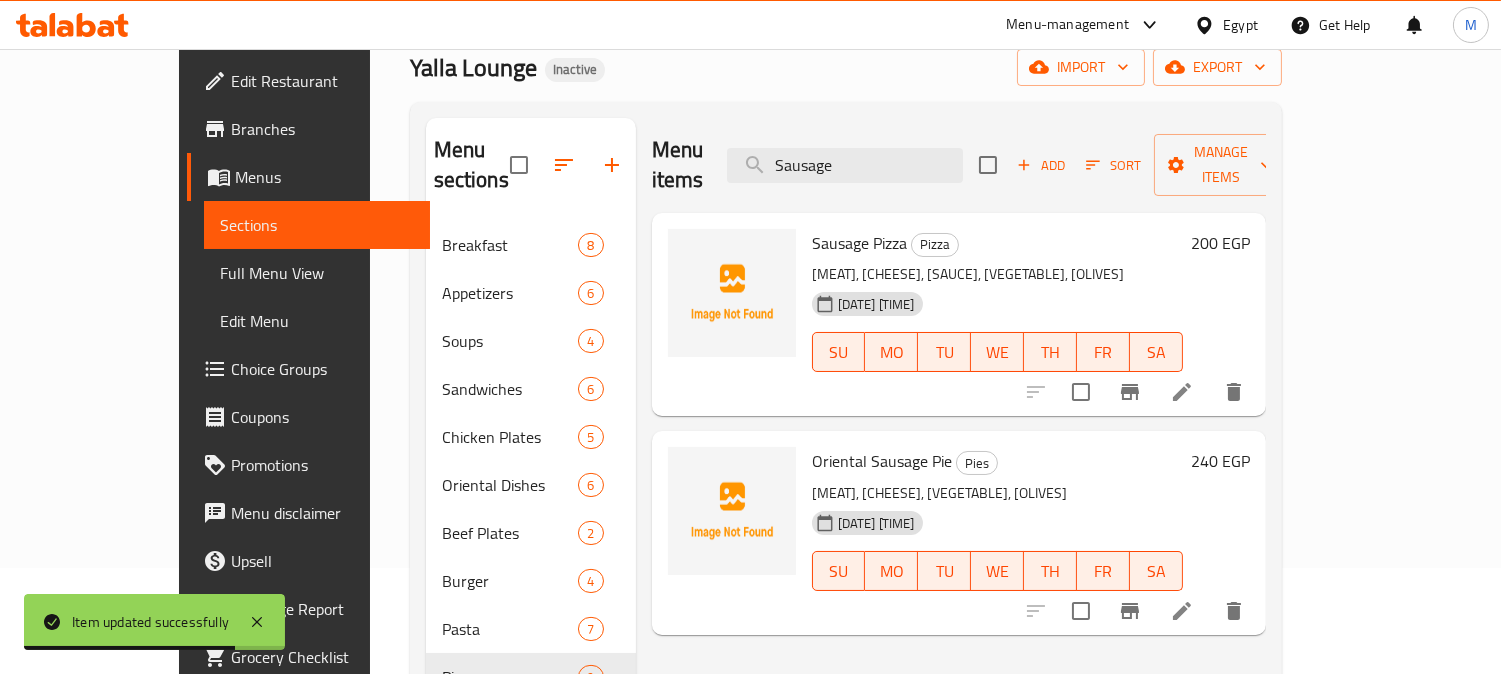 scroll, scrollTop: 222, scrollLeft: 0, axis: vertical 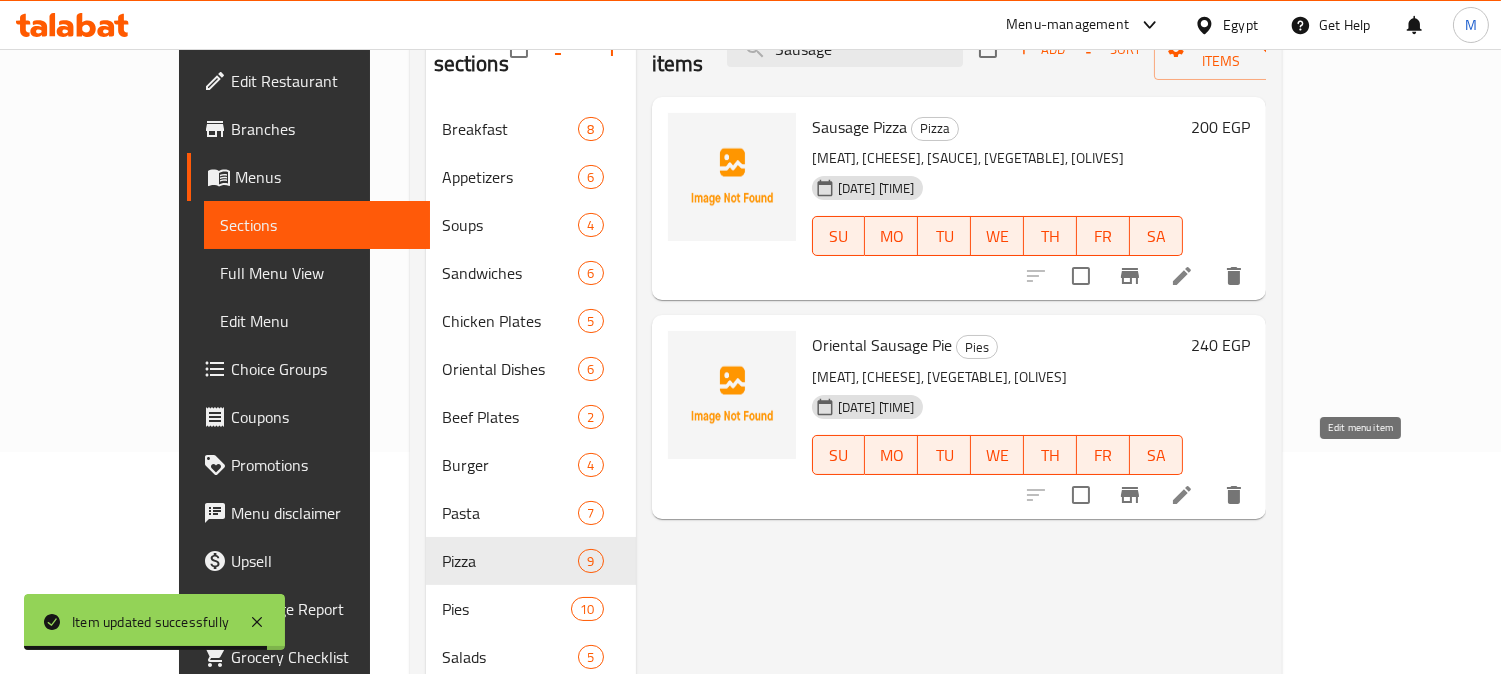 type on "Sausage" 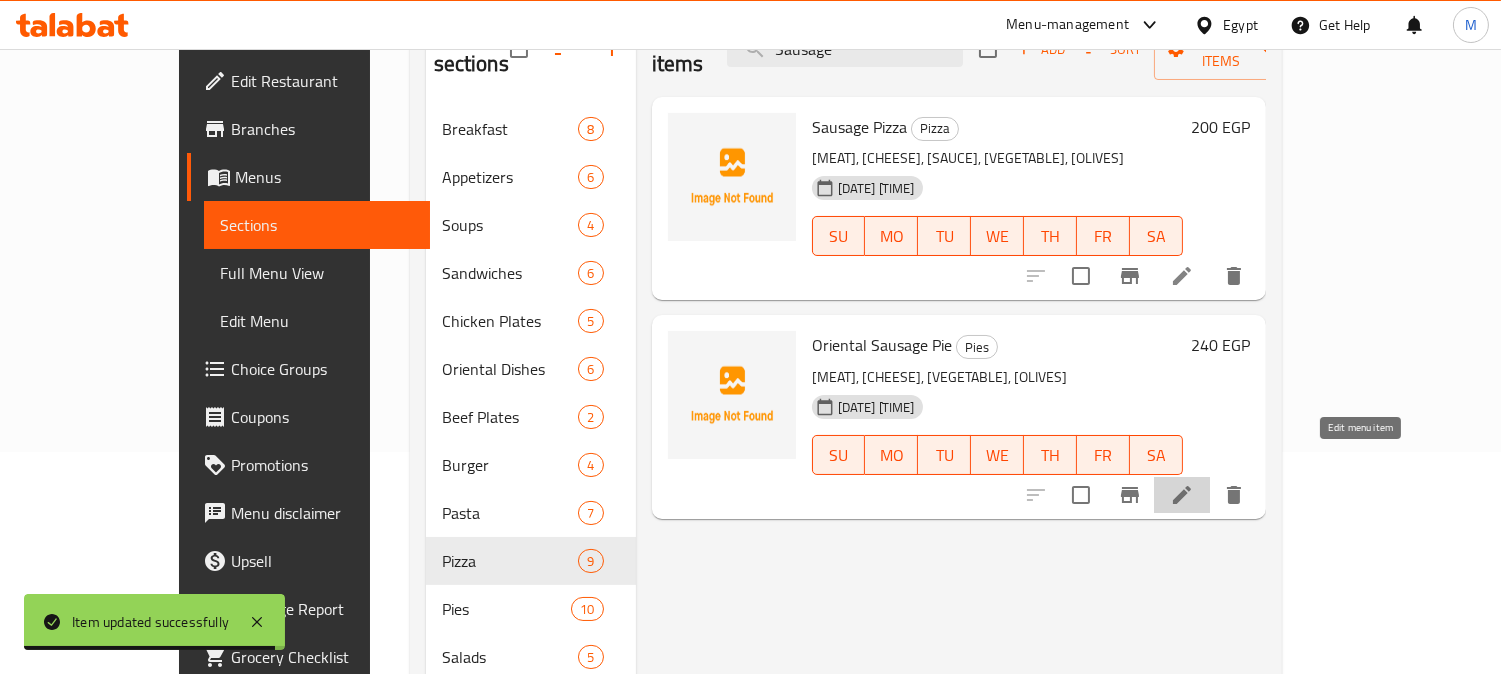click 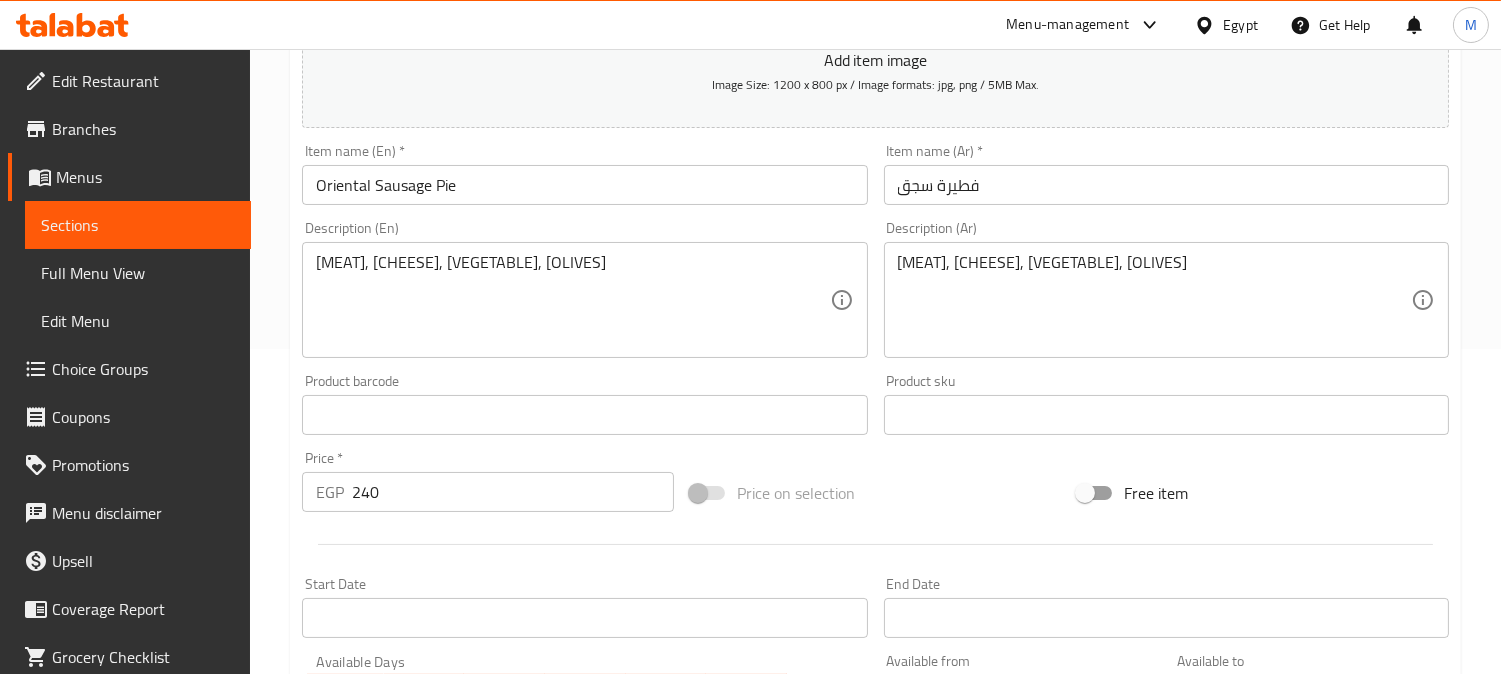 scroll, scrollTop: 333, scrollLeft: 0, axis: vertical 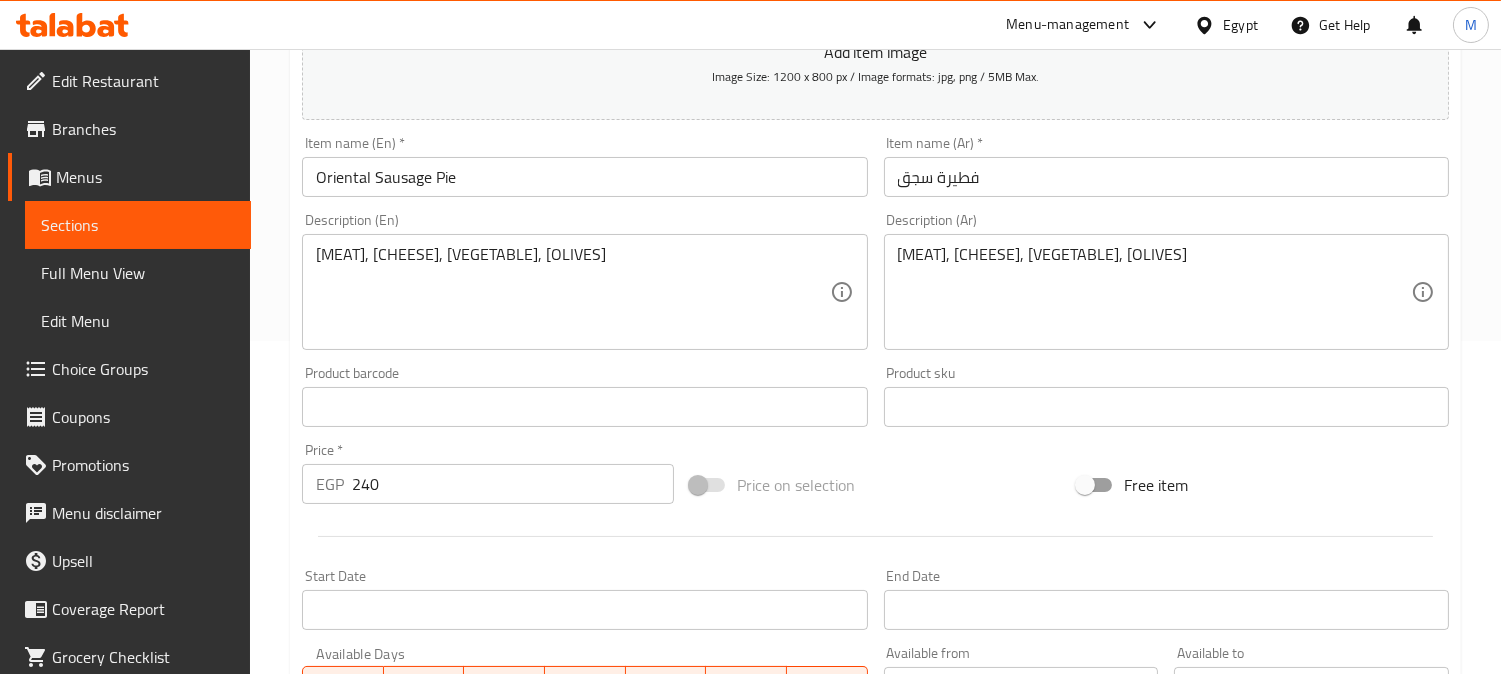 click on "Oriental Sausage Pie" at bounding box center [584, 177] 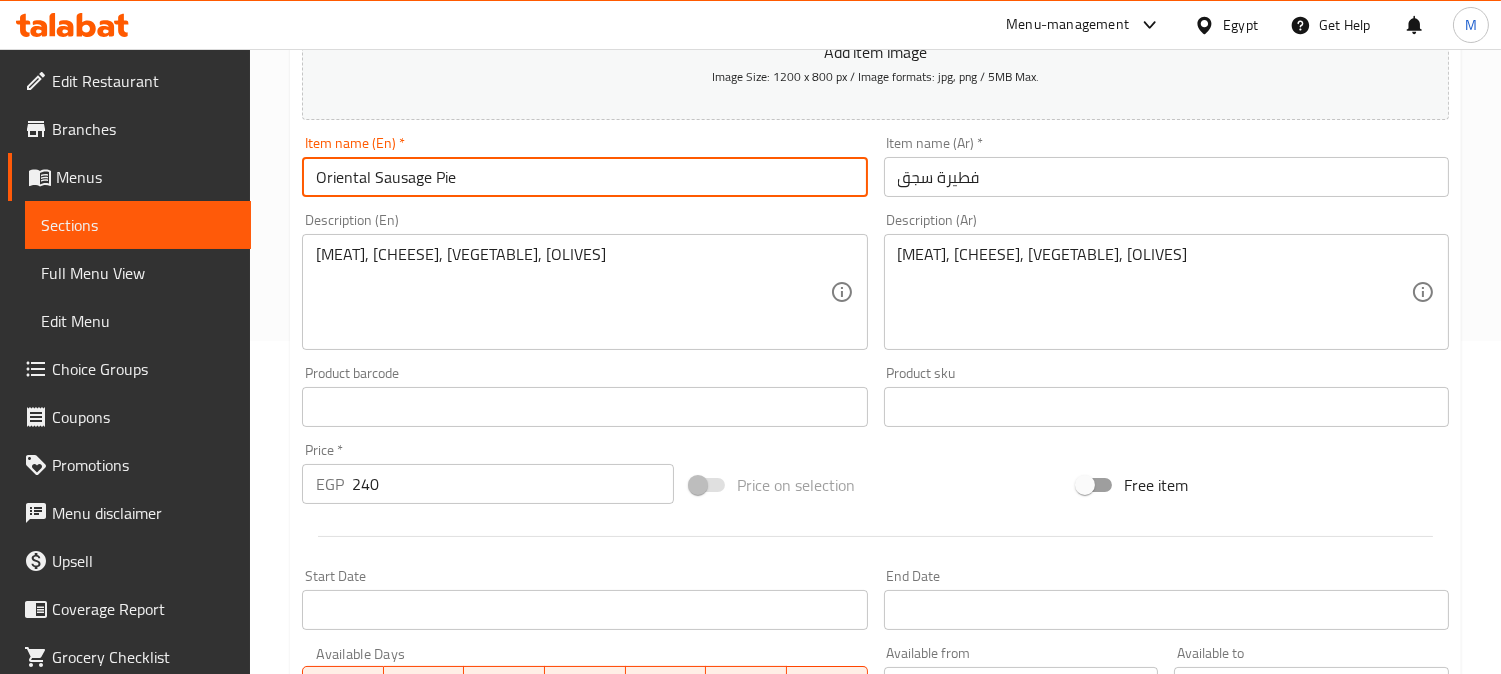 click on "Oriental Sausage Pie" at bounding box center [584, 177] 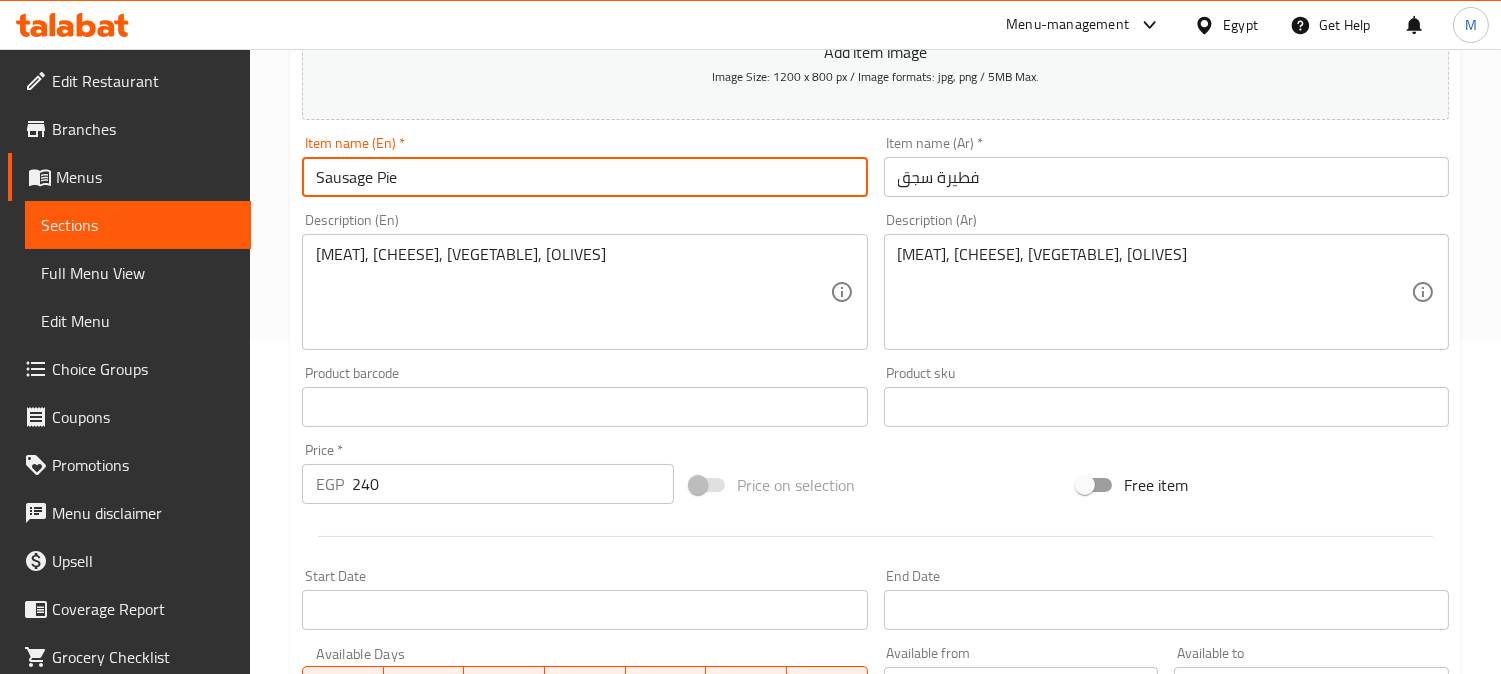 click on "Sausage Pie" at bounding box center (584, 177) 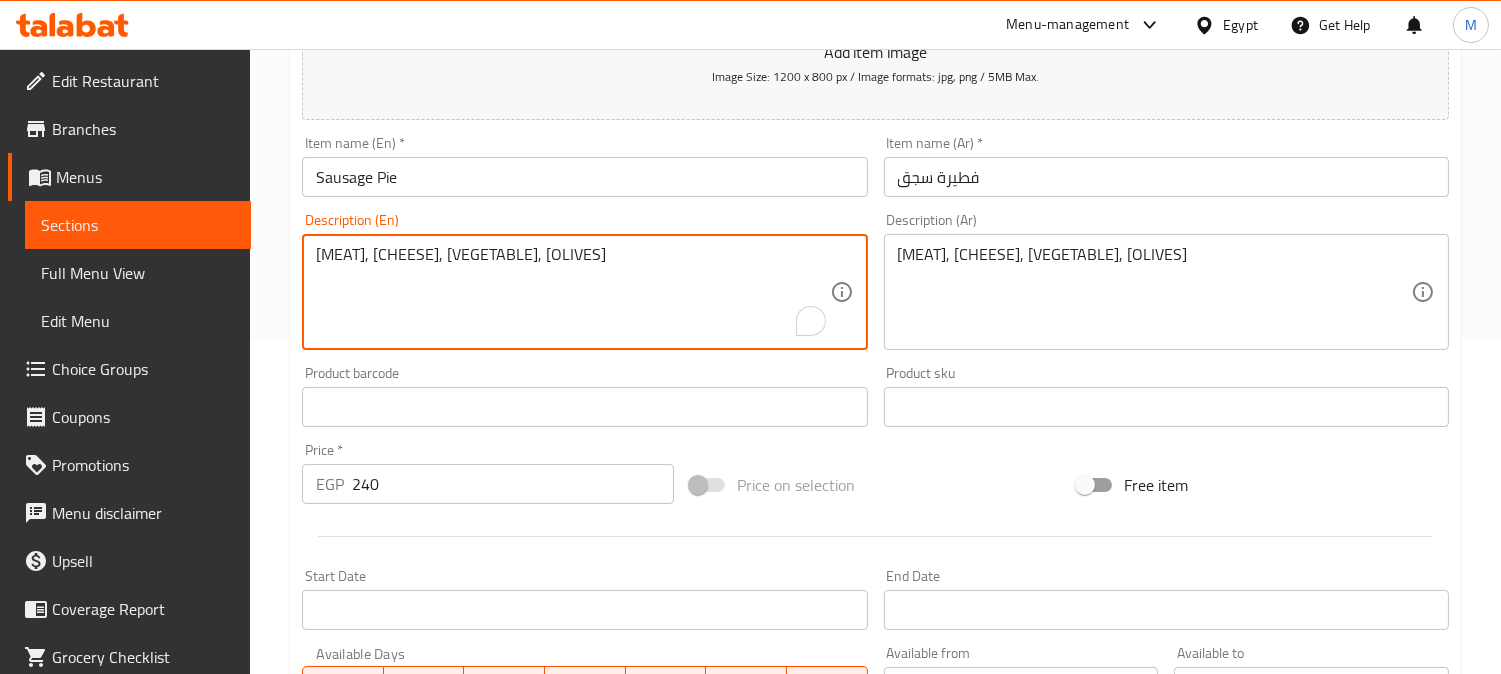 drag, startPoint x: 424, startPoint y: 256, endPoint x: 273, endPoint y: 266, distance: 151.33076 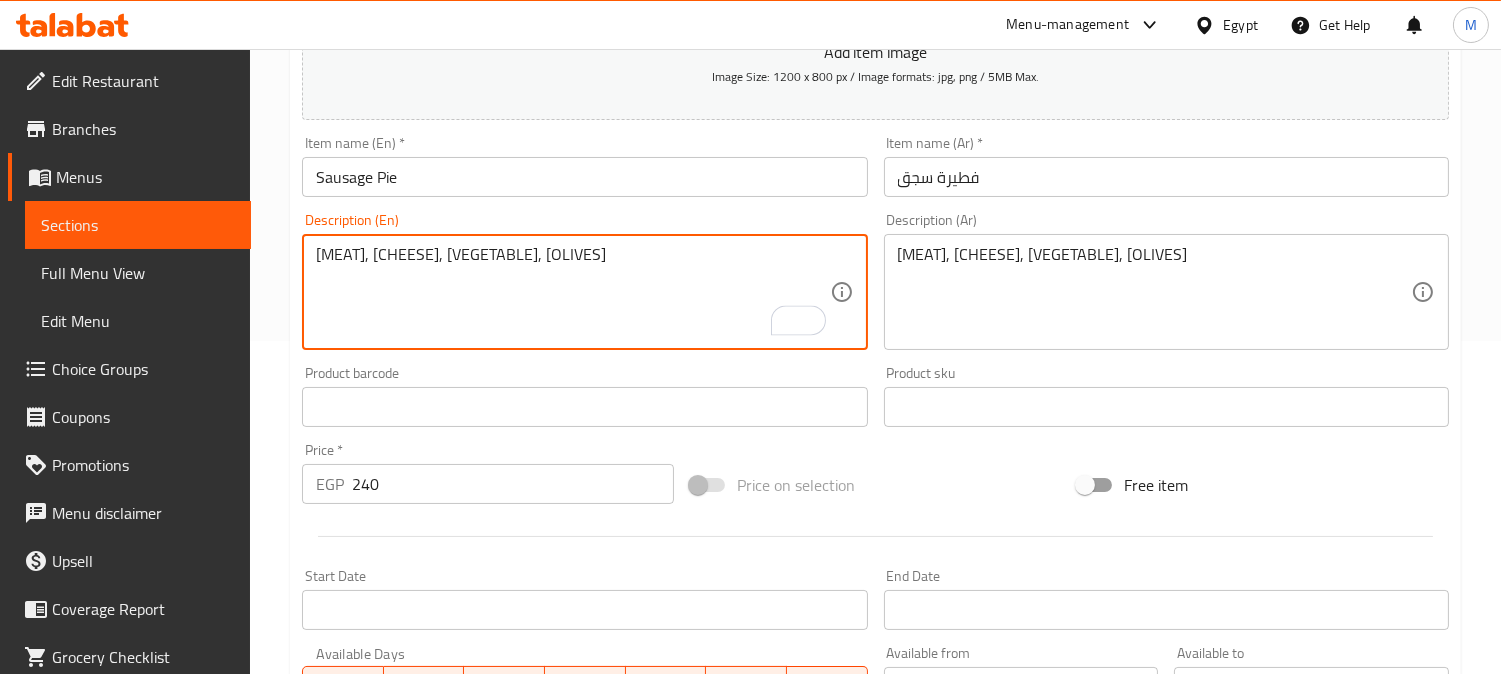 type on "Sausage, mozzarella cheese, bell peppers, olives" 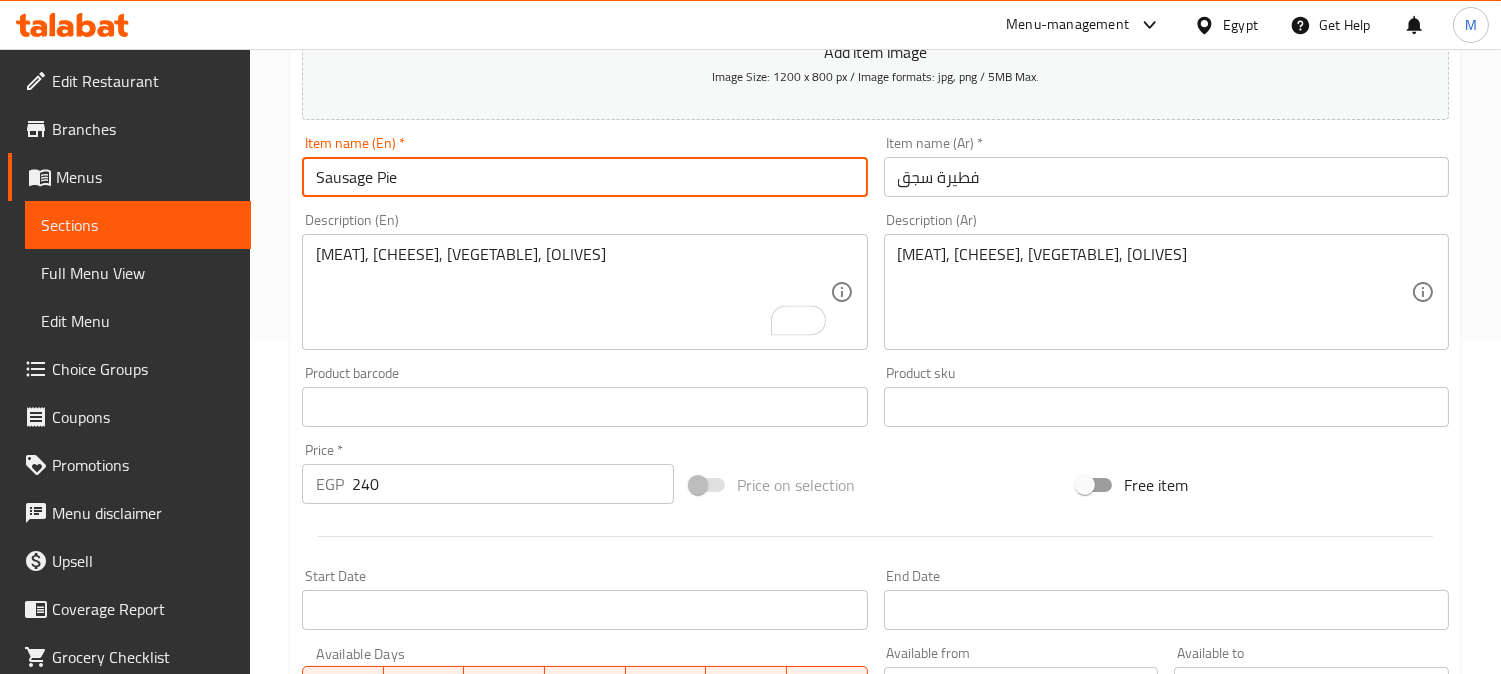 click on "Sausage Pie" at bounding box center (584, 177) 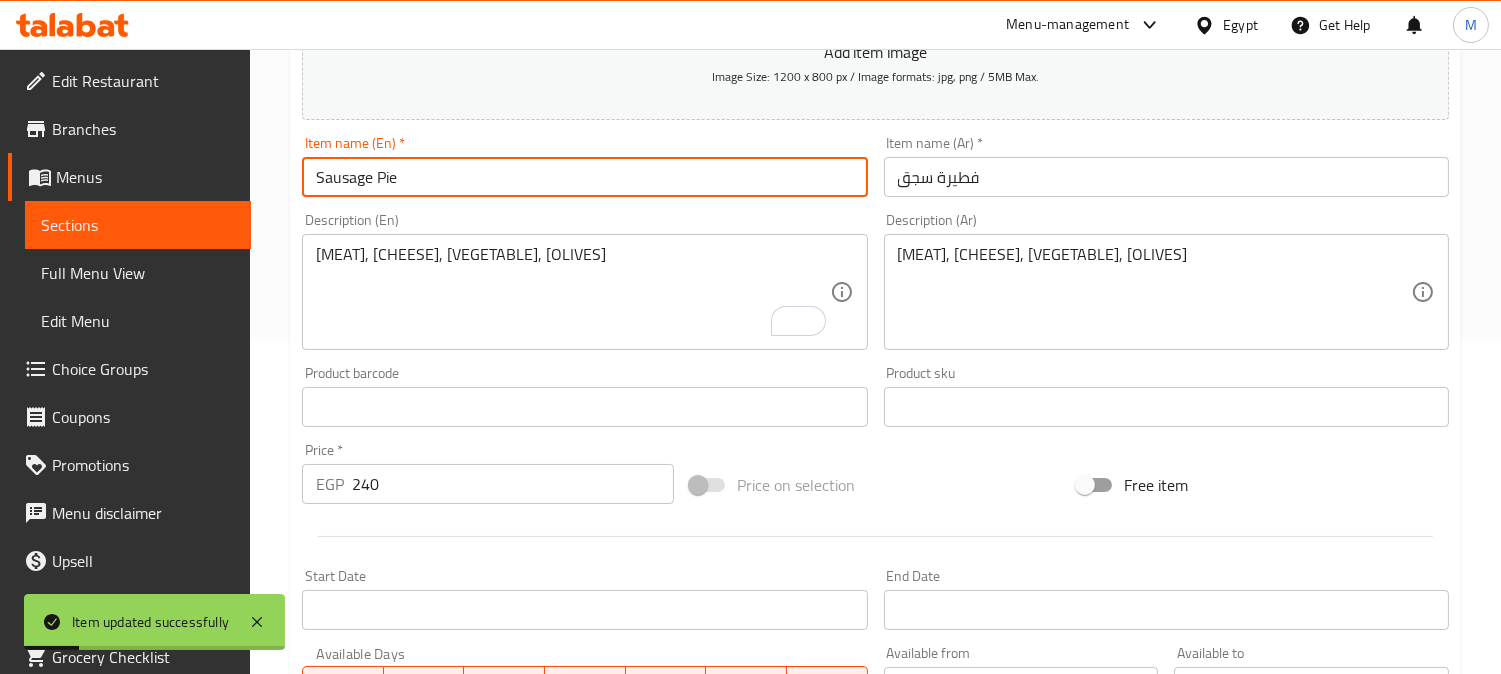 click on "Update" at bounding box center (439, 993) 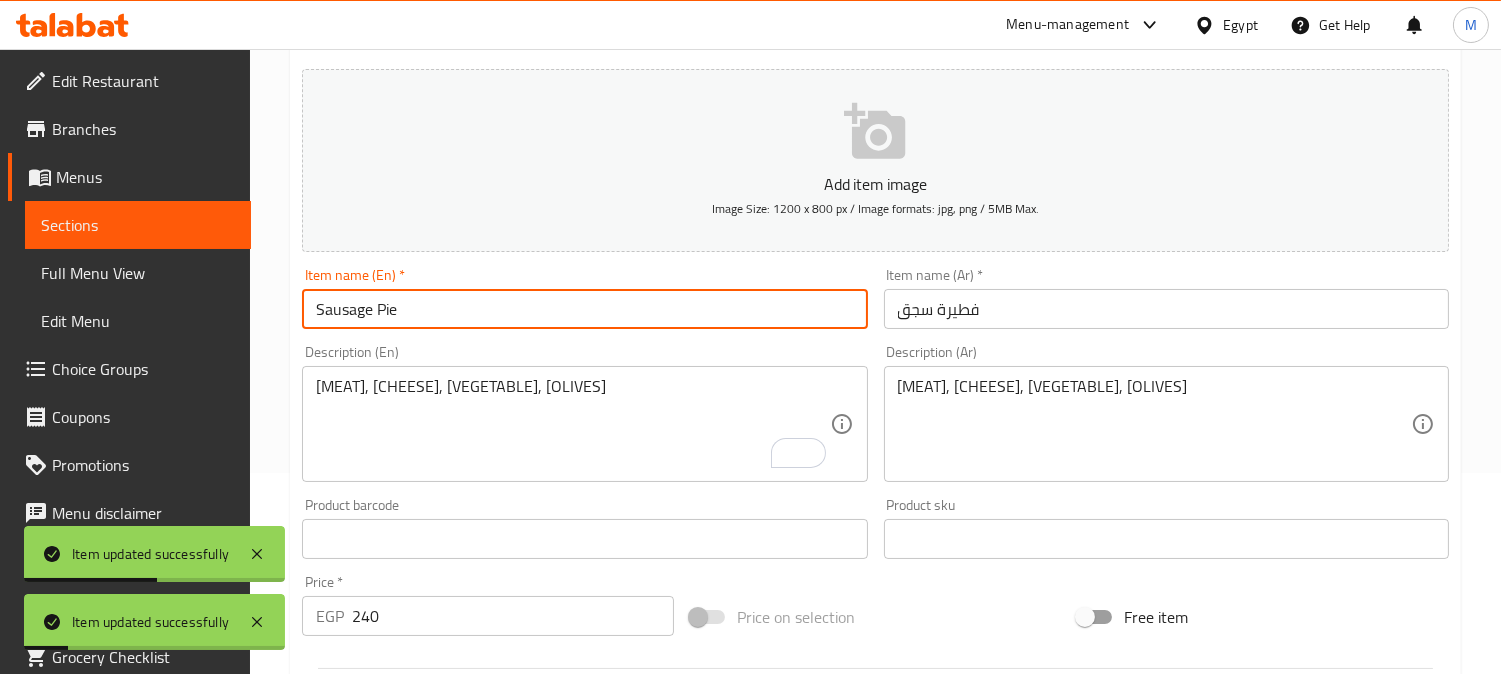 scroll, scrollTop: 0, scrollLeft: 0, axis: both 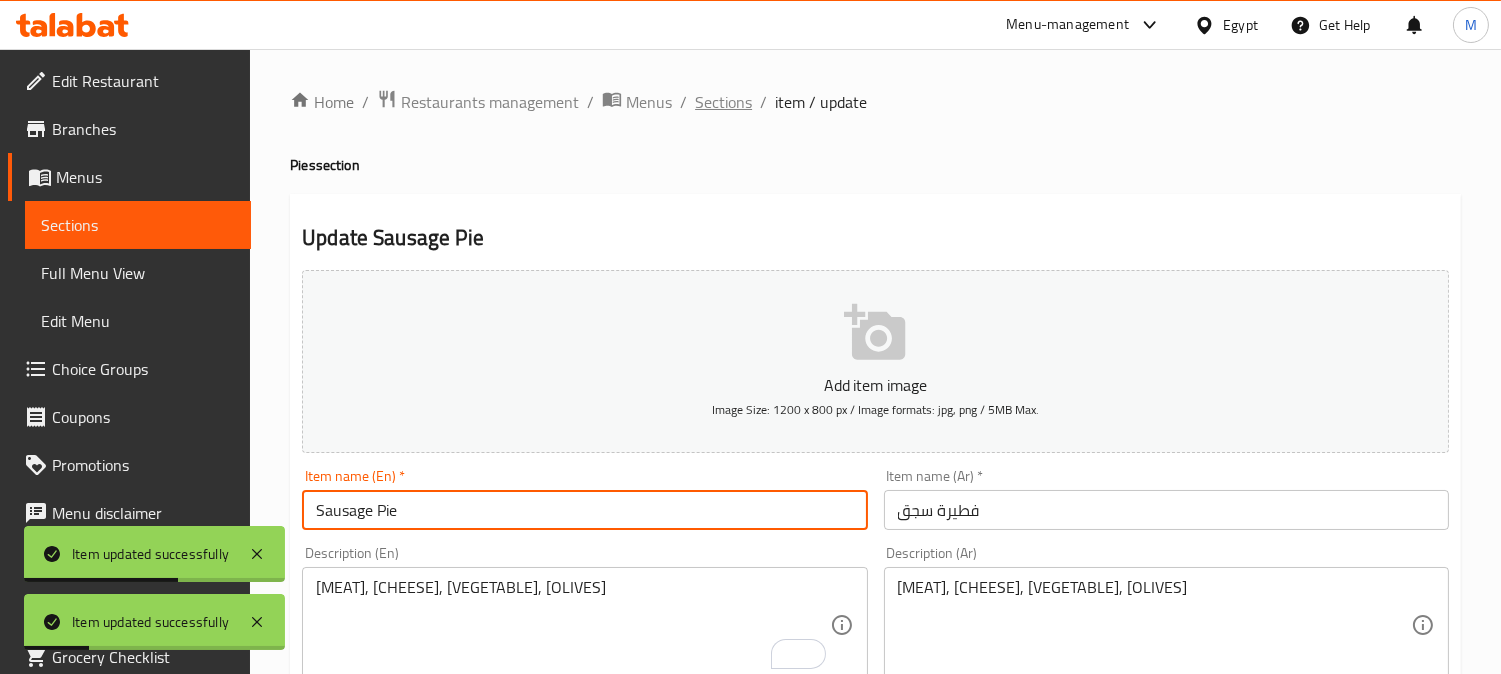 click on "Sections" at bounding box center [723, 102] 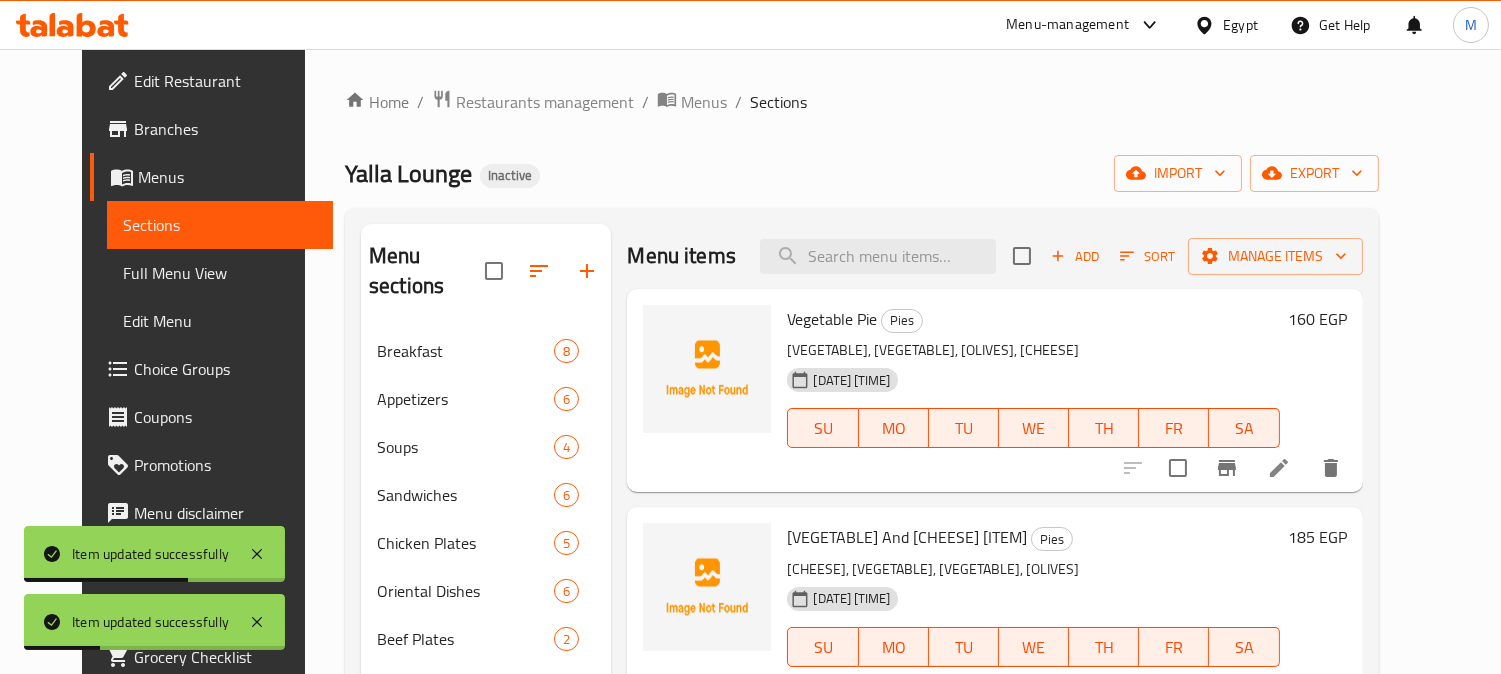 click on "Sections" at bounding box center (778, 102) 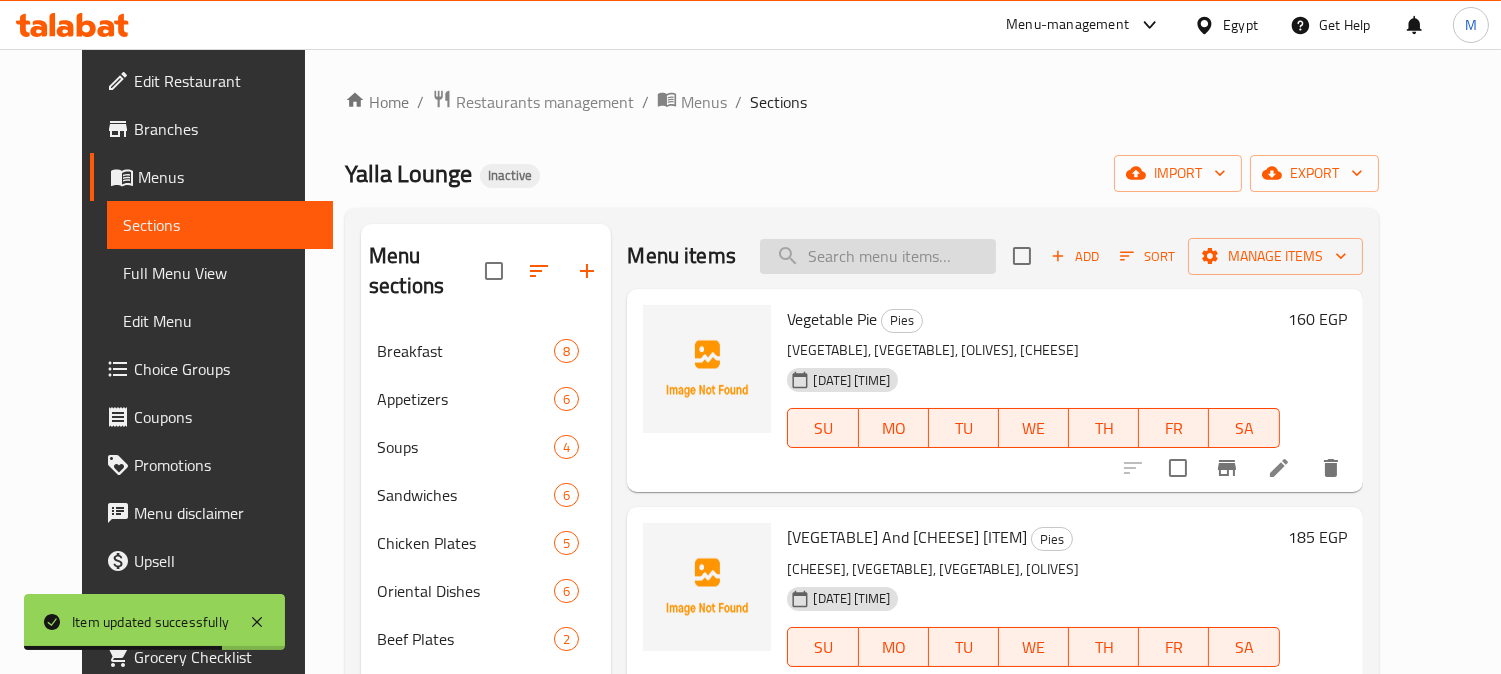 click at bounding box center (878, 256) 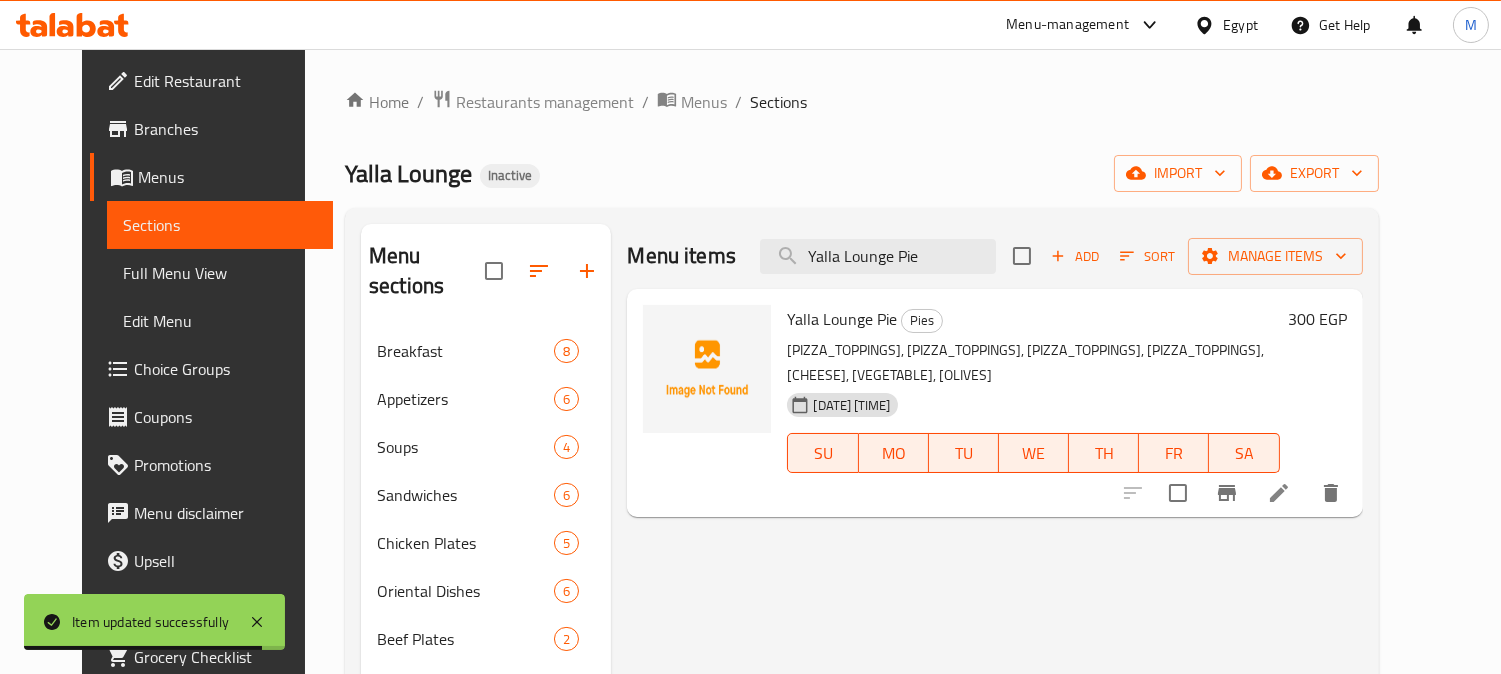 type on "Yalla Lounge Pie" 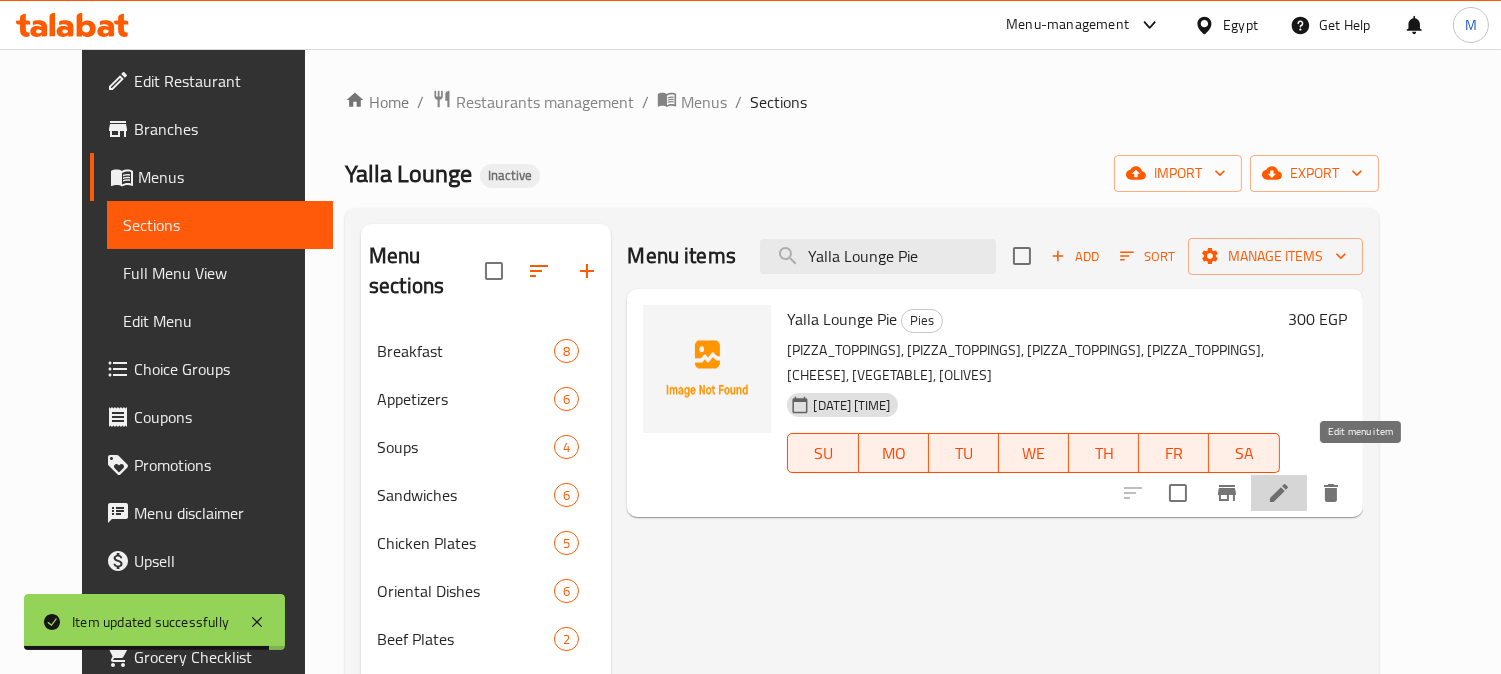 click 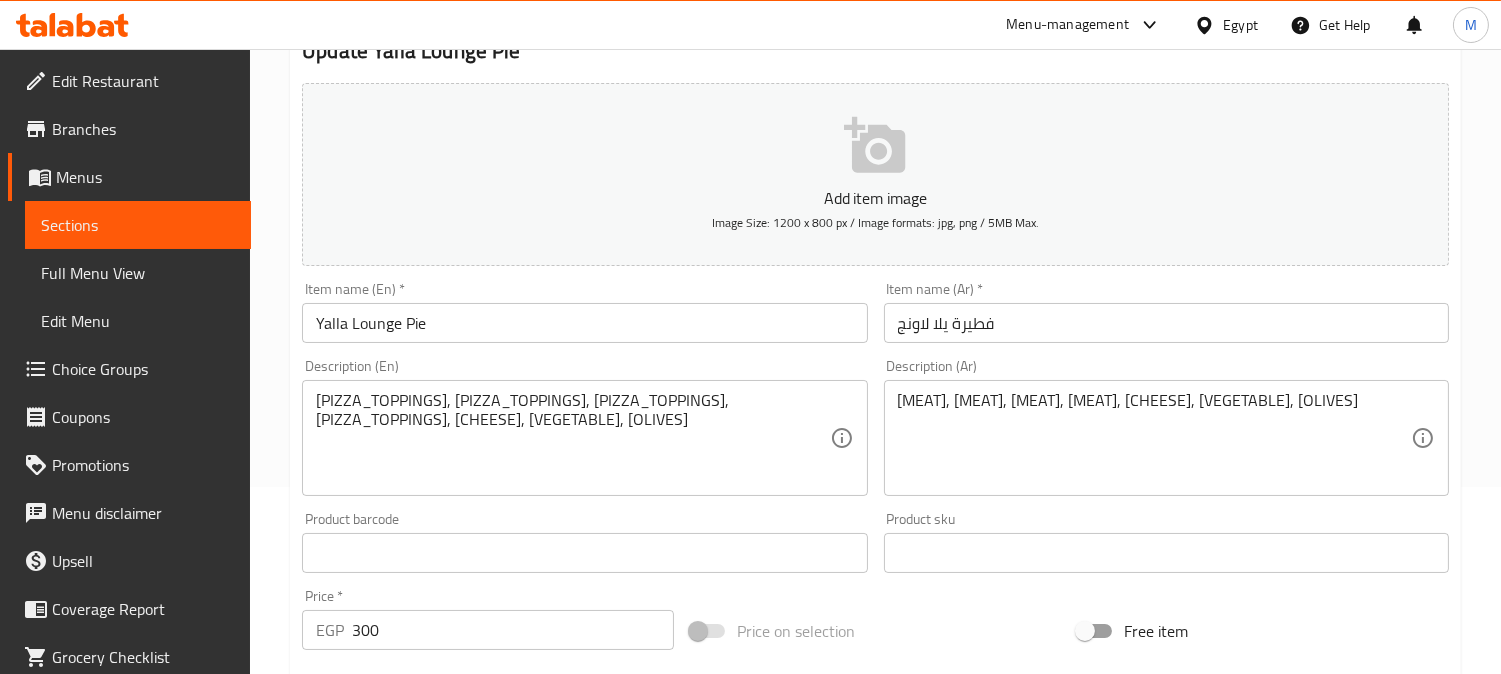 scroll, scrollTop: 222, scrollLeft: 0, axis: vertical 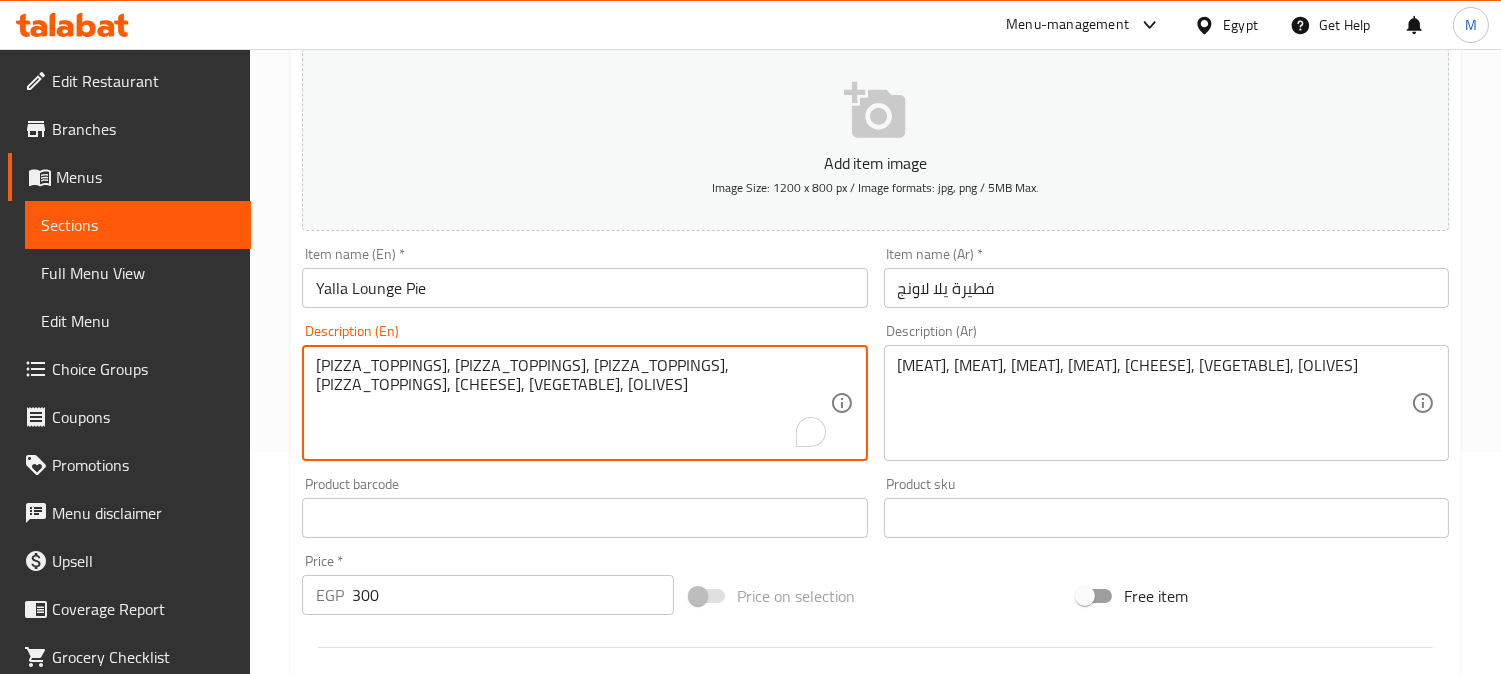 click on "Oriental sausage, pastrami, smoked turkey, smoked beef, mozzarella cheese, bell peppers, olives" at bounding box center (572, 403) 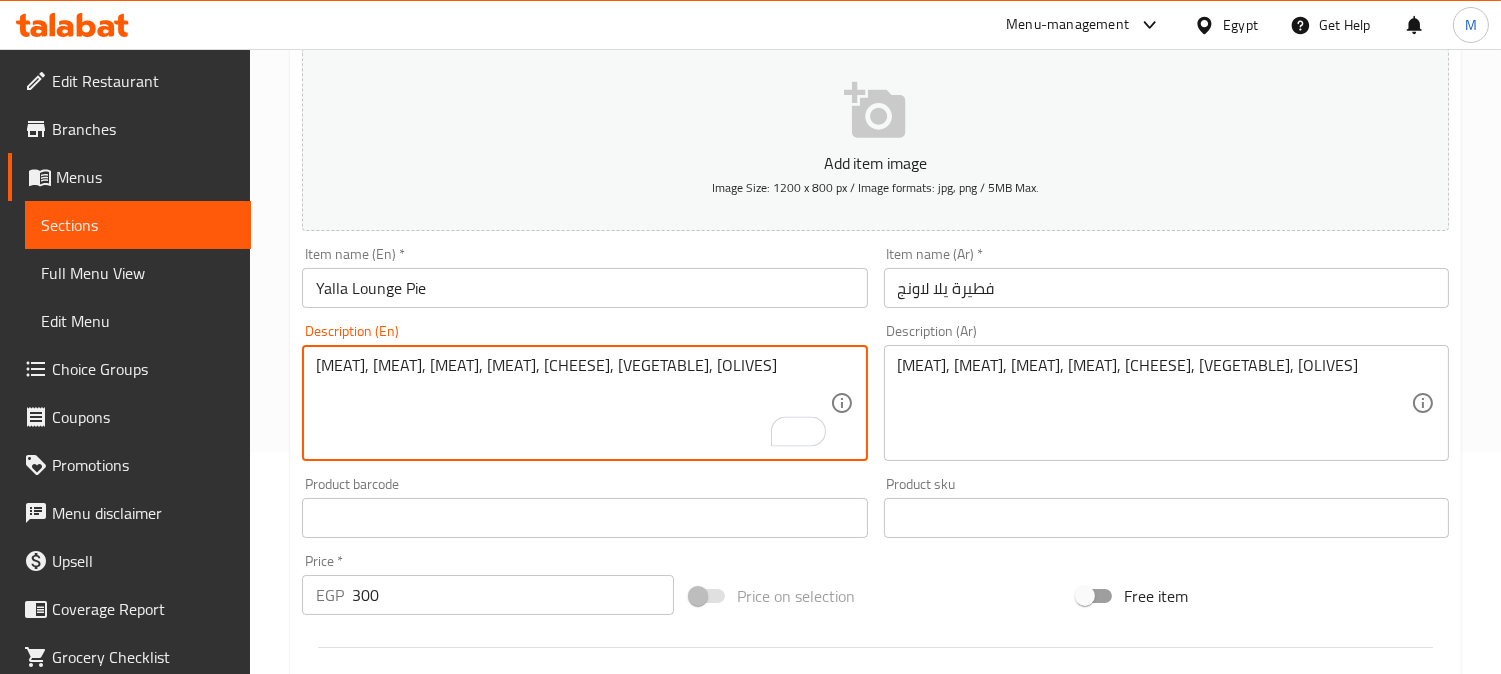 drag, startPoint x: 326, startPoint y: 370, endPoint x: 316, endPoint y: 367, distance: 10.440307 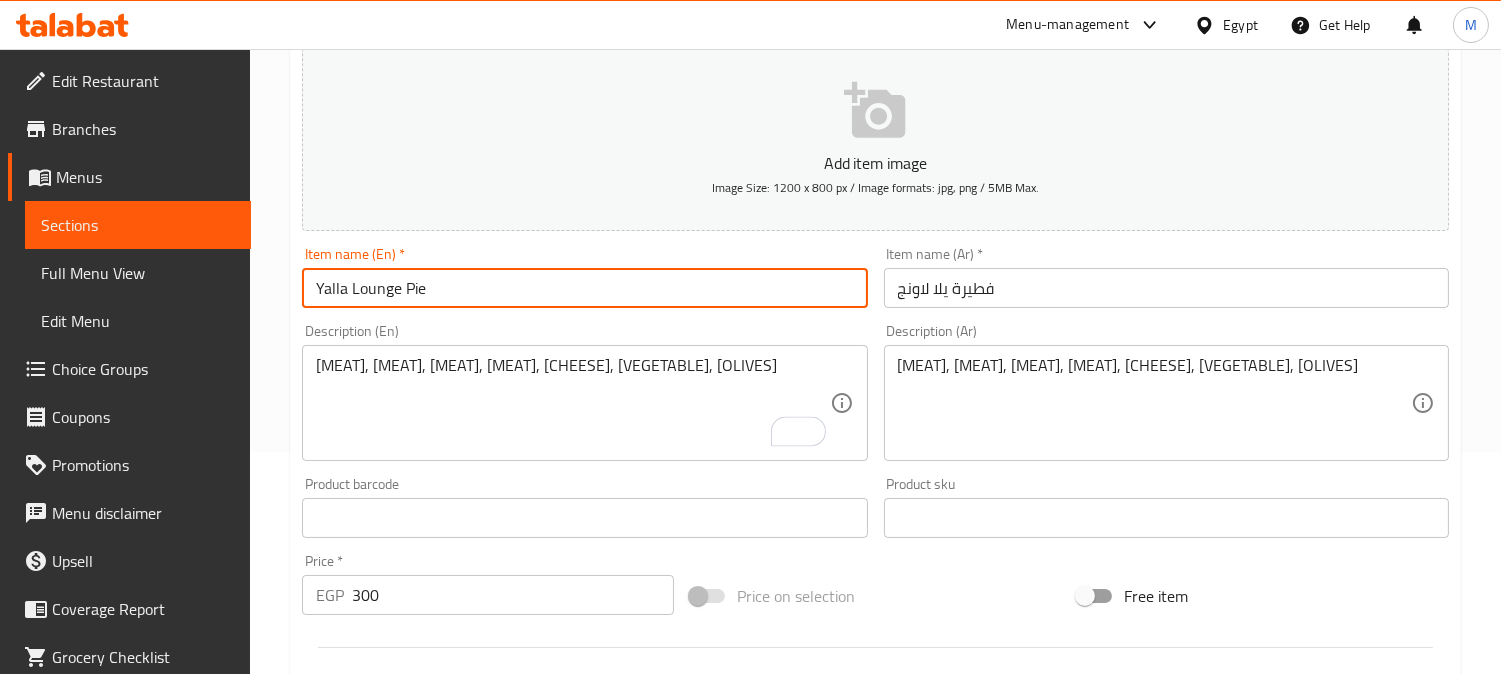click on "Yalla Lounge Pie" at bounding box center (584, 288) 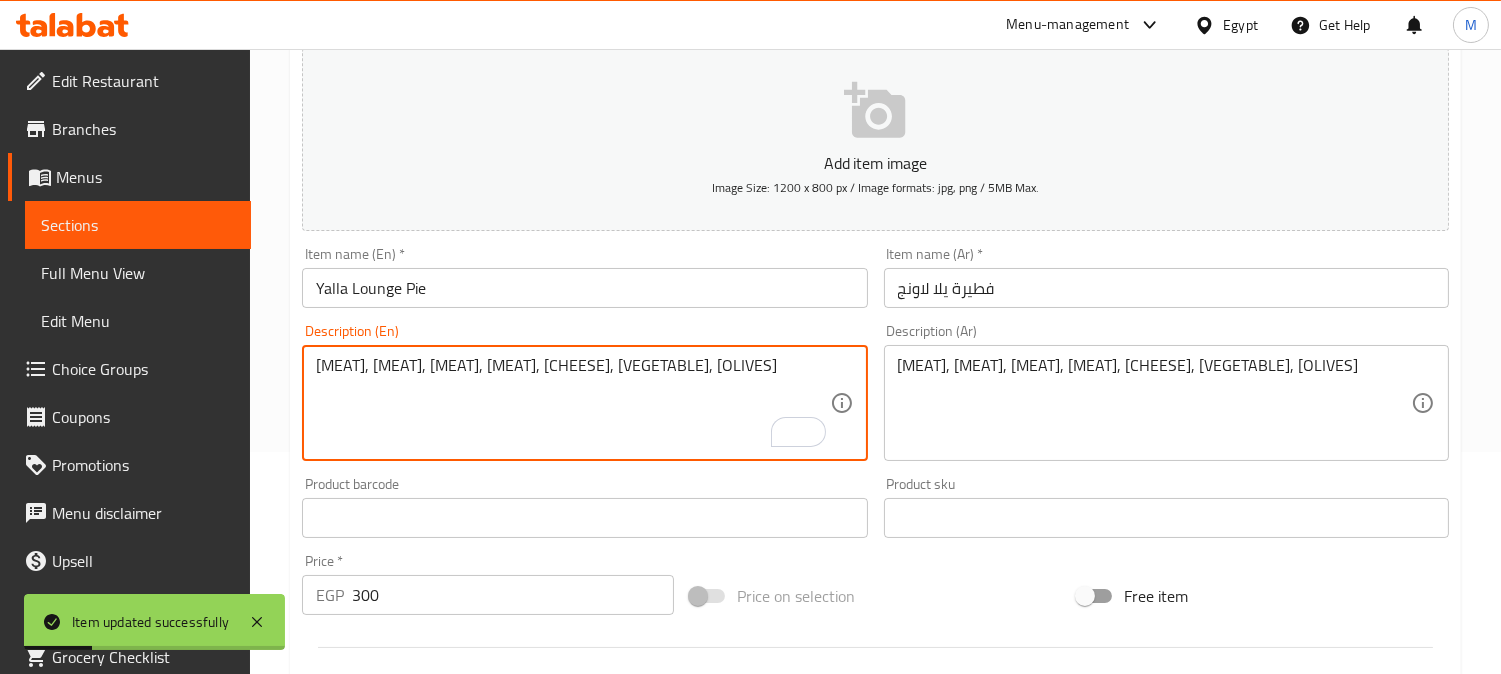 drag, startPoint x: 370, startPoint y: 367, endPoint x: 312, endPoint y: 365, distance: 58.034473 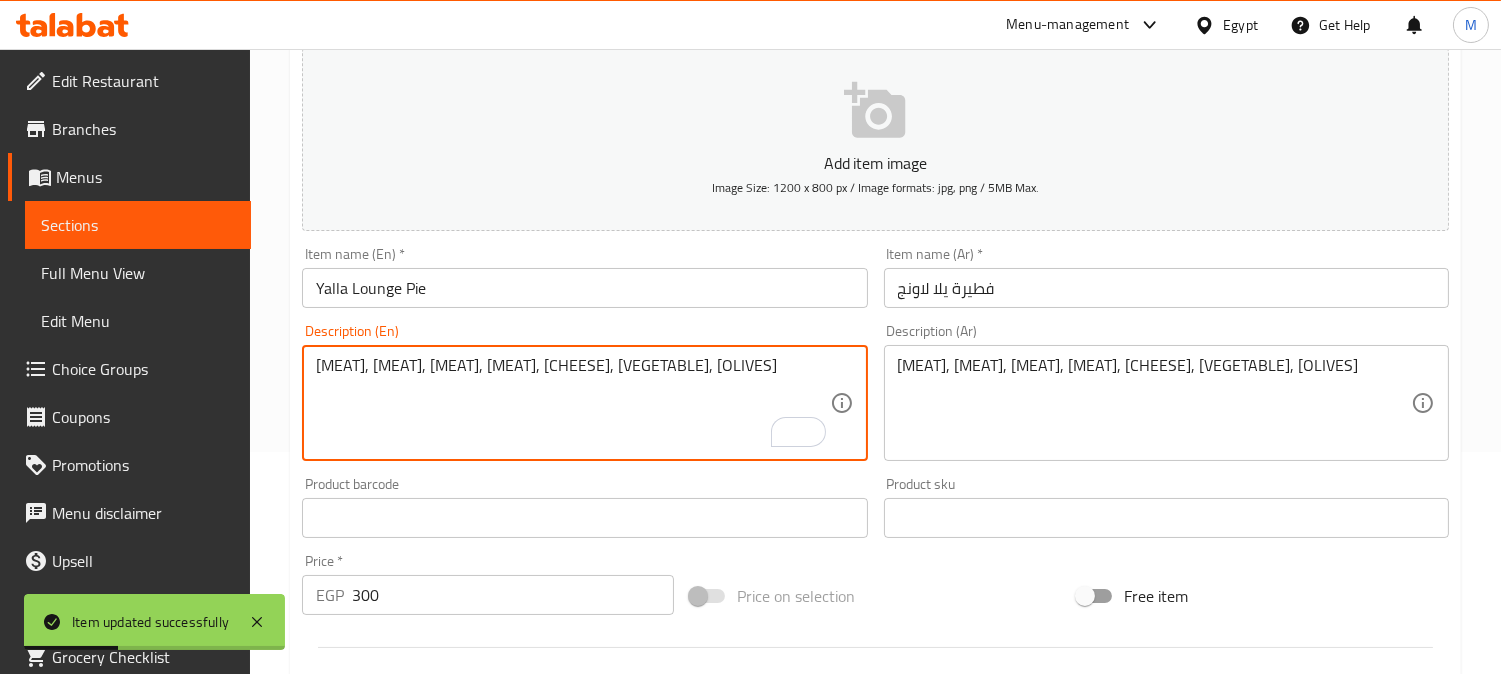 scroll, scrollTop: 0, scrollLeft: 0, axis: both 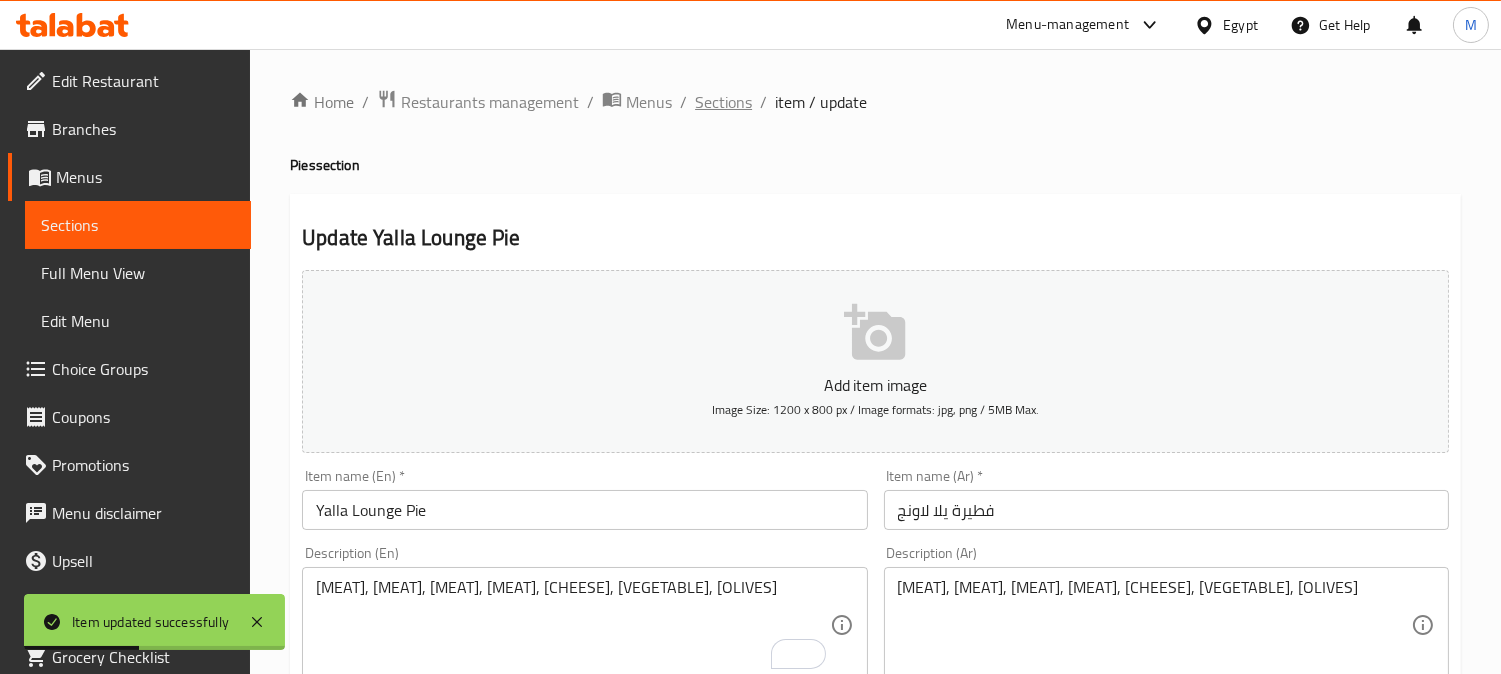 click on "Sections" at bounding box center (723, 102) 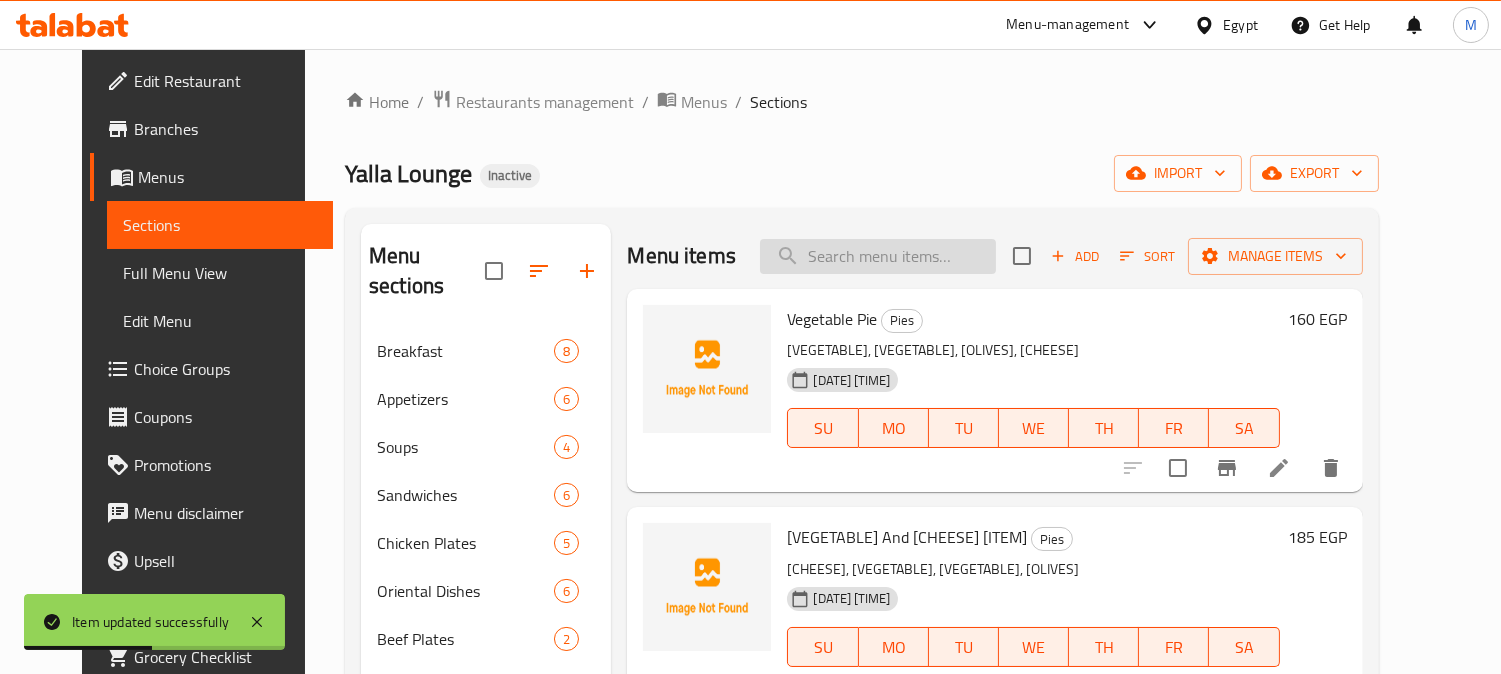 click at bounding box center (878, 256) 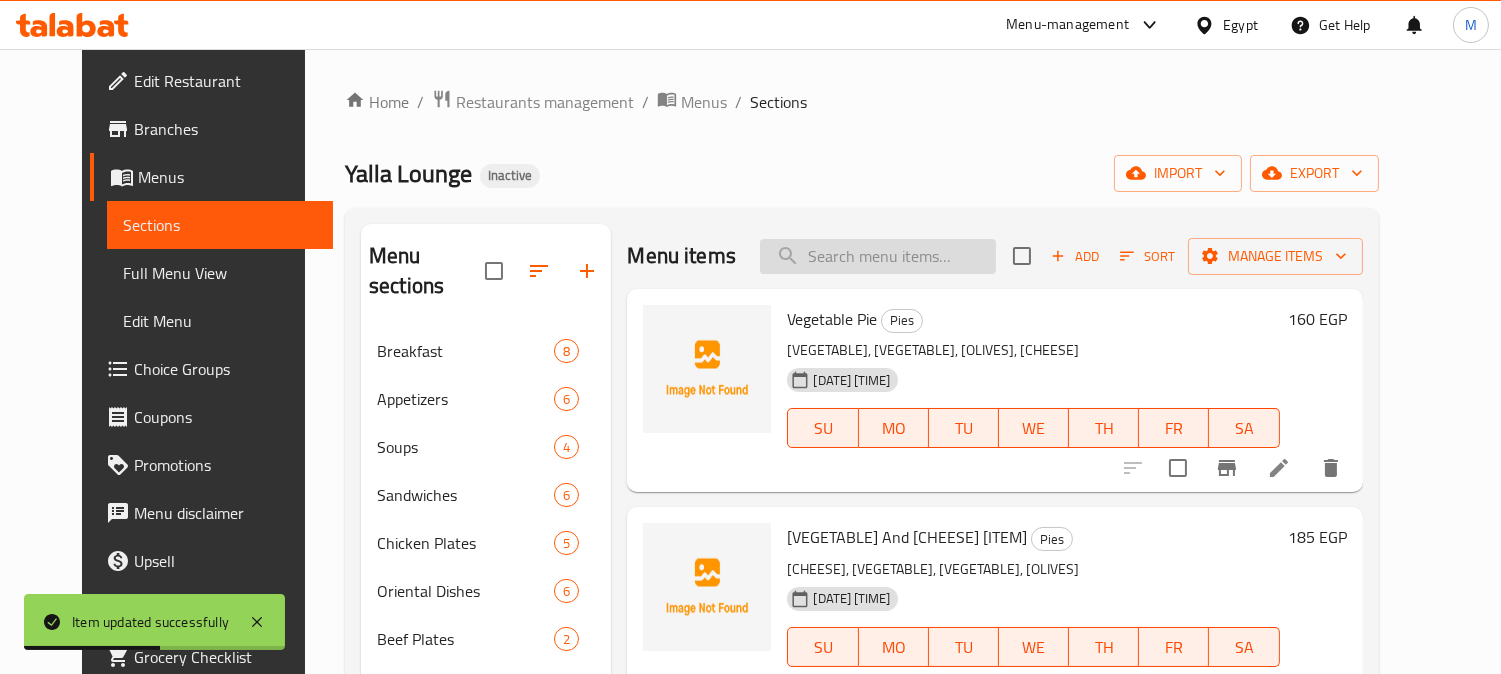 paste on "Sausage" 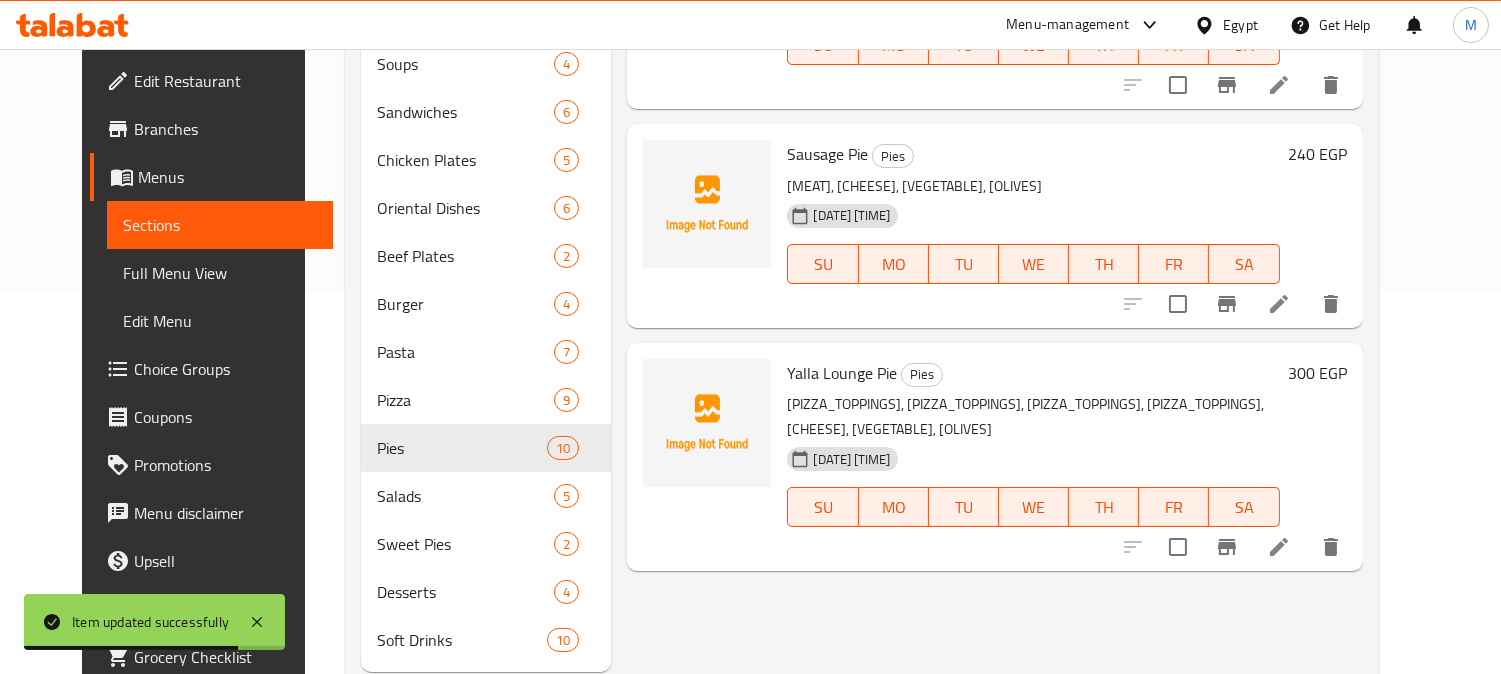 scroll, scrollTop: 406, scrollLeft: 0, axis: vertical 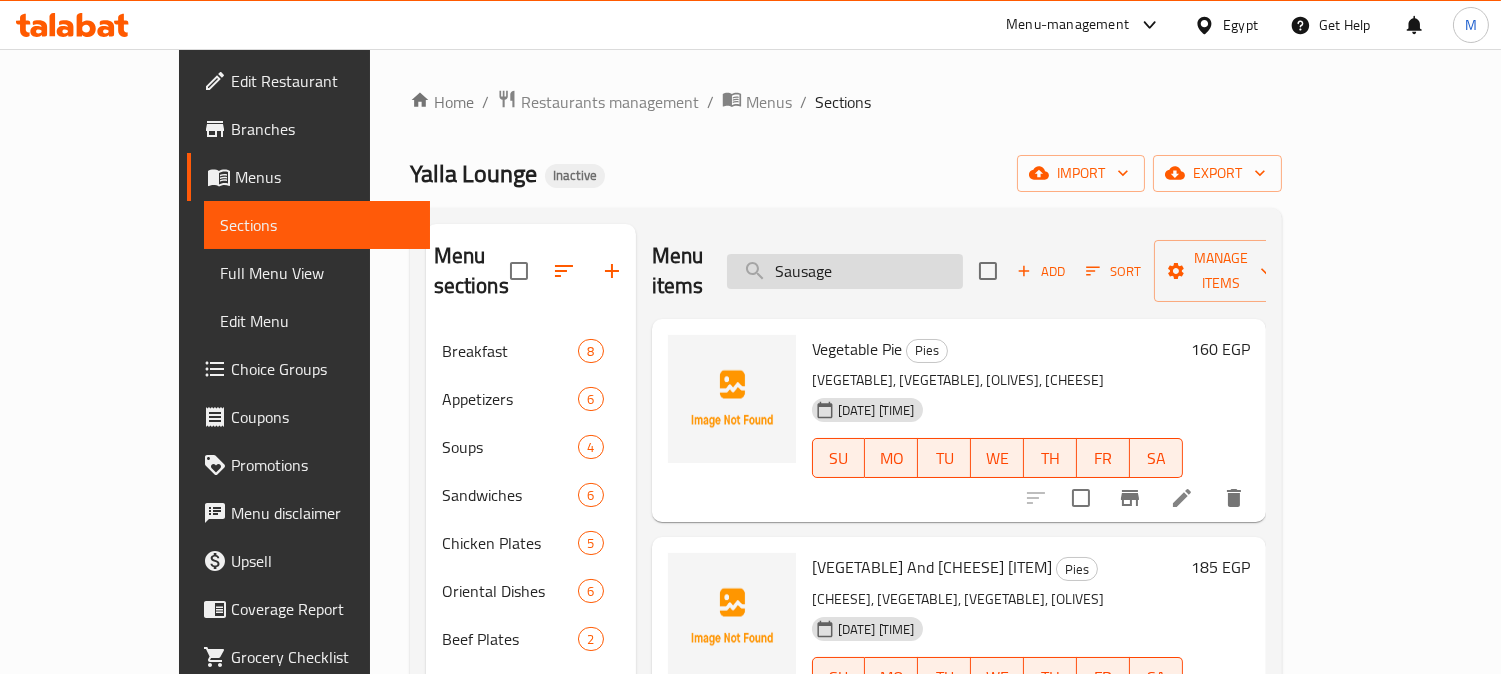 click on "Sausage" at bounding box center [845, 271] 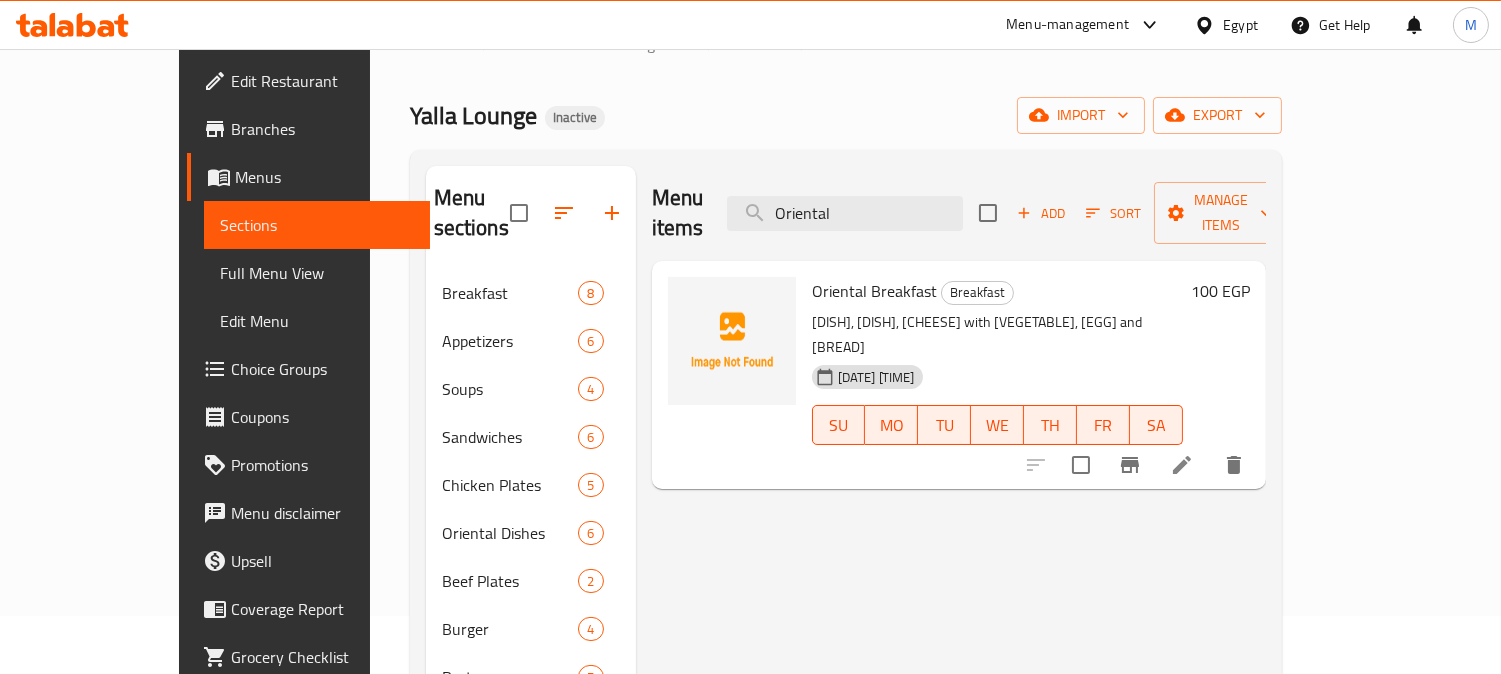 scroll, scrollTop: 111, scrollLeft: 0, axis: vertical 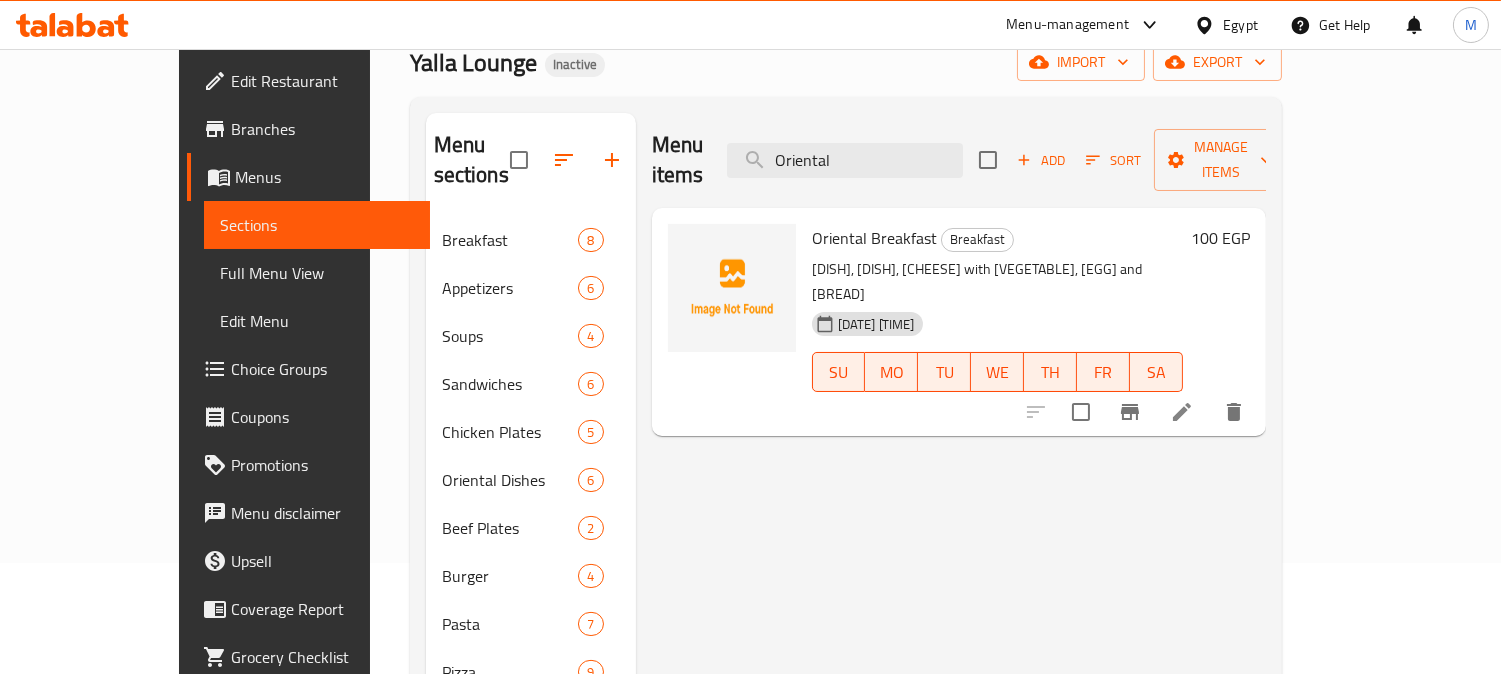 type on "Oriental" 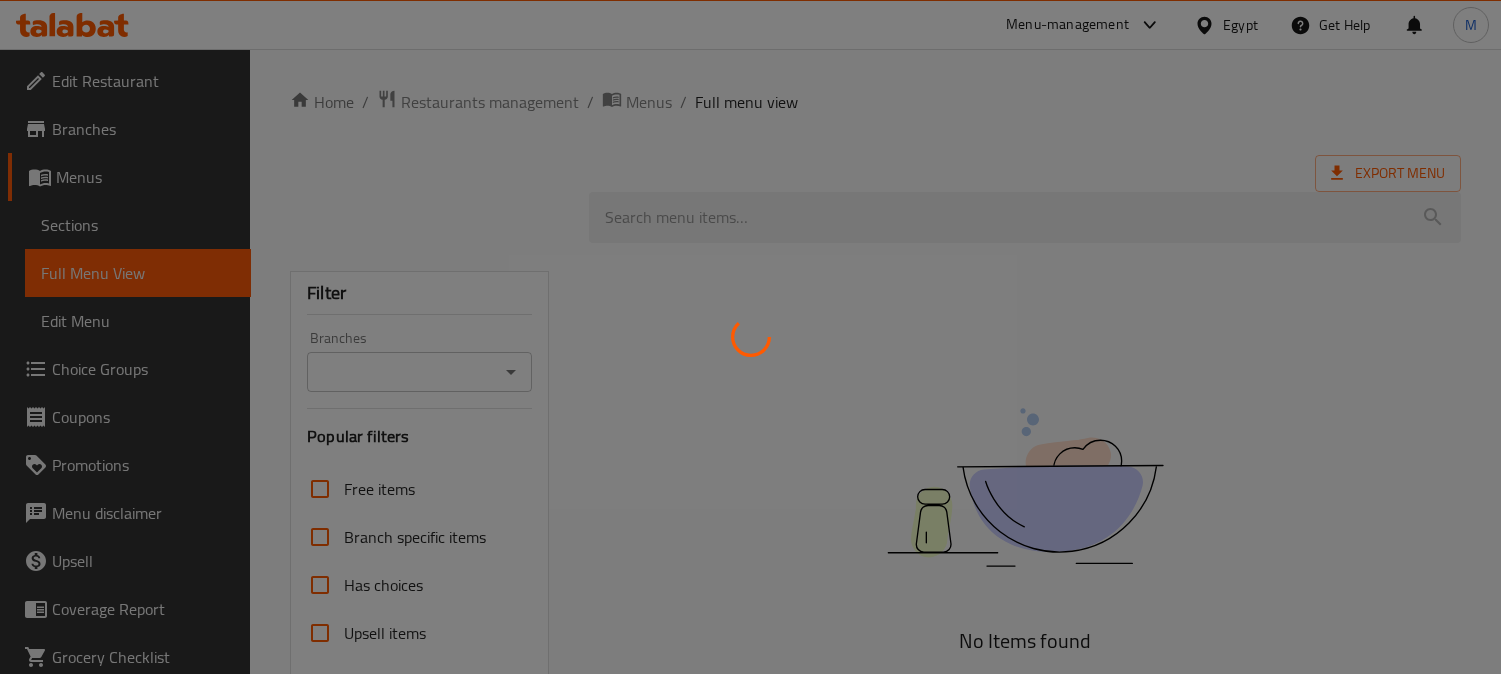 scroll, scrollTop: 0, scrollLeft: 0, axis: both 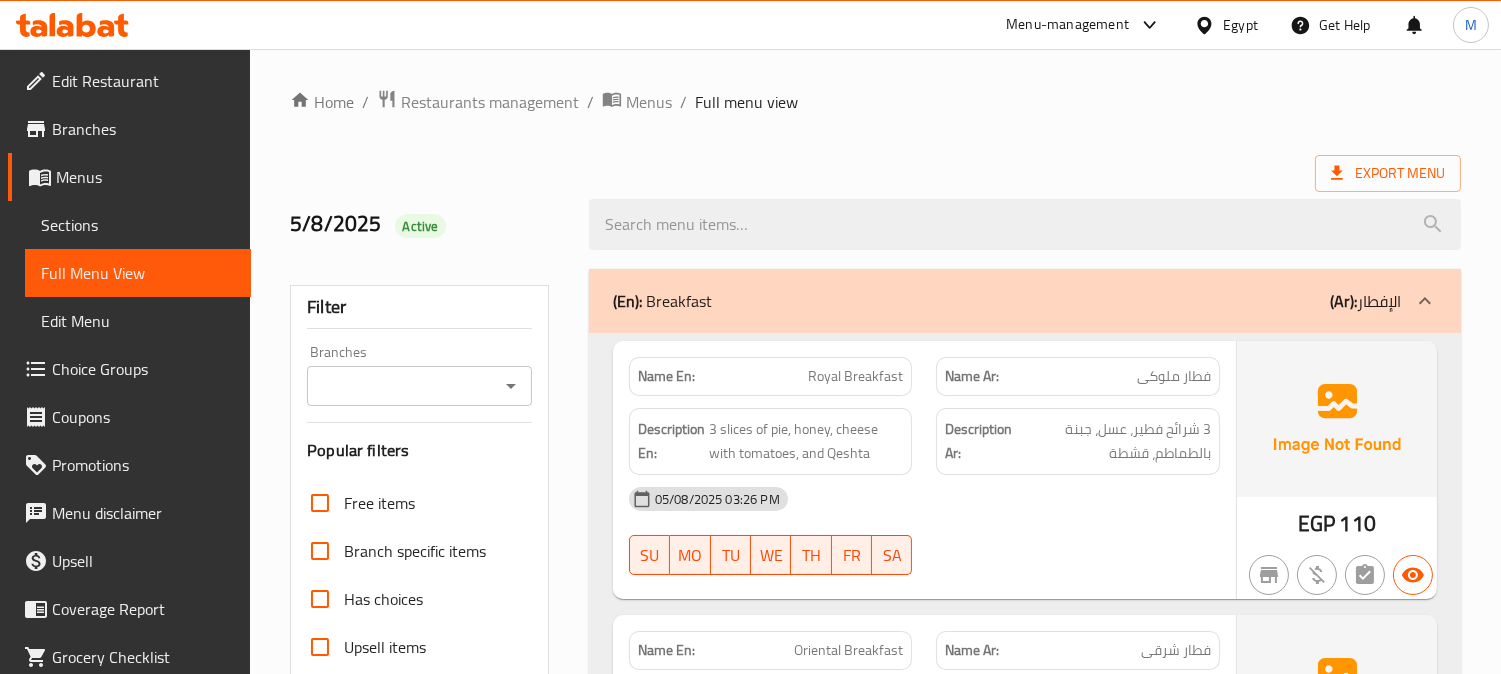 click on "Home / Restaurants management / Menus / Full menu view Export Menu 5/8/2025   Active Filter Branches Branches Popular filters Free items Branch specific items Has choices Upsell items Availability filters Available Not available View filters Collapse sections Collapse categories Collapse Choices (En):   Breakfast (Ar): الإفطار Name En: Royal Breakfast Name Ar: فطار ملوكى Description En: 3 slices of pie, honey, cheese with tomatoes, and Qeshta  Description Ar: 3 شرائح فطير، عسل، جبنة بالطماطم، قشطة 05-08-2025 03:26 PM SU MO TU WE TH FR SA EGP 110 Name En: Oriental Breakfast Name Ar: فطار شرقى Description En: Foul, Taamia, cheese with tomatoes, egg and baladi bread Description Ar: فول، طعمية، جبنة بالطماطم، بيض، عيش بلدي 05-08-2025 03:26 PM SU MO TU WE TH FR SA EGP 100 Name En: Turkish Breakfast Name Ar: فطار تركى Description En: Egg casserole, foul casserole, feta cheese, and baladi bread Description Ar: SU MO TU" at bounding box center [875, 13660] 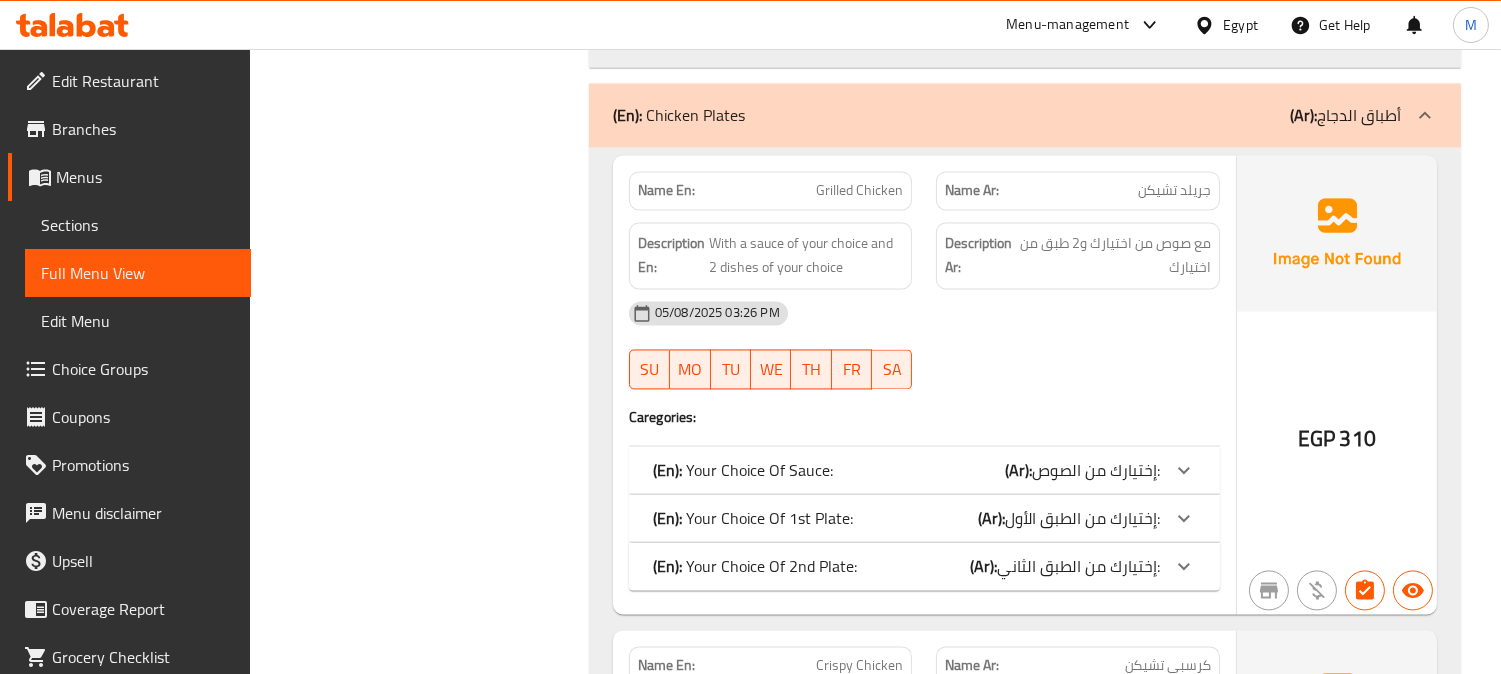 scroll, scrollTop: 7444, scrollLeft: 0, axis: vertical 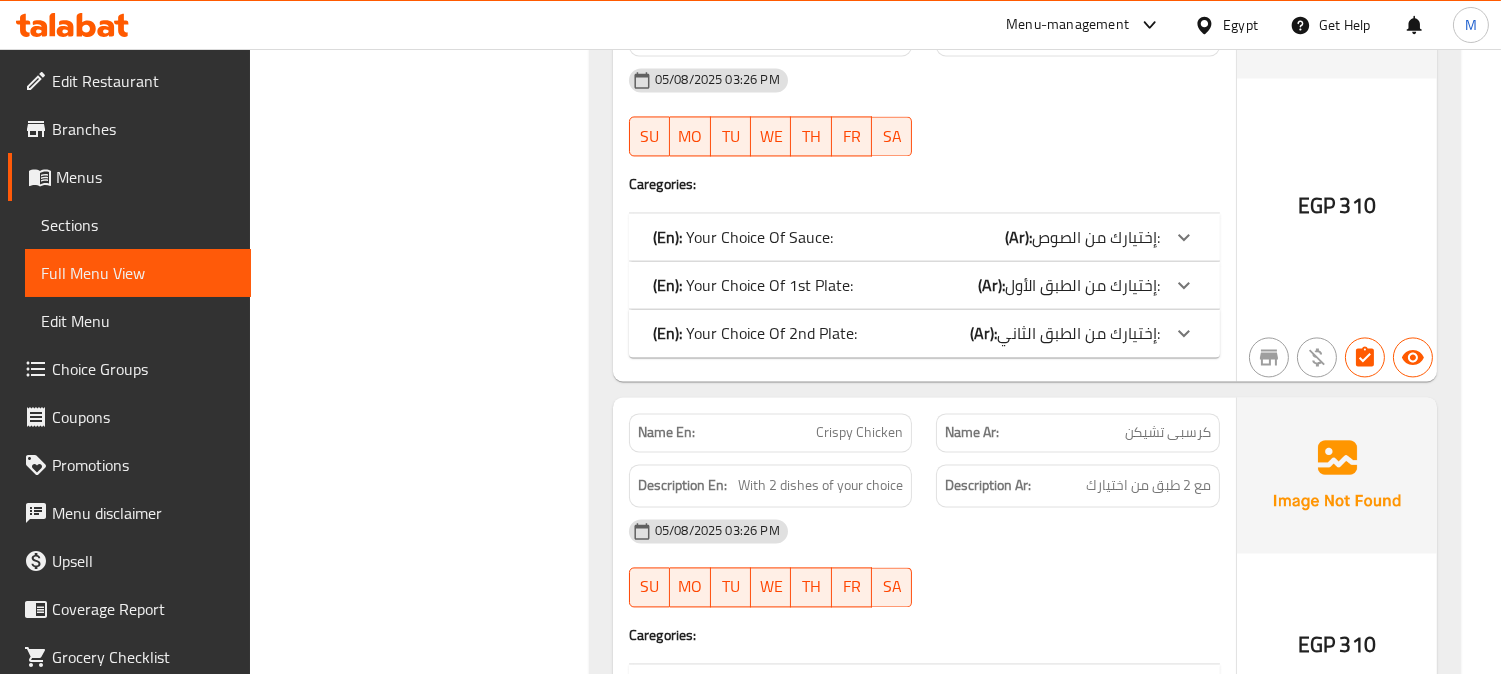 click at bounding box center (1184, -5667) 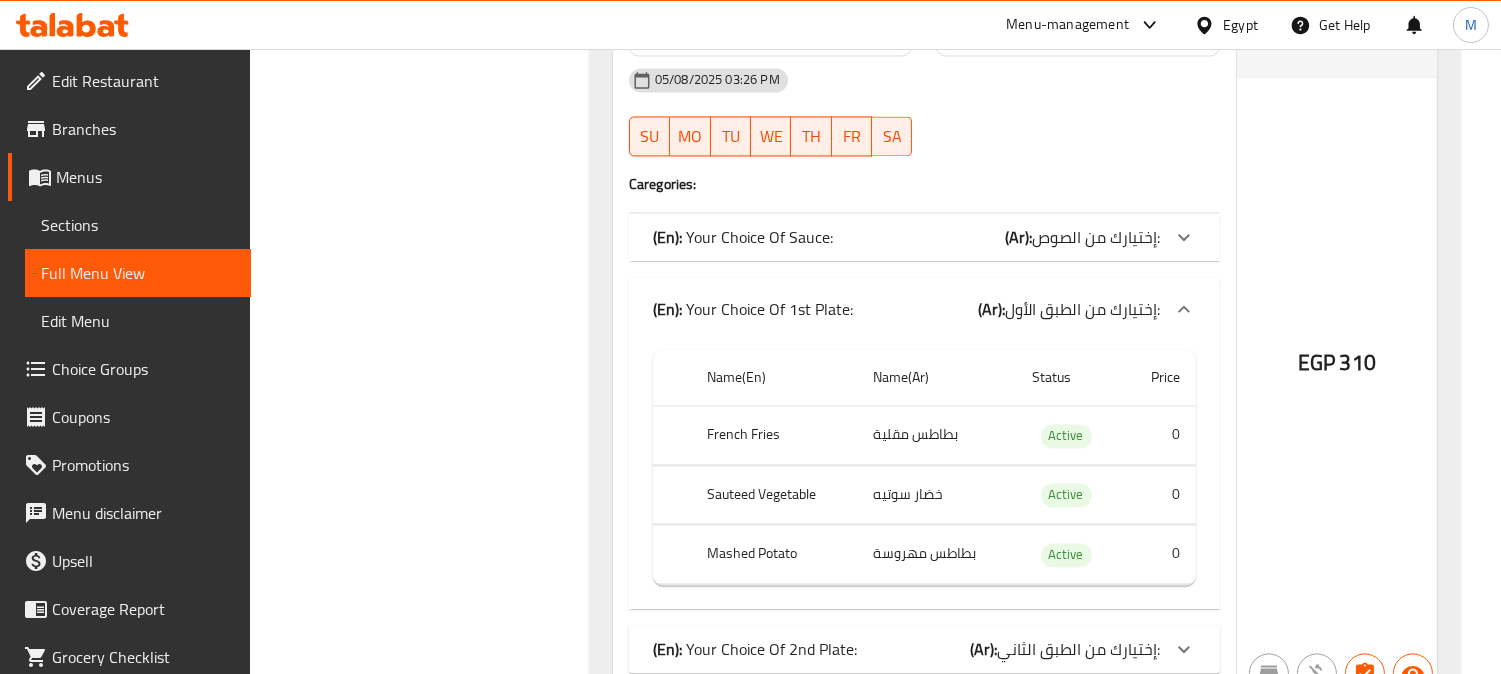 scroll, scrollTop: 7555, scrollLeft: 0, axis: vertical 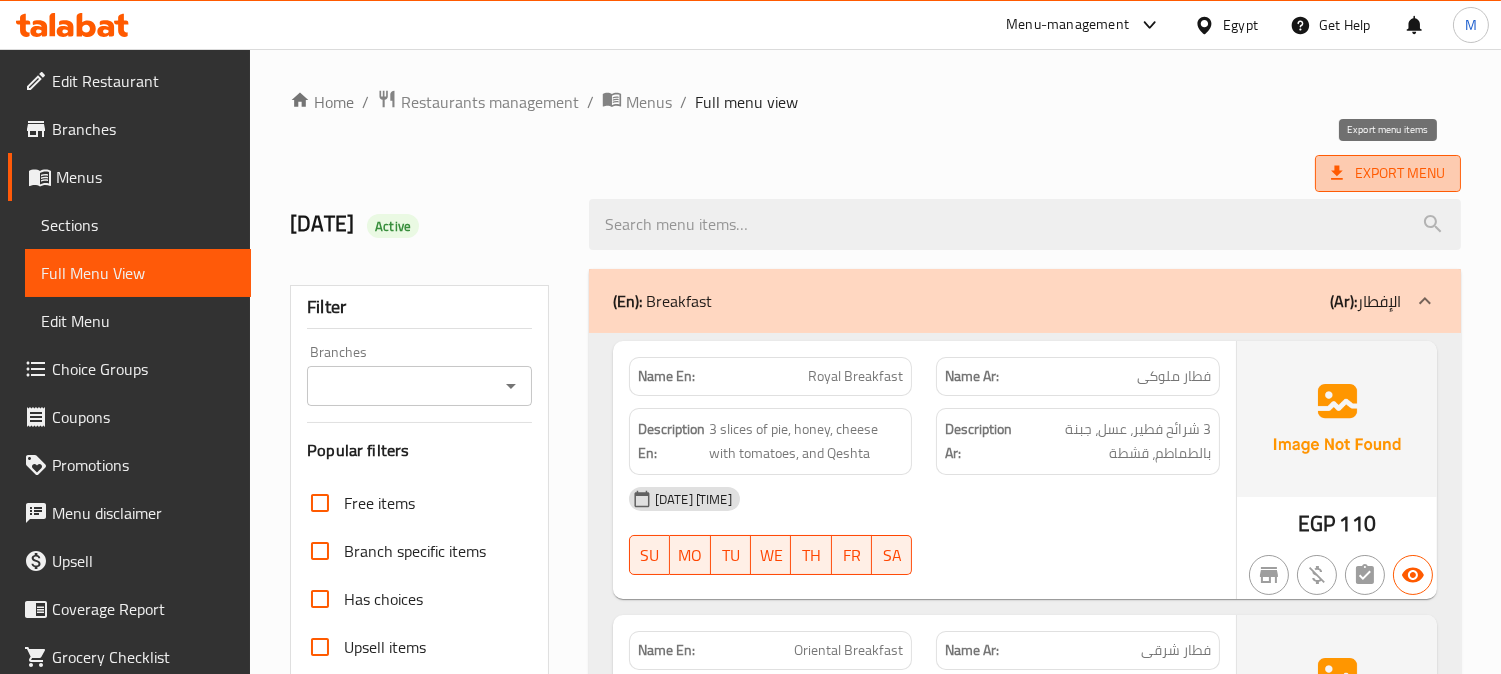 click on "Export Menu" at bounding box center (1388, 173) 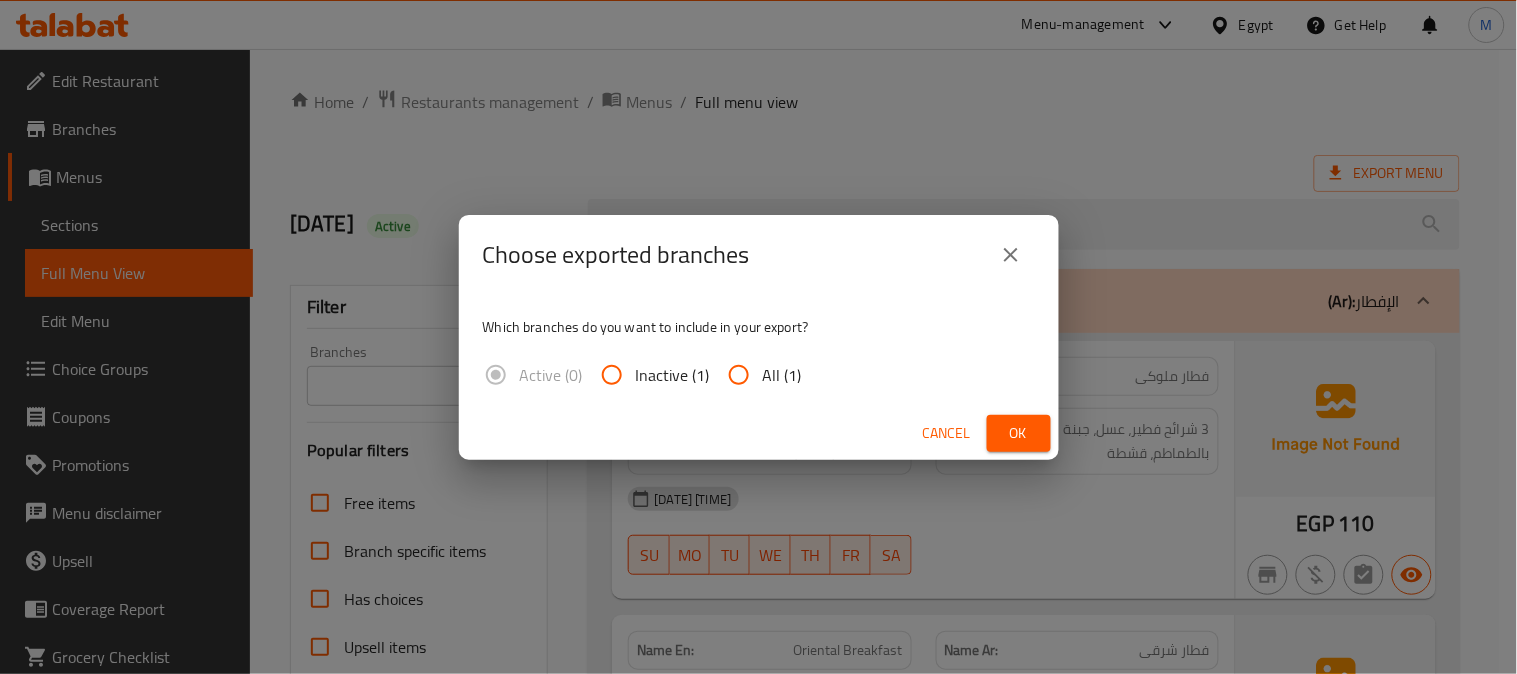 click on "All (1)" at bounding box center [739, 375] 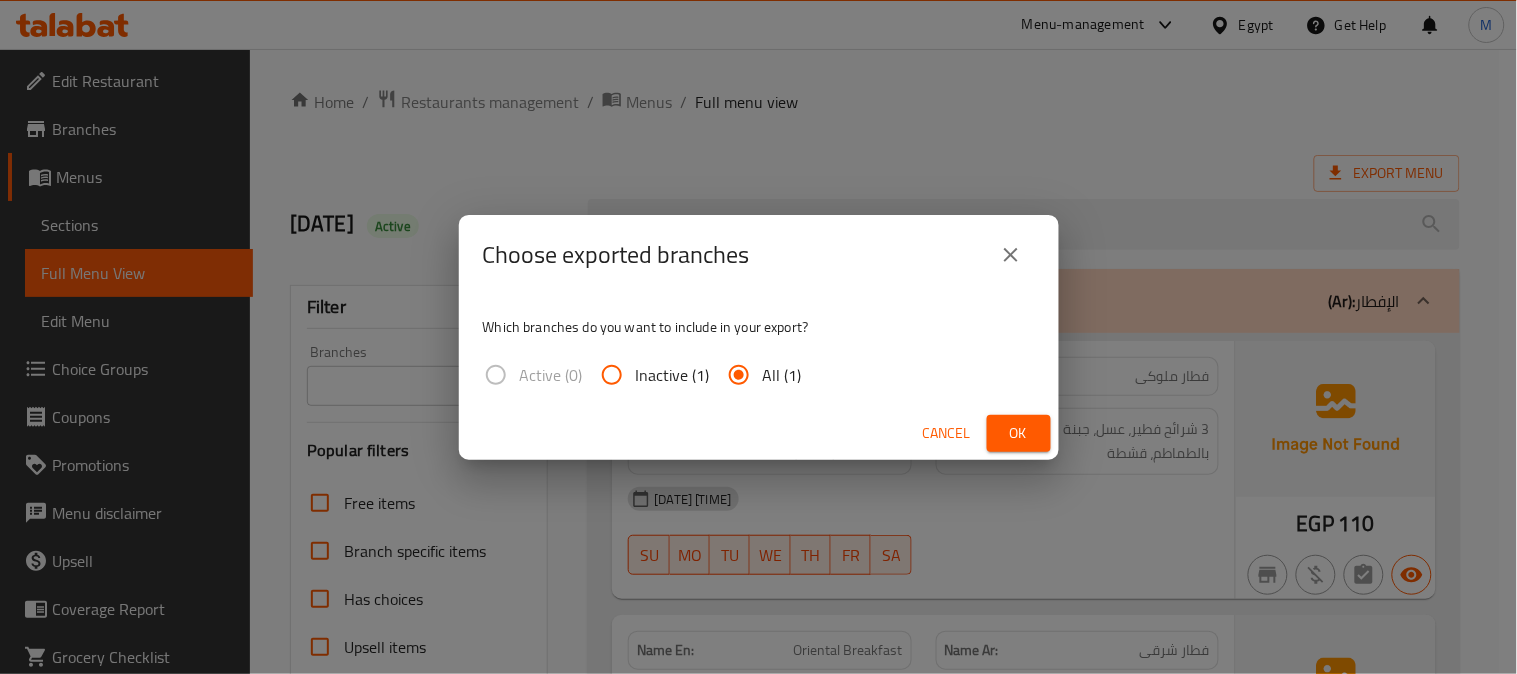 click on "Ok" at bounding box center (1019, 433) 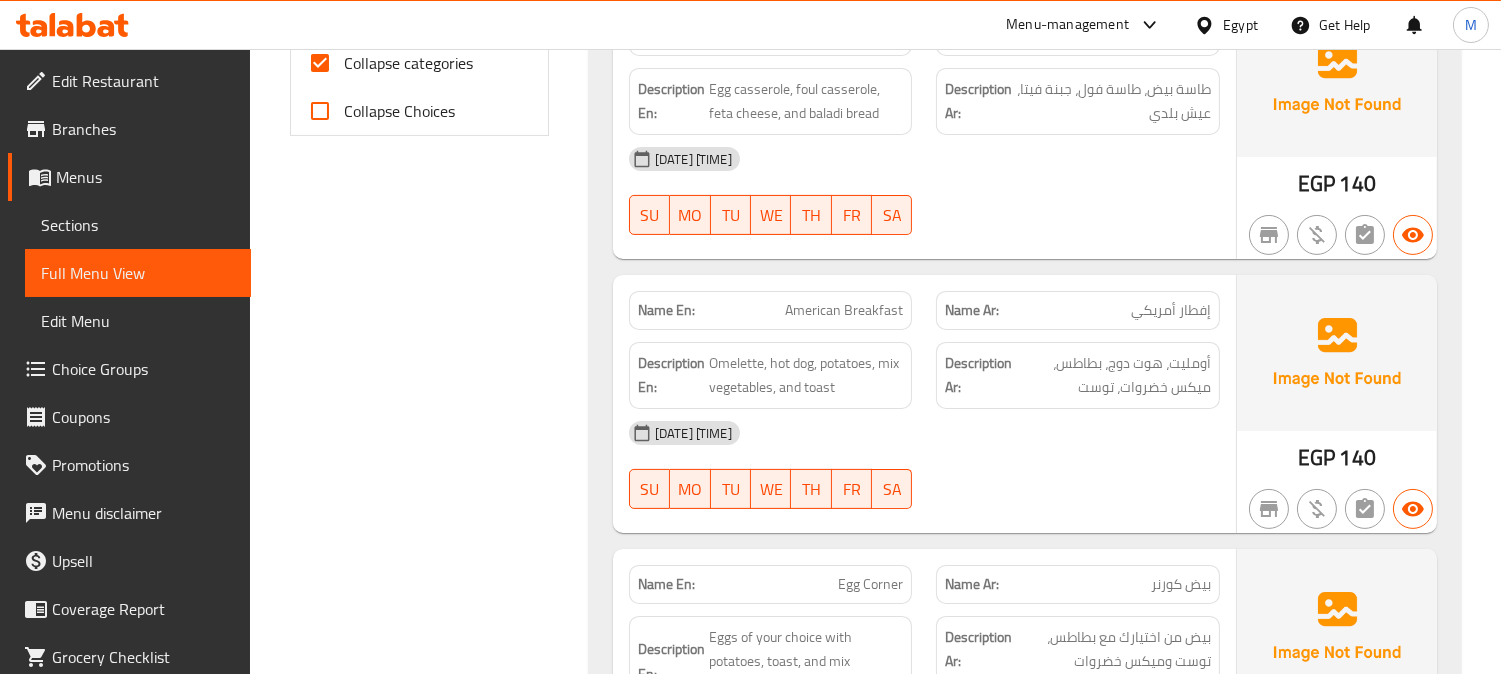 scroll, scrollTop: 666, scrollLeft: 0, axis: vertical 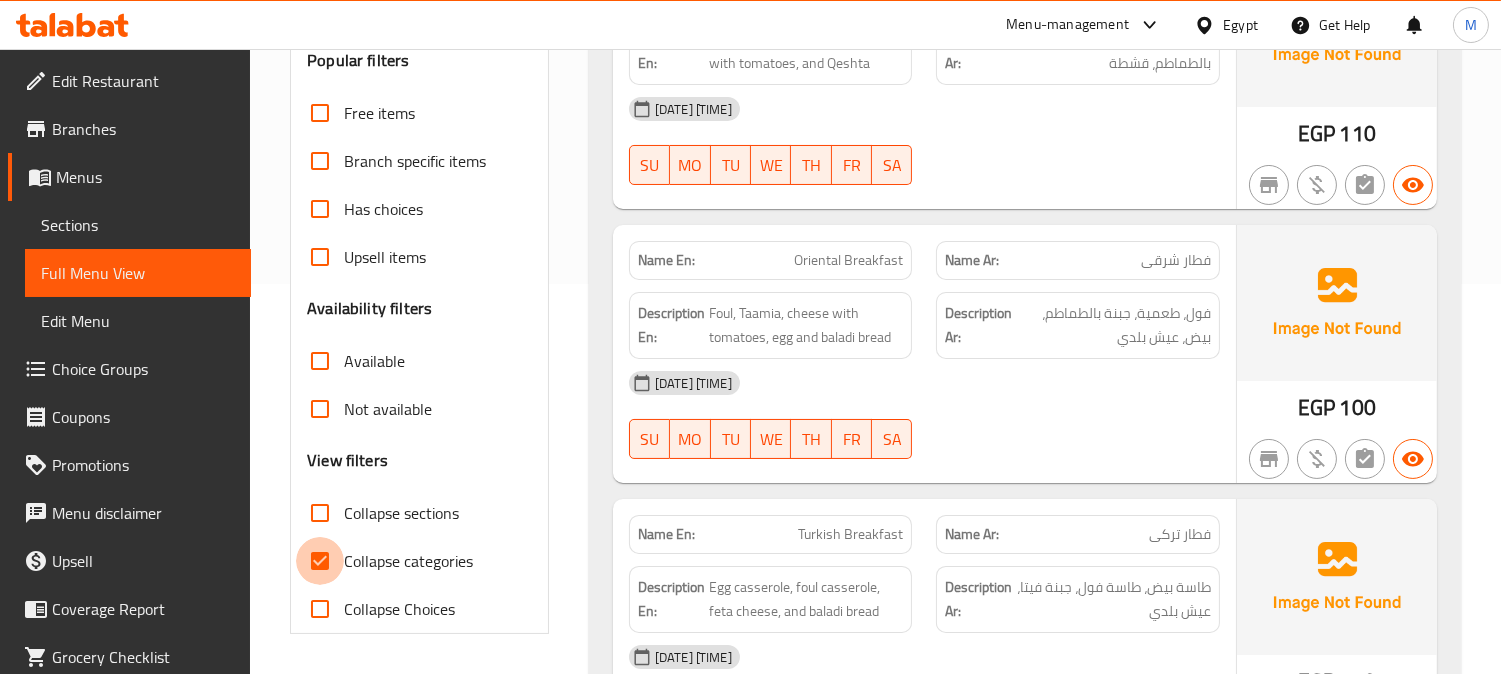 click on "Collapse categories" at bounding box center (320, 561) 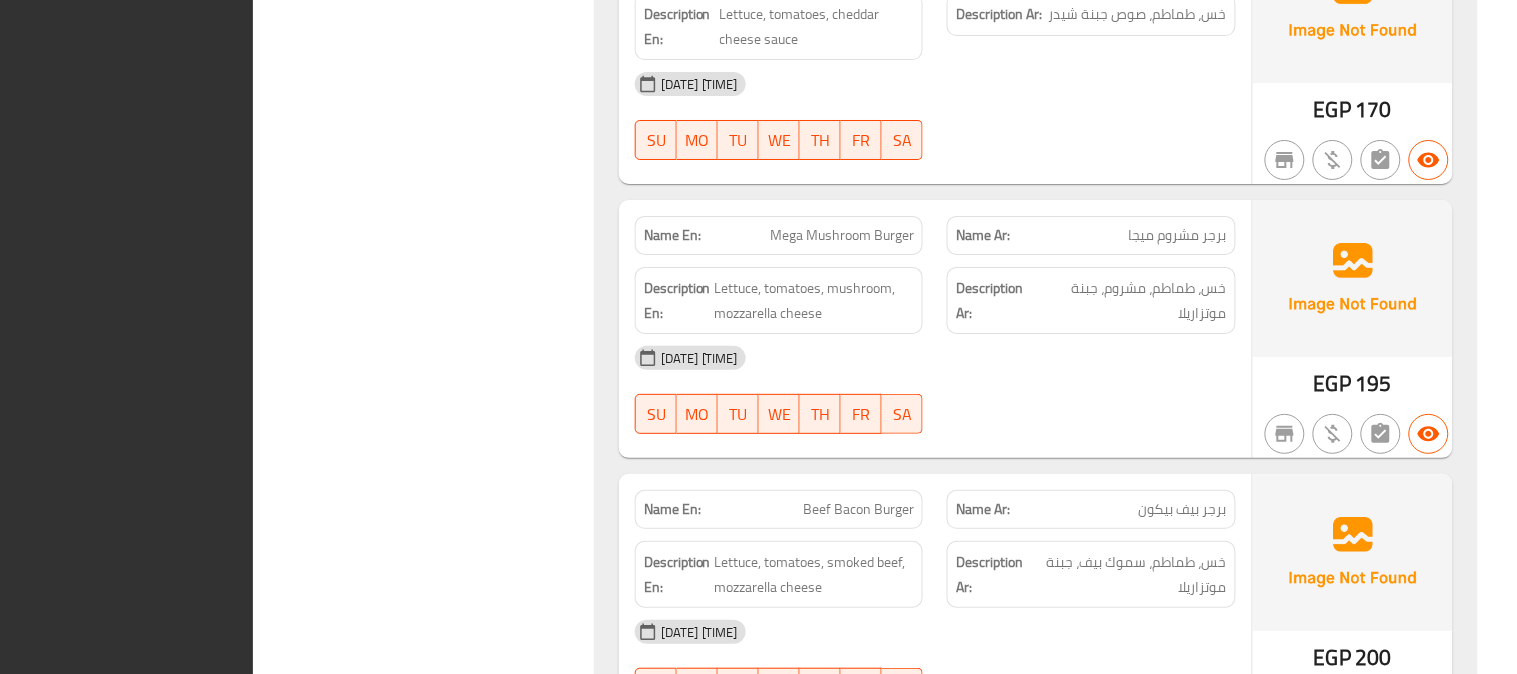 scroll, scrollTop: 17935, scrollLeft: 0, axis: vertical 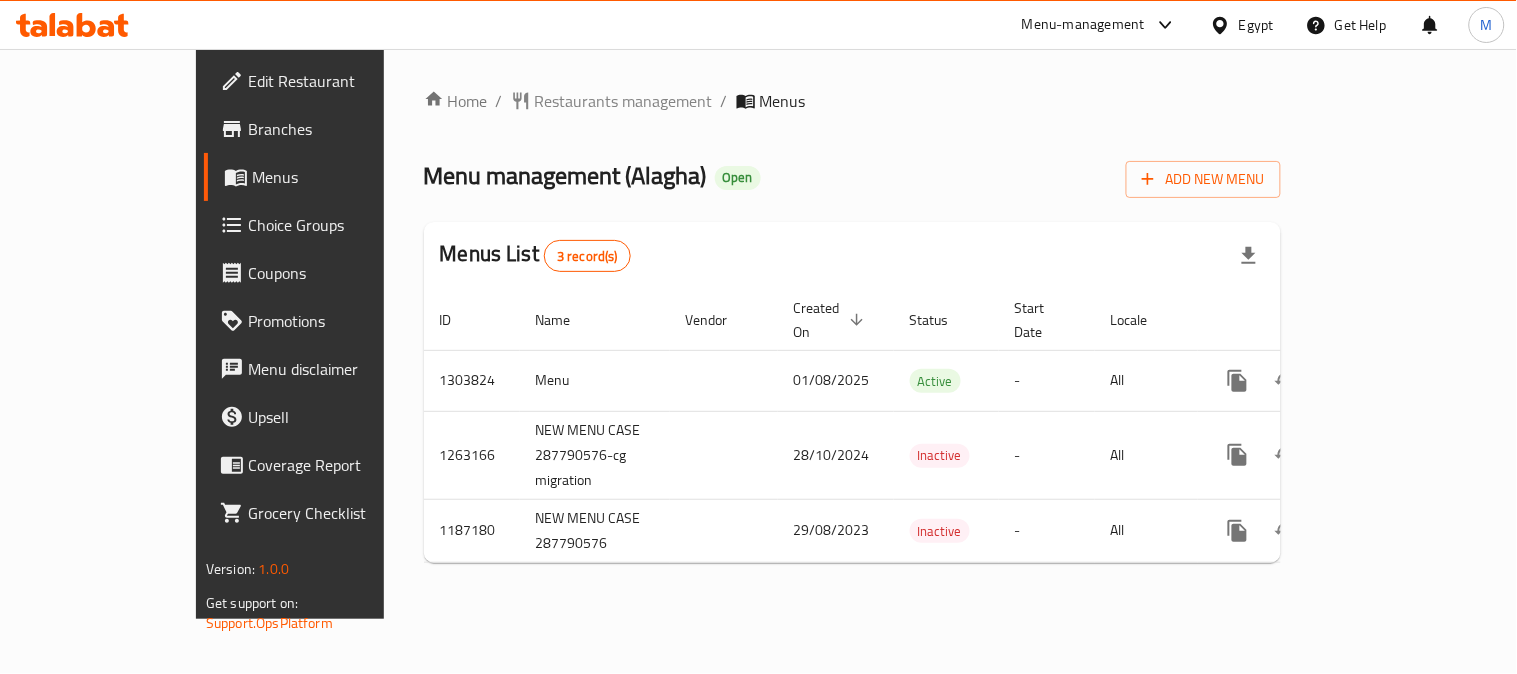 click on "Branches" at bounding box center [340, 129] 